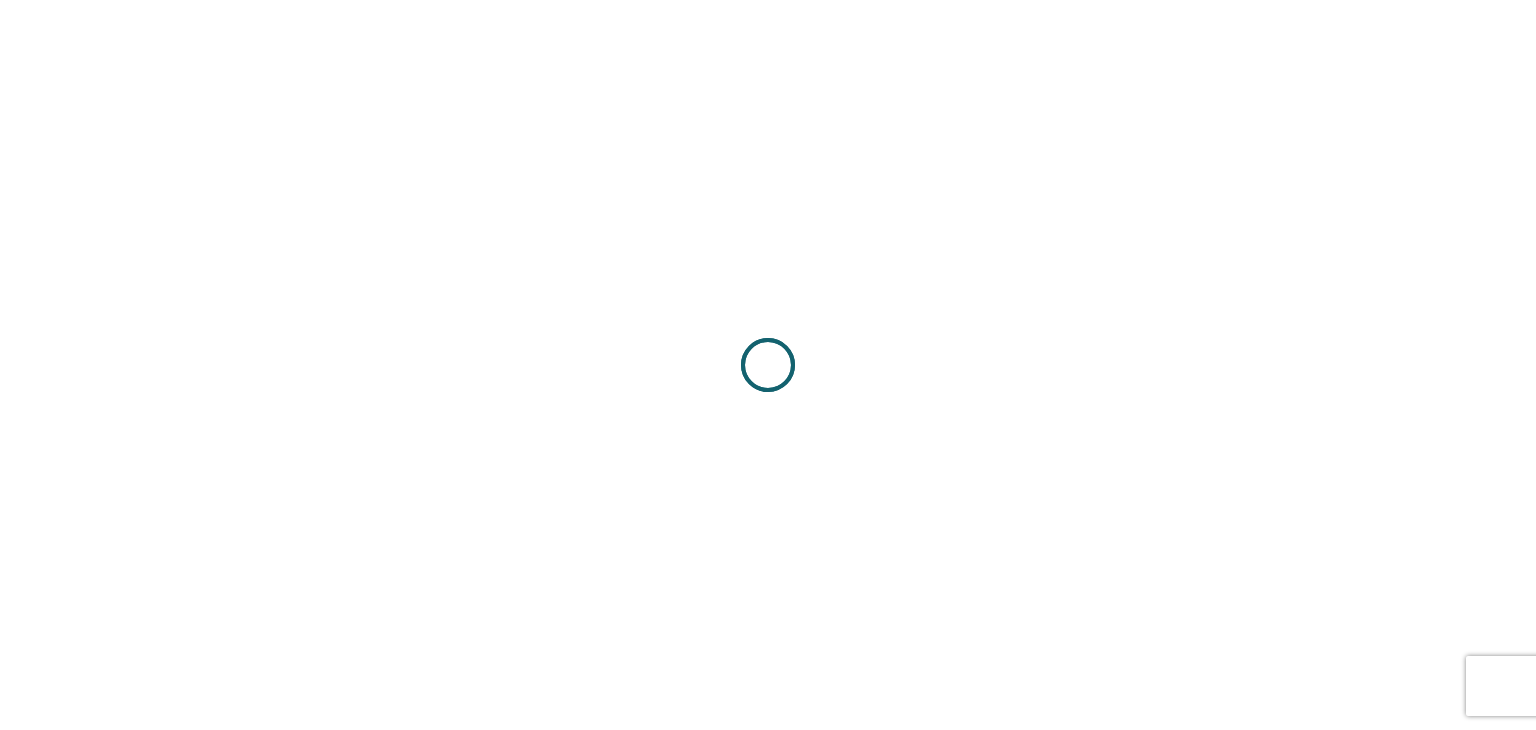 scroll, scrollTop: 0, scrollLeft: 0, axis: both 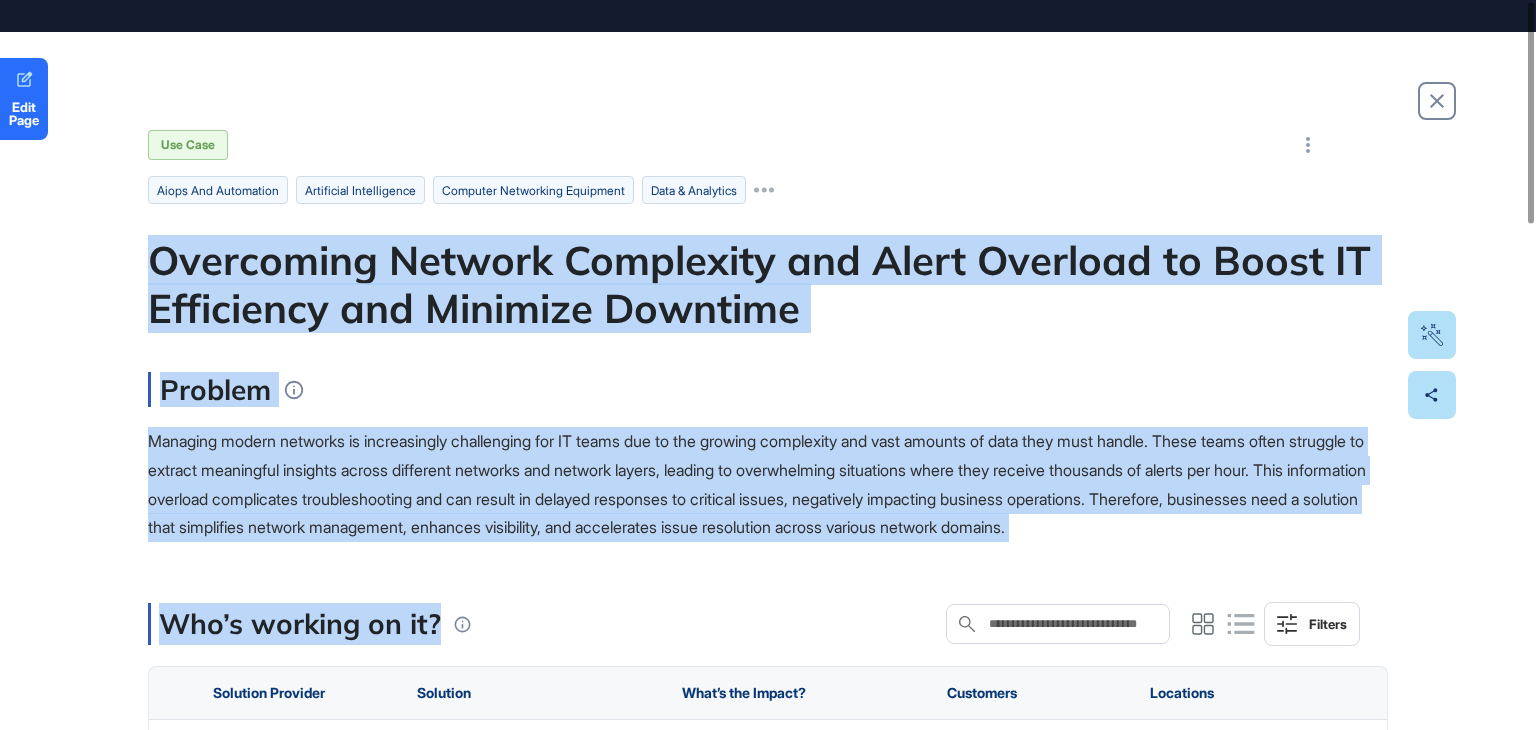 drag, startPoint x: 140, startPoint y: 336, endPoint x: 883, endPoint y: 429, distance: 748.7977 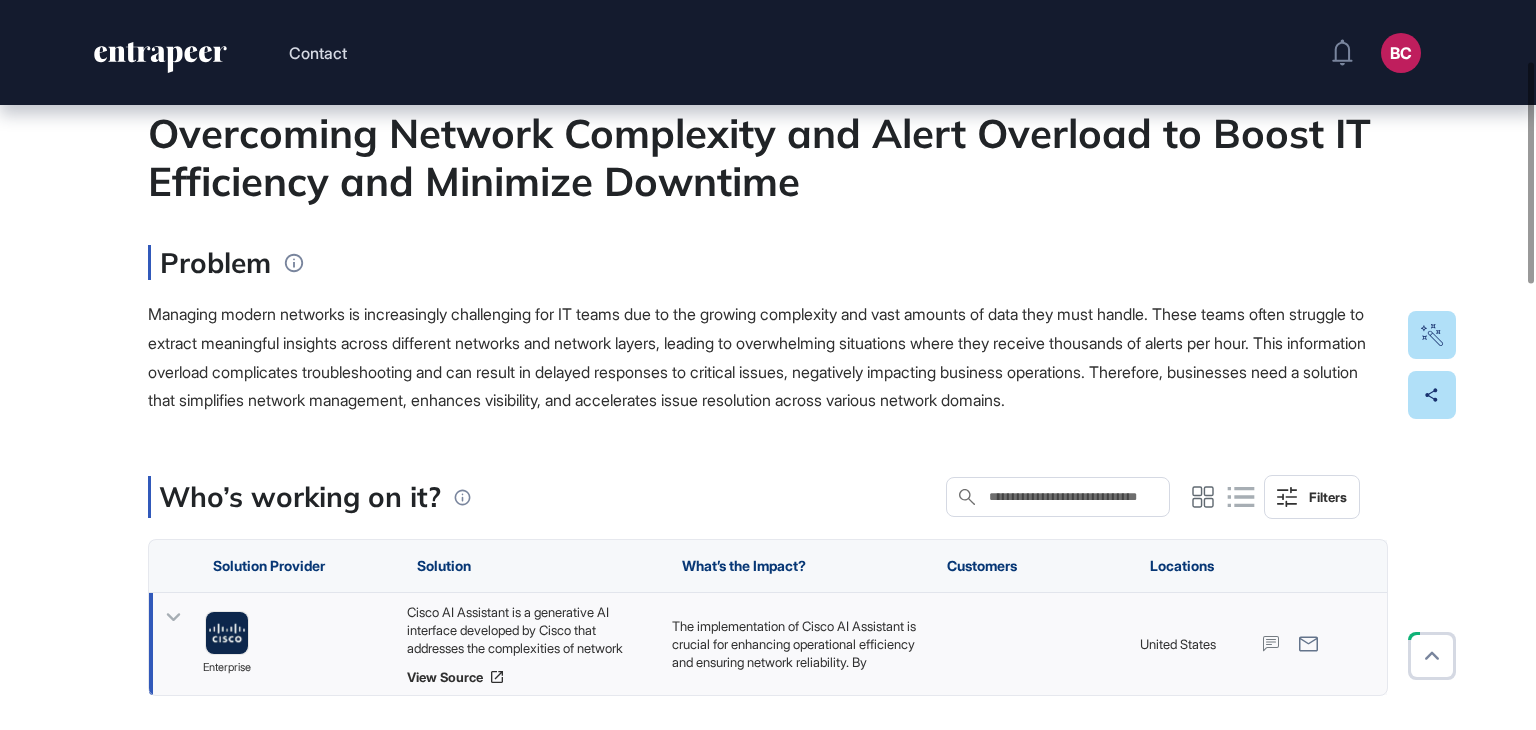 click on "Cisco AI Assistant is a generative AI interface developed by Cisco that addresses the complexities of network management. It utilizes the advanced Cisco Deep Network Model to automate routine tasks, predict and prevent issues, and provide expert-level insights. The assistant integrates seamlessly with Cisco platforms like Meraki and ThousandEyes, offering features such as guided troubleshooting, automated workflows, and real-time actionable insights. By simplifying root-cause analysis and accelerating issue resolution, Cisco AI Assistant enables IT teams to manage networks more effectively and proactively." at bounding box center (529, 630) 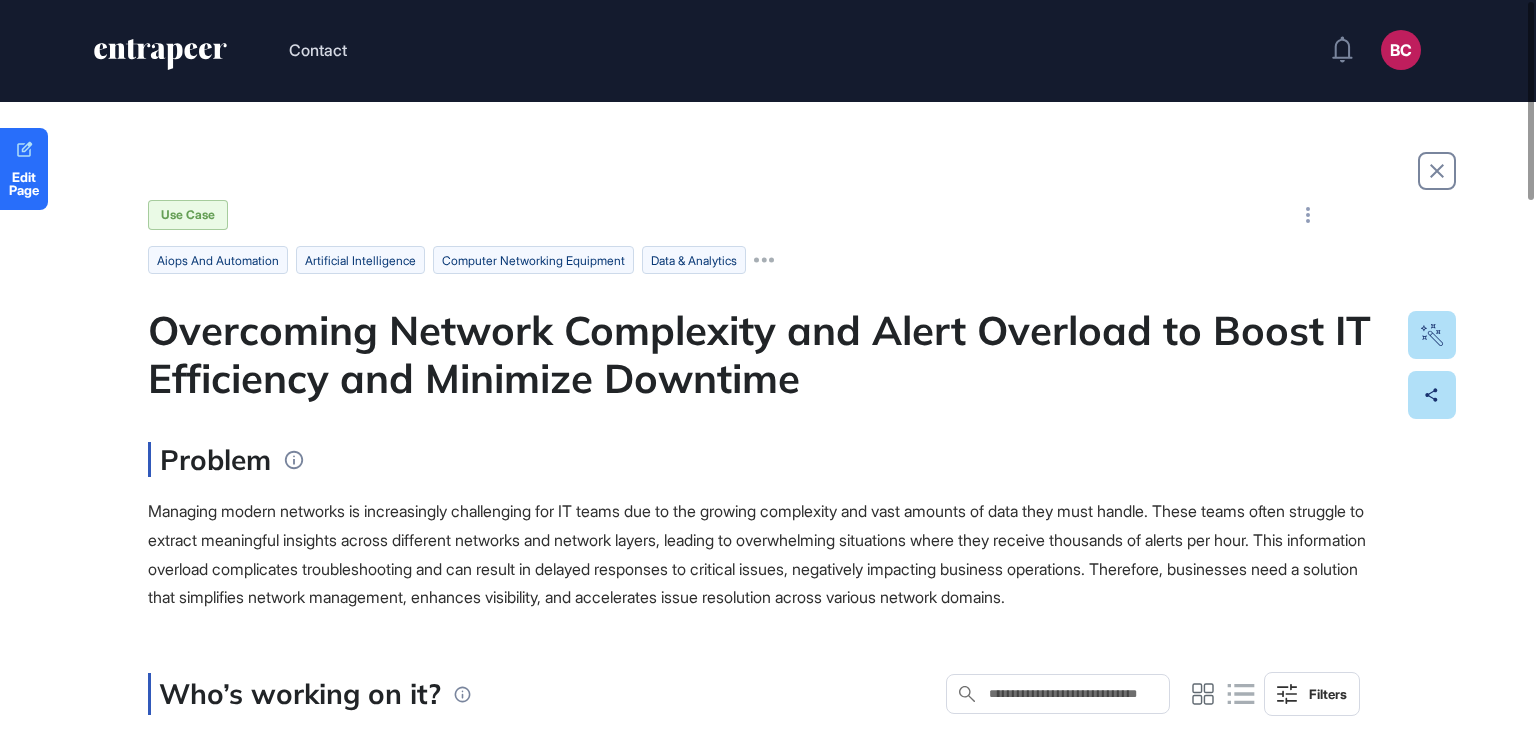 scroll, scrollTop: 0, scrollLeft: 0, axis: both 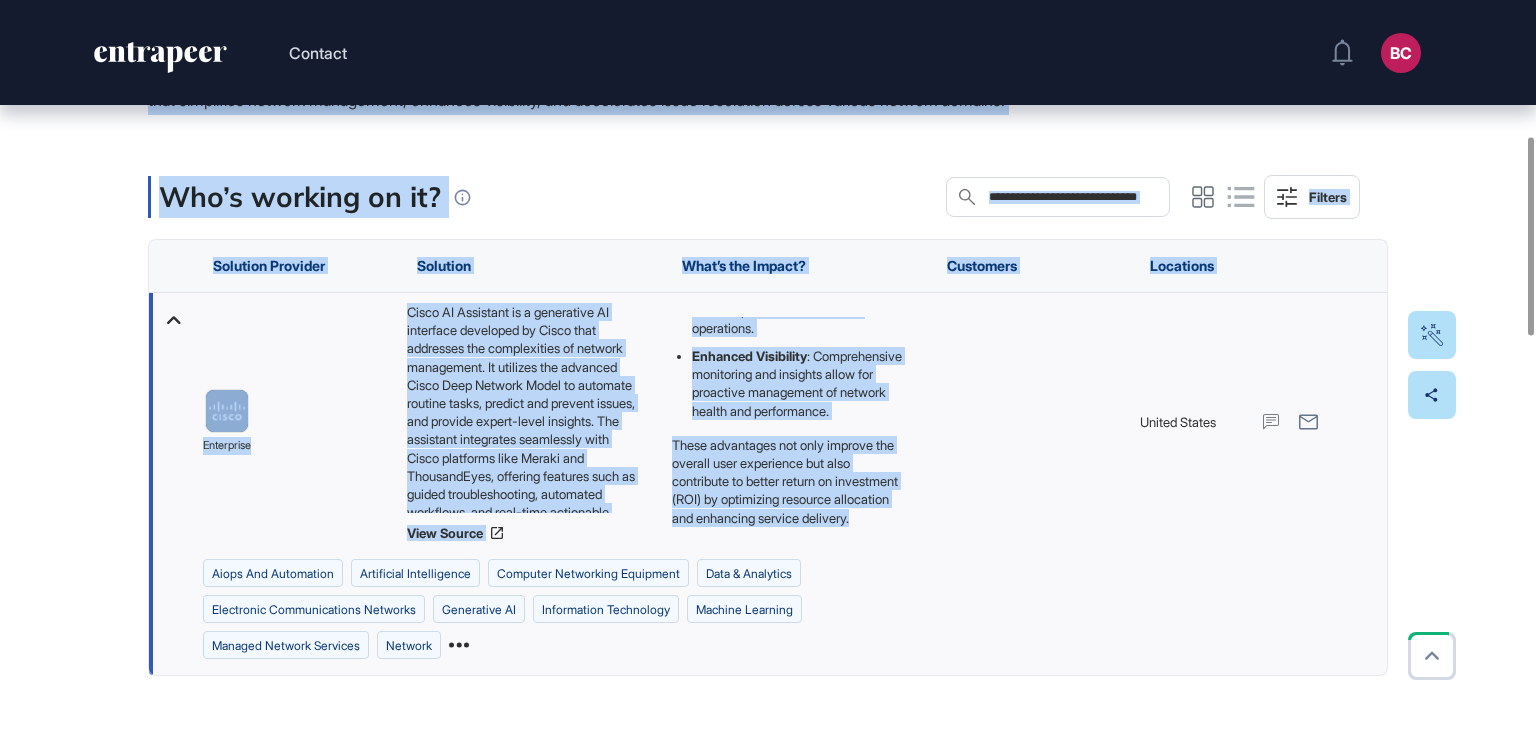 drag, startPoint x: 140, startPoint y: 318, endPoint x: 821, endPoint y: 514, distance: 708.6445 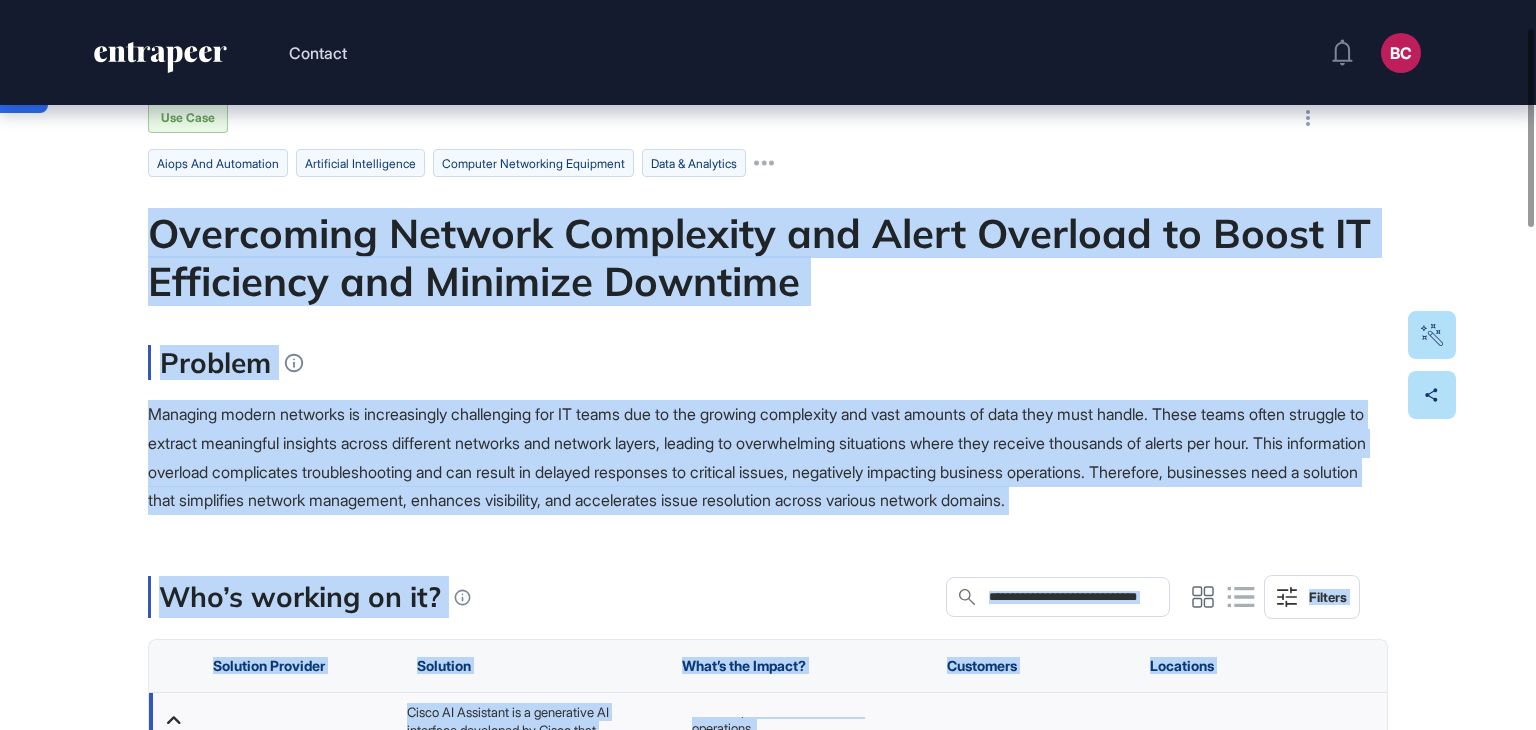 scroll, scrollTop: 300, scrollLeft: 0, axis: vertical 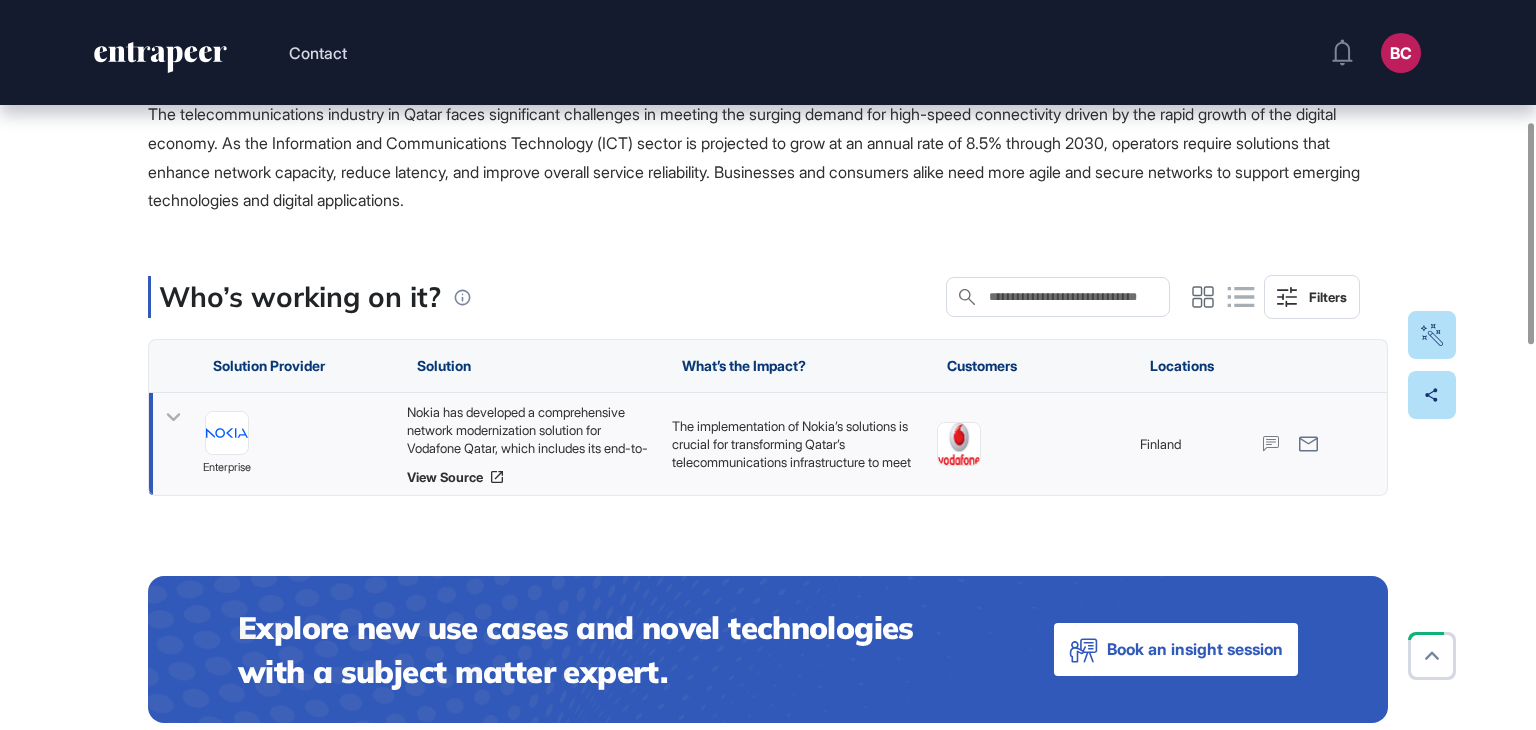 click on "Nokia has developed a comprehensive network modernization solution for Vodafone Qatar, which includes its end-to-end technology to enhance network capacity and reduce latency. This solution features Nokia’s multi-cloud core software, including Packet Core, Converged Charging, and Networks Data Analytics Function, which provide cloud-native automation, agility, and scalability. Additionally, Nokia Digital Operations software facilitates the transition towards fully autonomous networks through end-to-end orchestration and AI-driven assurance, while the integration of automation across IP and optical networks accelerates service rollouts and reduces operational costs." at bounding box center (529, 430) 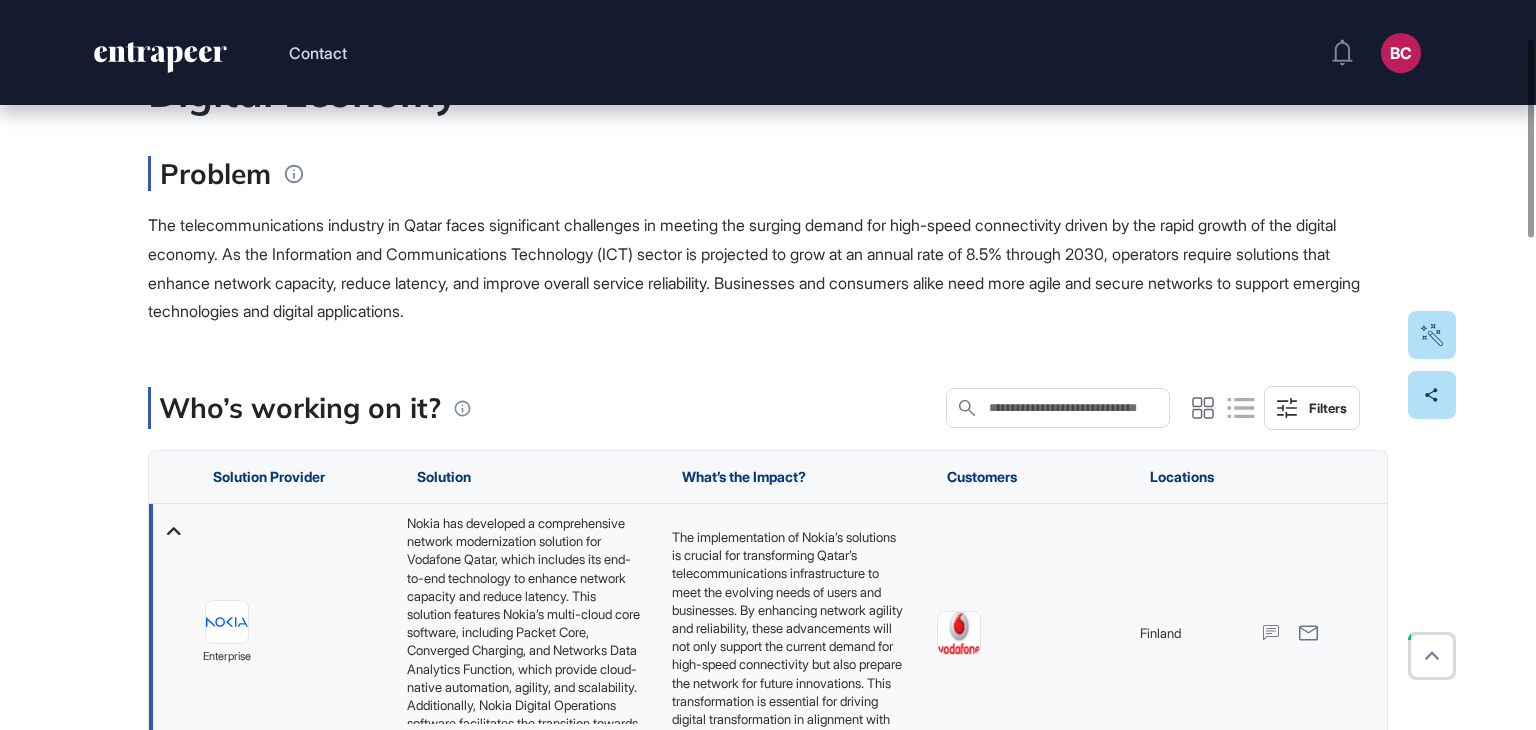 scroll, scrollTop: 100, scrollLeft: 0, axis: vertical 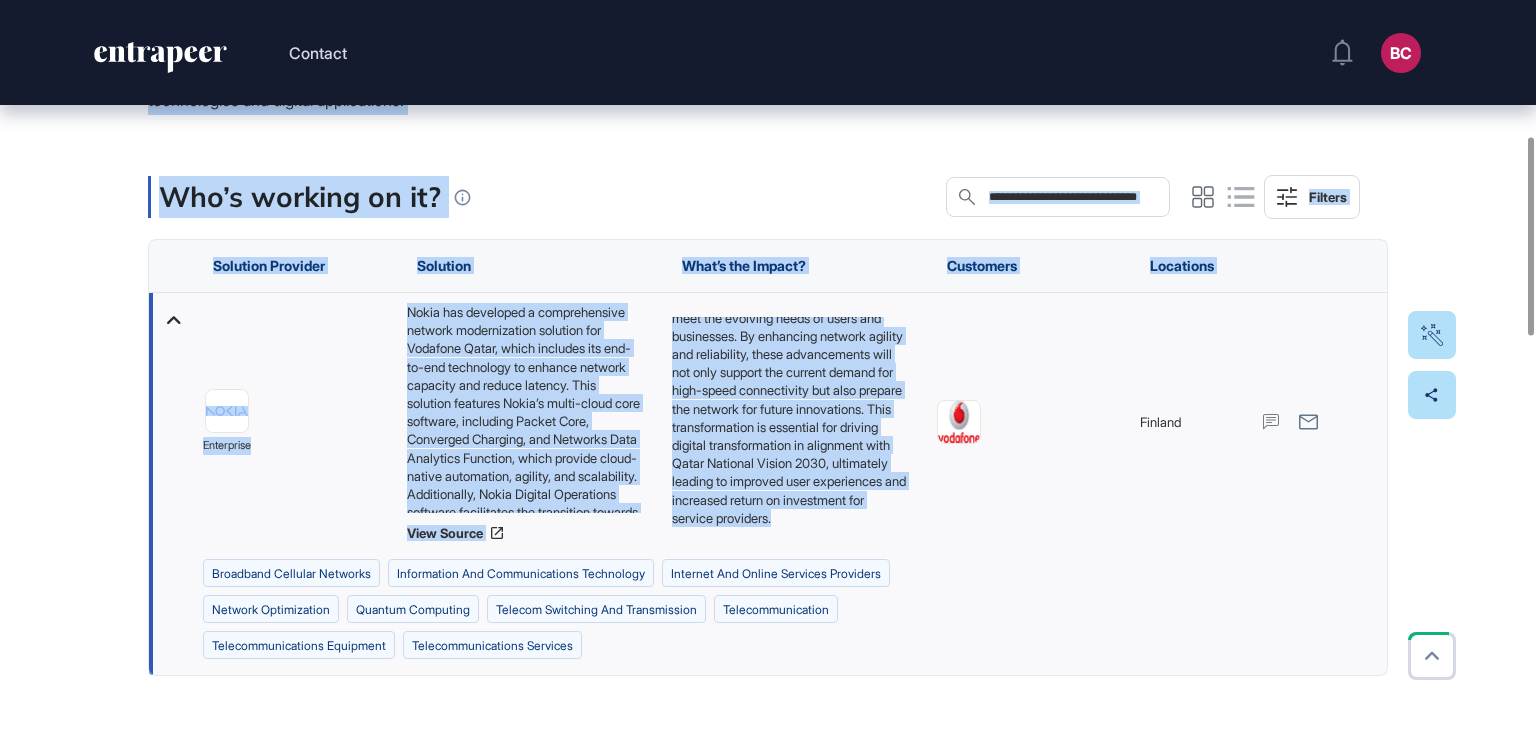 drag, startPoint x: 148, startPoint y: 237, endPoint x: 818, endPoint y: 521, distance: 727.706 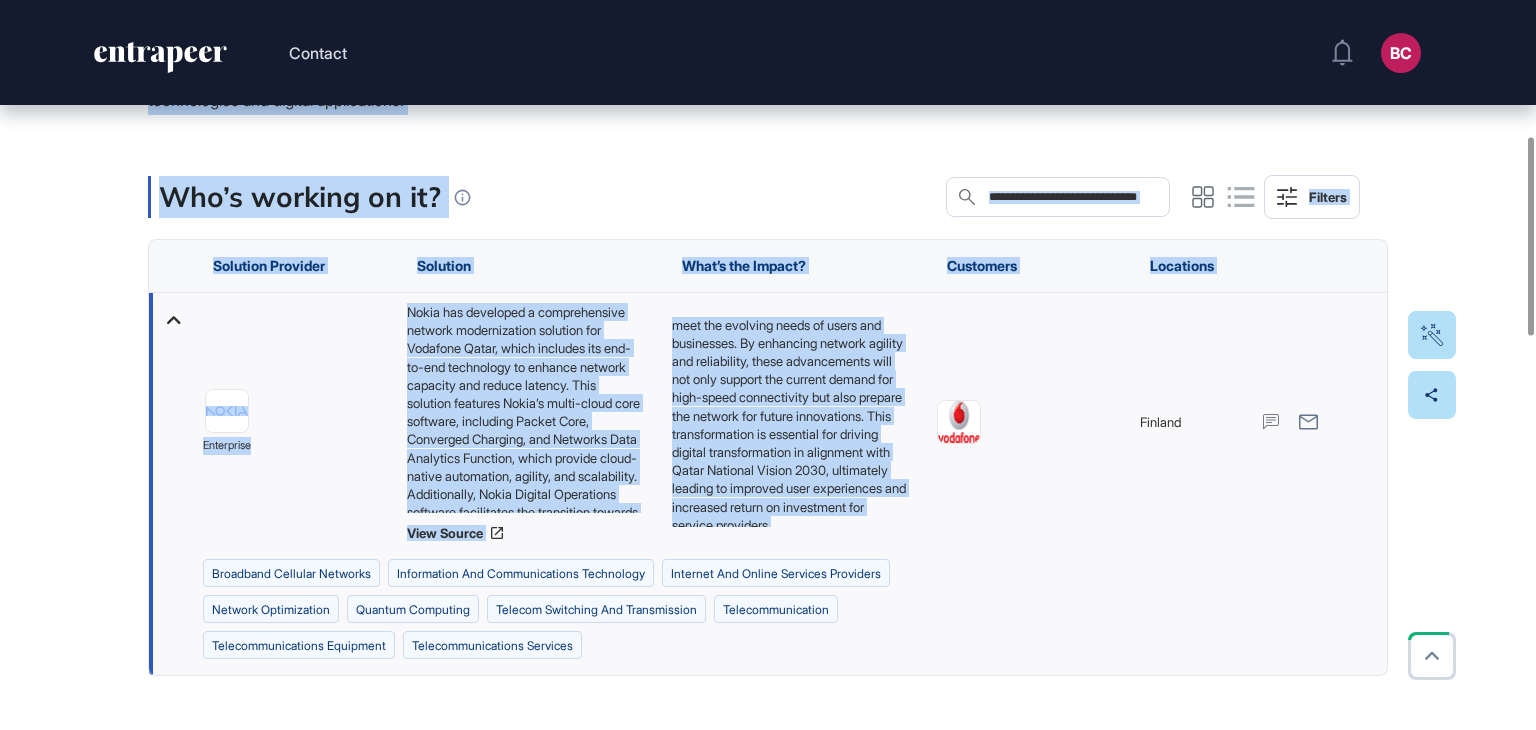 scroll, scrollTop: 0, scrollLeft: 0, axis: both 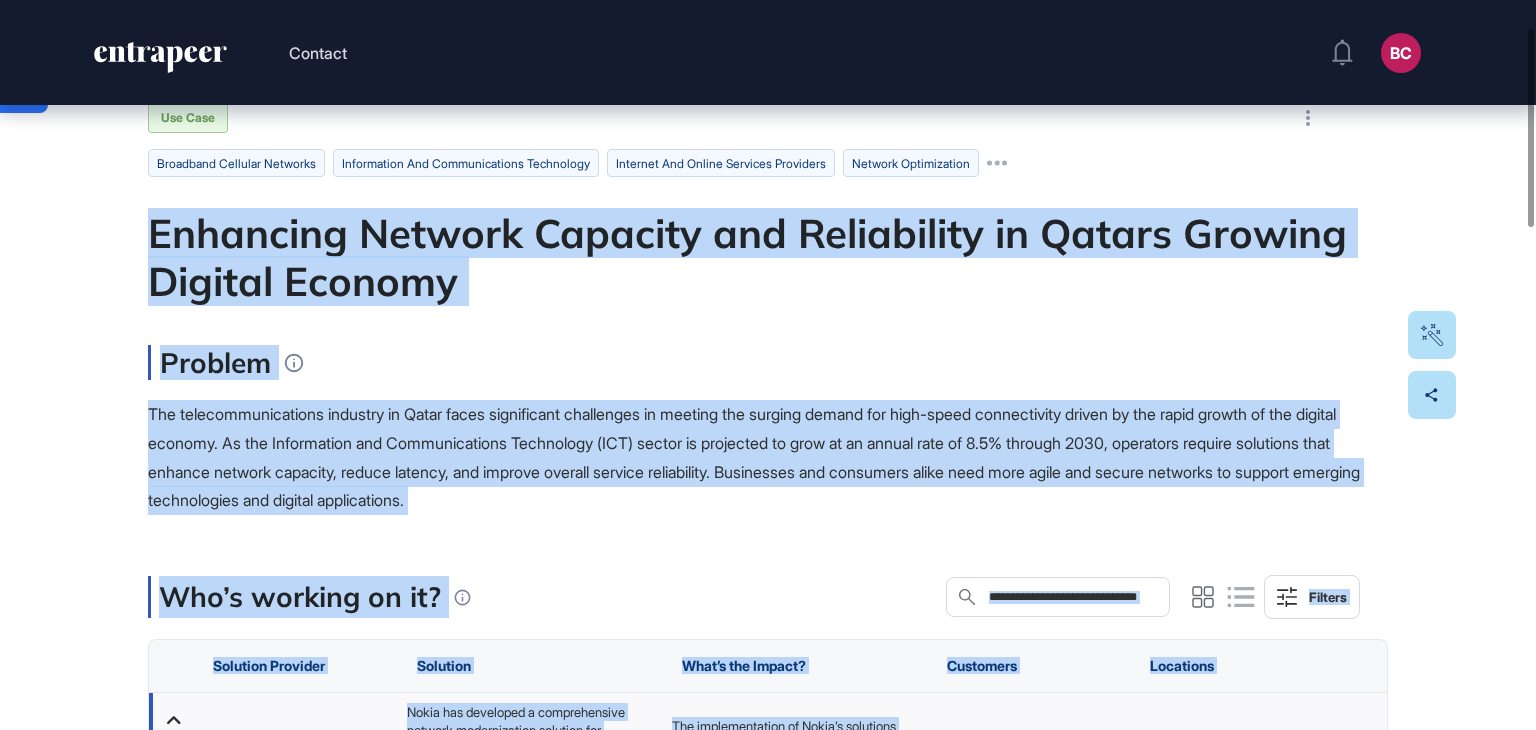 click on "Problem" at bounding box center (768, 362) 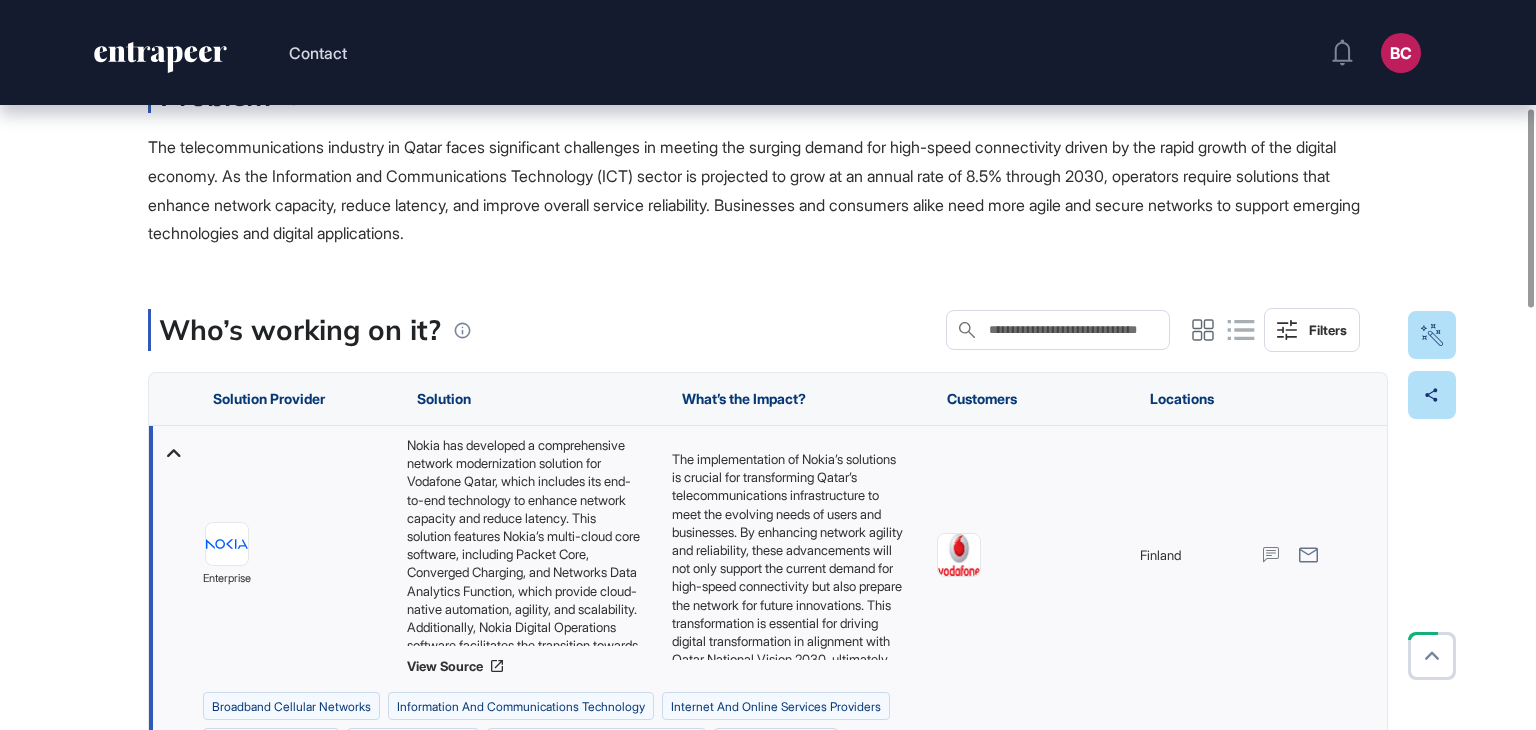 scroll, scrollTop: 400, scrollLeft: 0, axis: vertical 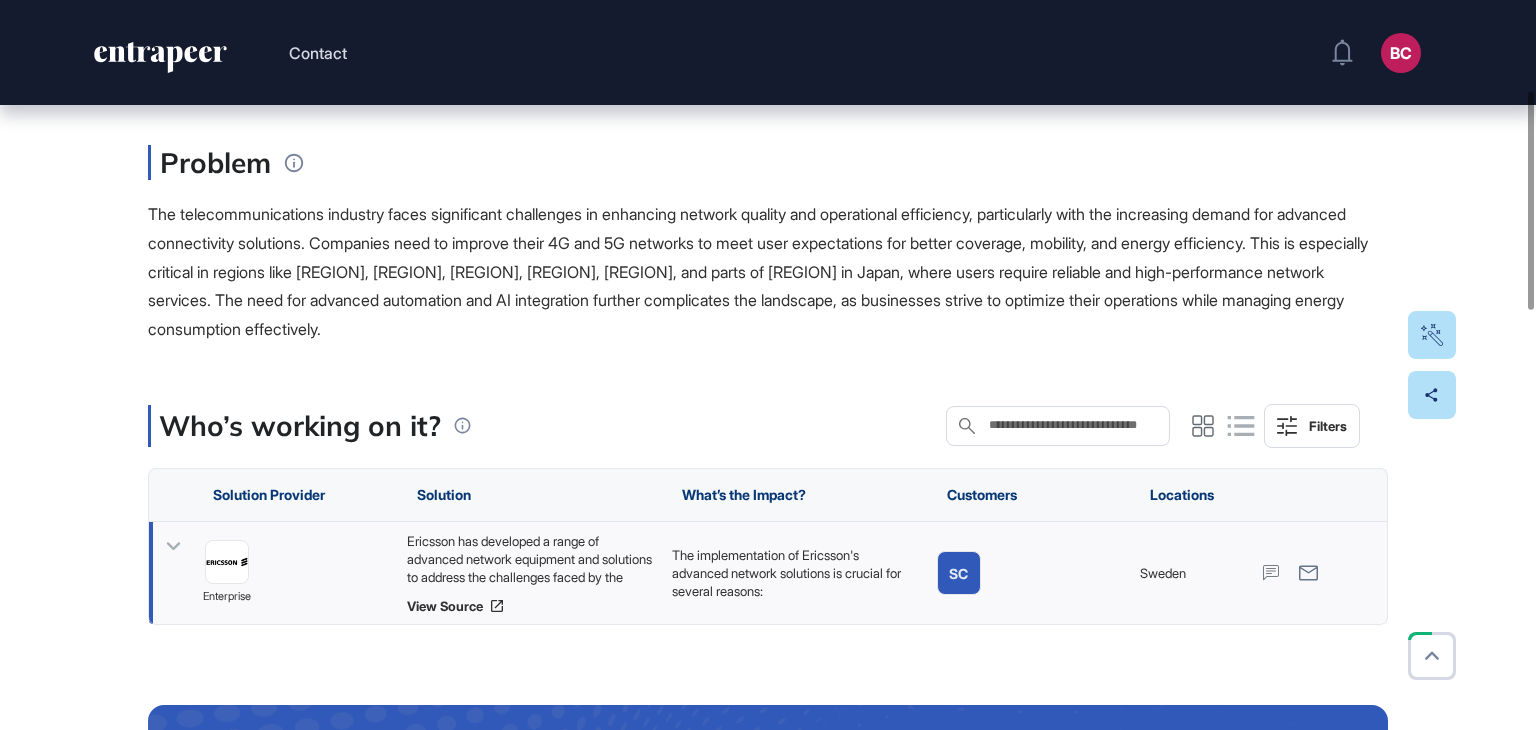 click on "Ericsson has developed a range of advanced network equipment and solutions to address the challenges faced by the telecommunications industry. This includes the provision of its latest radio access network (RAN) products, such as the lightweight Massive MIMO AIR 3255, which reduces energy consumption by up to 35 percent compared to previous models. Additionally, Ericsson will supply its energy-efficient, high-capacity, ultra-wideband AIR 6476 and the latest generation RAN Compute, optimized for real-time AI execution. These technologies enhance user experience, coverage, mobility, and spectrum efficiency while also reducing energy consumption, thereby supporting SoftBank's network enhancement efforts." at bounding box center [529, 559] 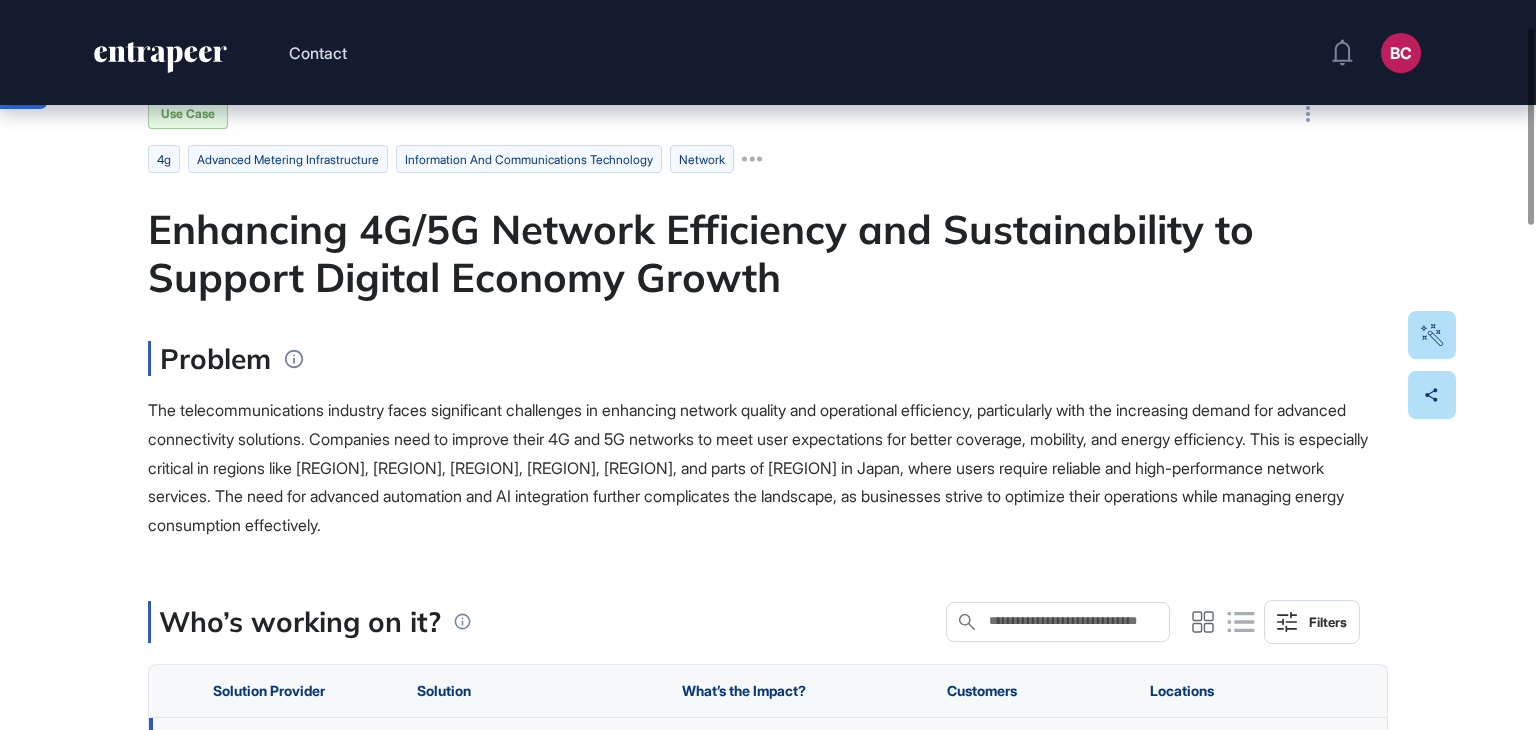 scroll, scrollTop: 100, scrollLeft: 0, axis: vertical 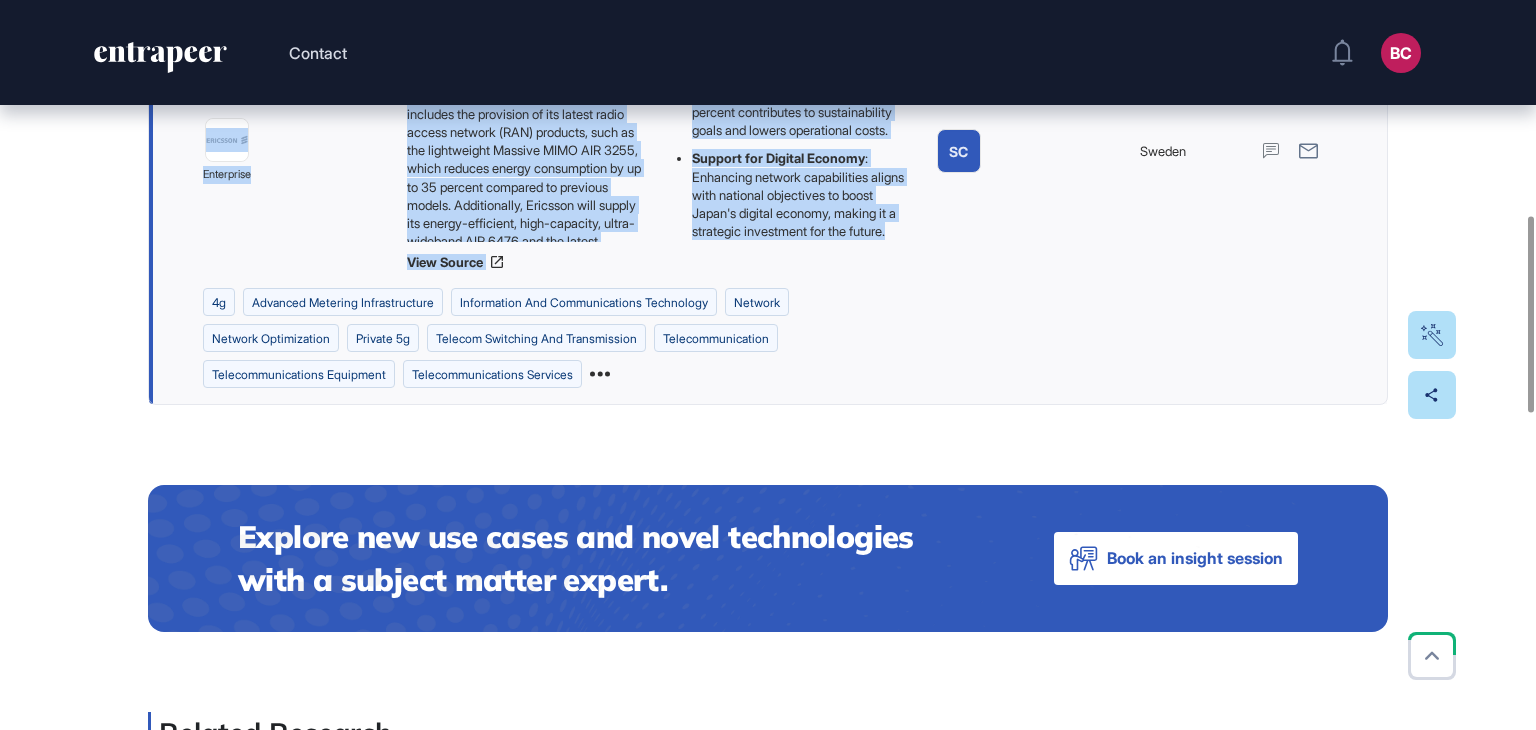drag, startPoint x: 116, startPoint y: 217, endPoint x: 821, endPoint y: 239, distance: 705.3432 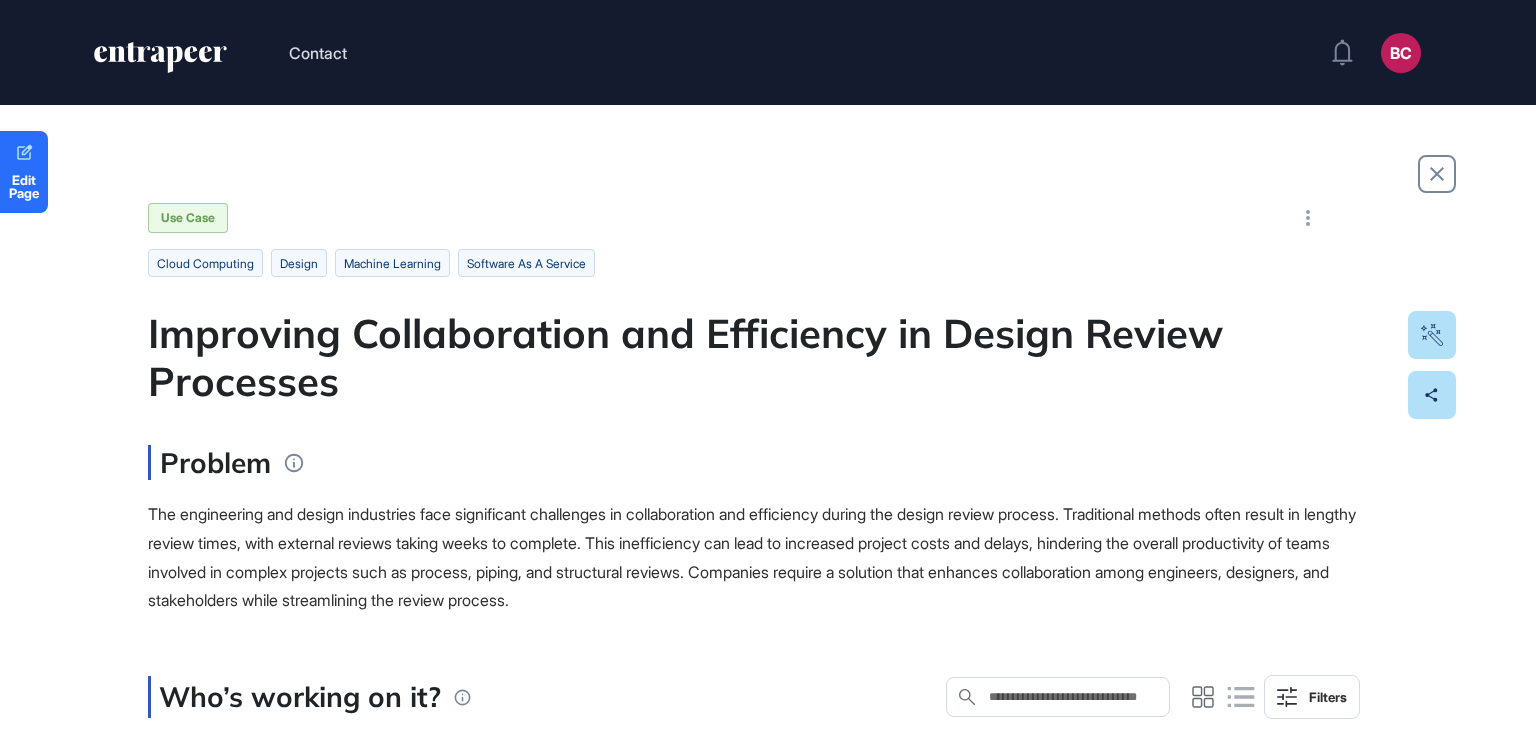 scroll, scrollTop: 0, scrollLeft: 0, axis: both 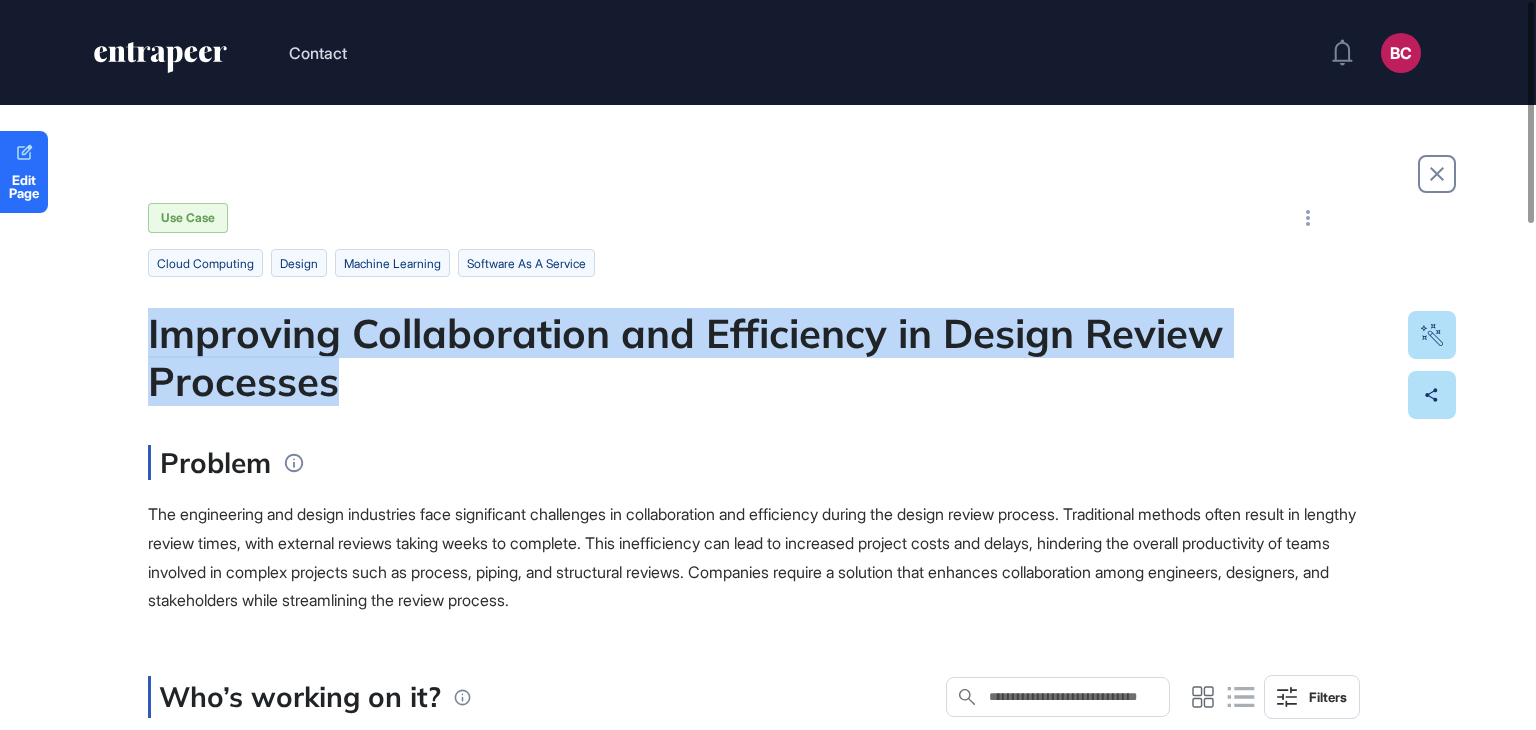 drag, startPoint x: 107, startPoint y: 321, endPoint x: 783, endPoint y: 379, distance: 678.4836 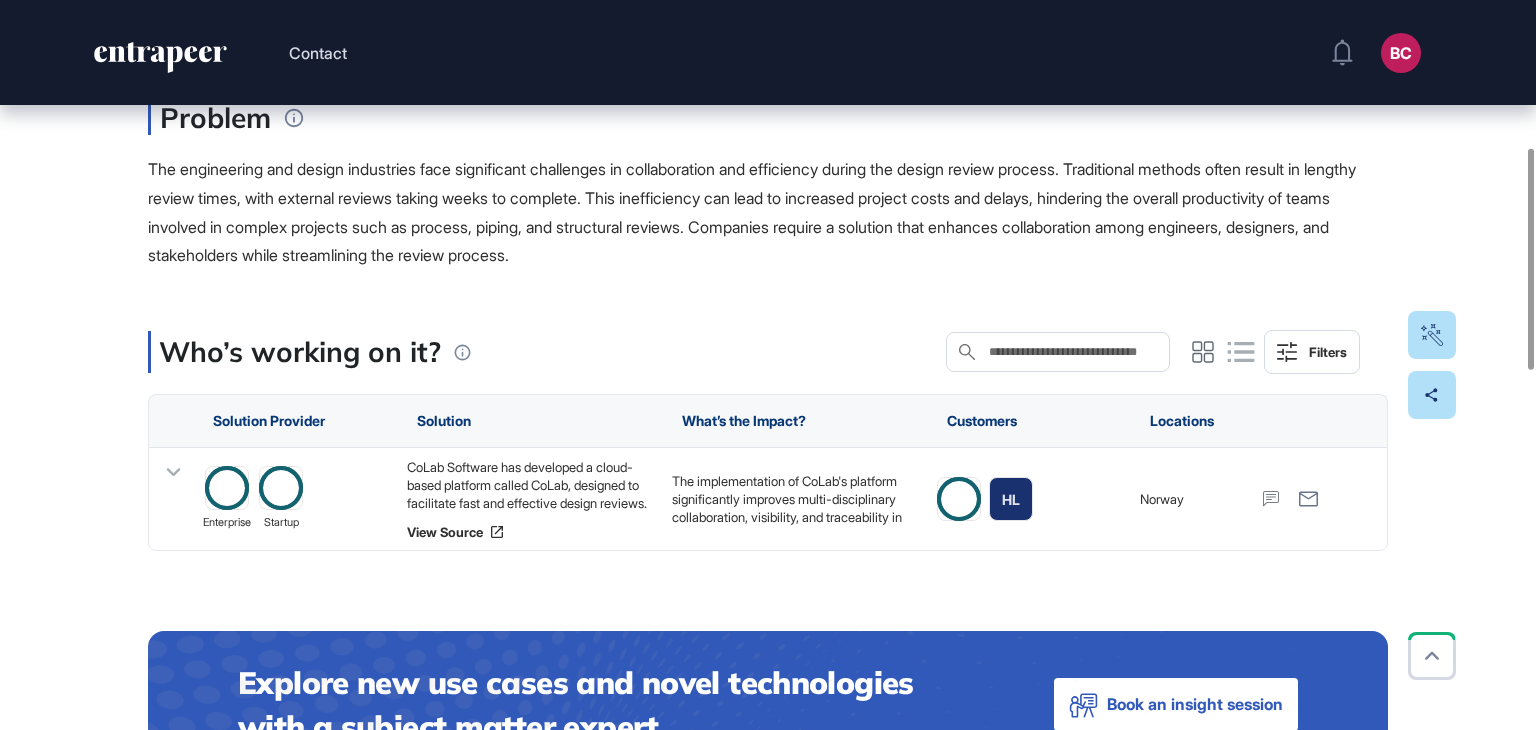 scroll, scrollTop: 500, scrollLeft: 0, axis: vertical 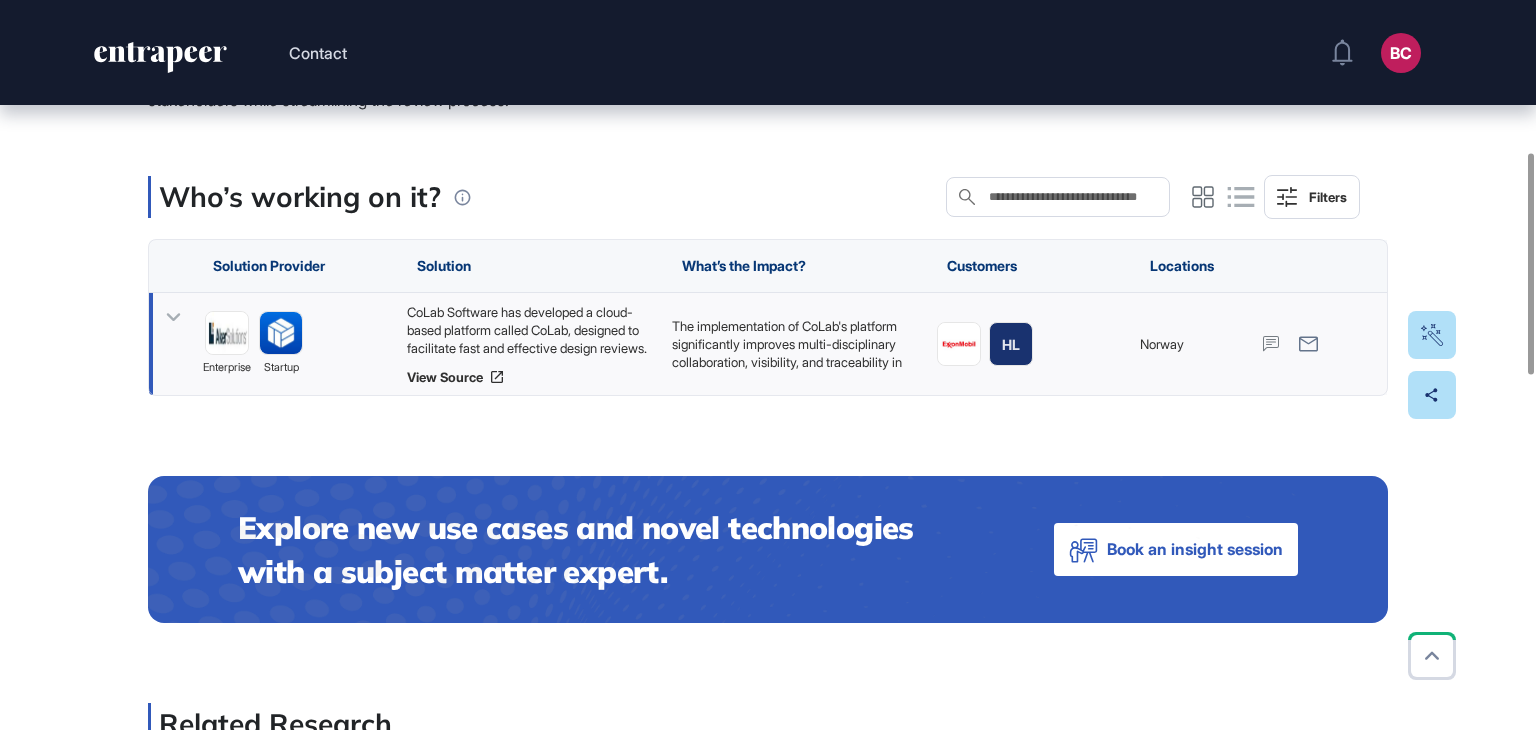 click on "CoLab Software has developed a cloud-based platform called CoLab, designed to facilitate fast and effective design reviews. This platform allows multiple users, including engineers and designers, to collaborate in real-time, providing feedback and building on each other's insights. CoLab incorporates advanced technologies such as machine learning (ML) algorithms to identify similar design files automatically, generative AI (GenAI) to extract lessons learned from past reviews, and enhanced capabilities for analyzing 3D engineering data. The platform also emphasizes enterprise security, data protection, and compliance controls, making it a comprehensive solution for design review challenges." at bounding box center [529, 330] 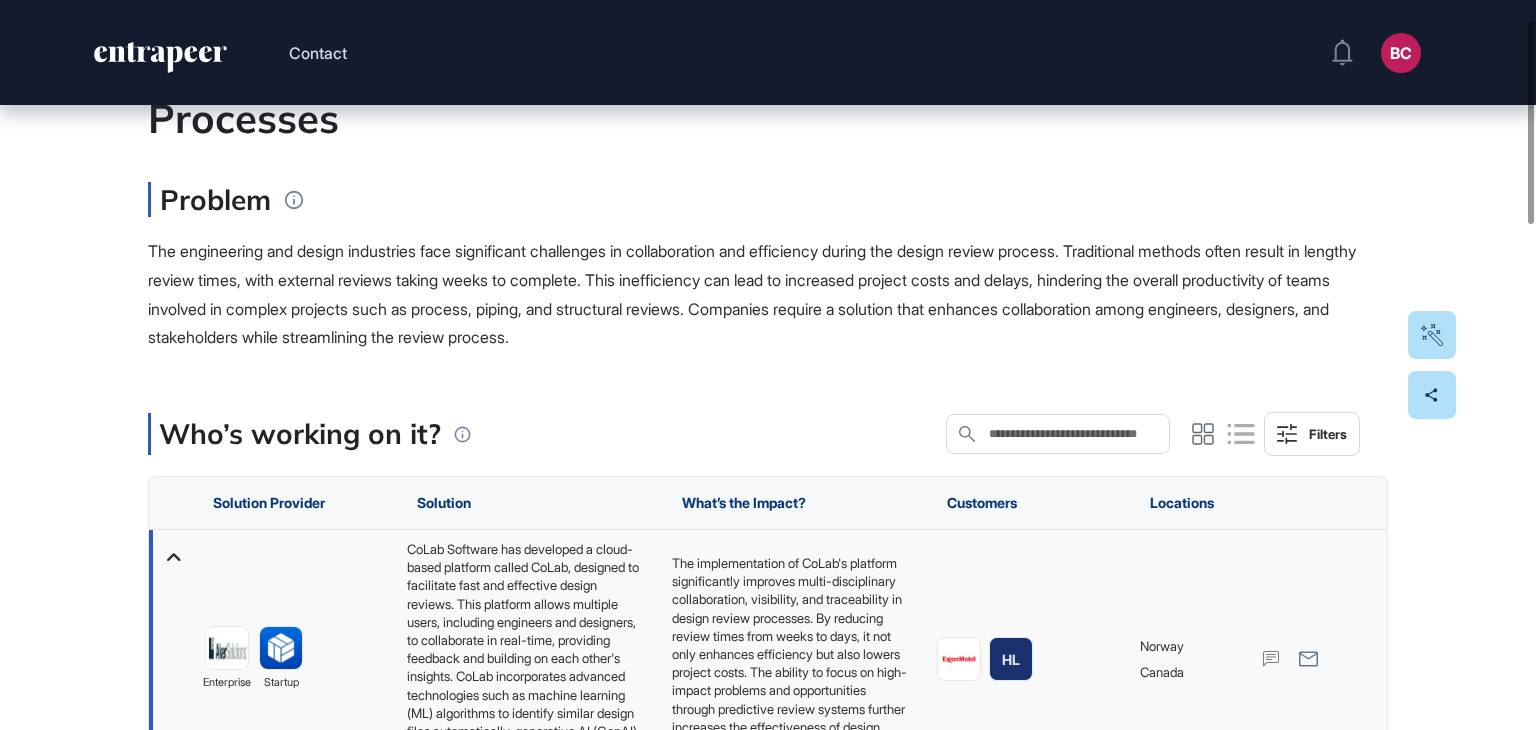 scroll, scrollTop: 0, scrollLeft: 0, axis: both 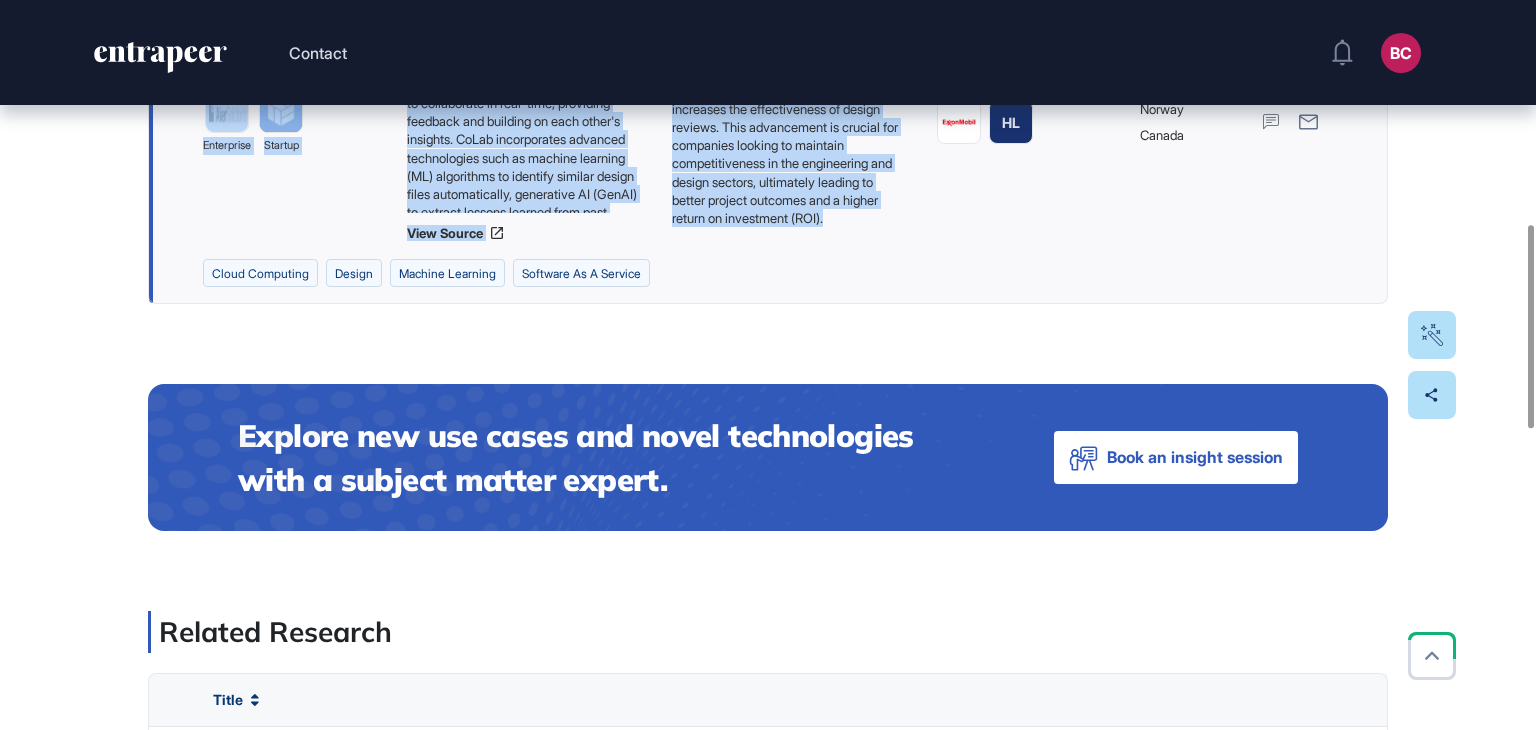 drag, startPoint x: 140, startPoint y: 330, endPoint x: 789, endPoint y: 223, distance: 657.76135 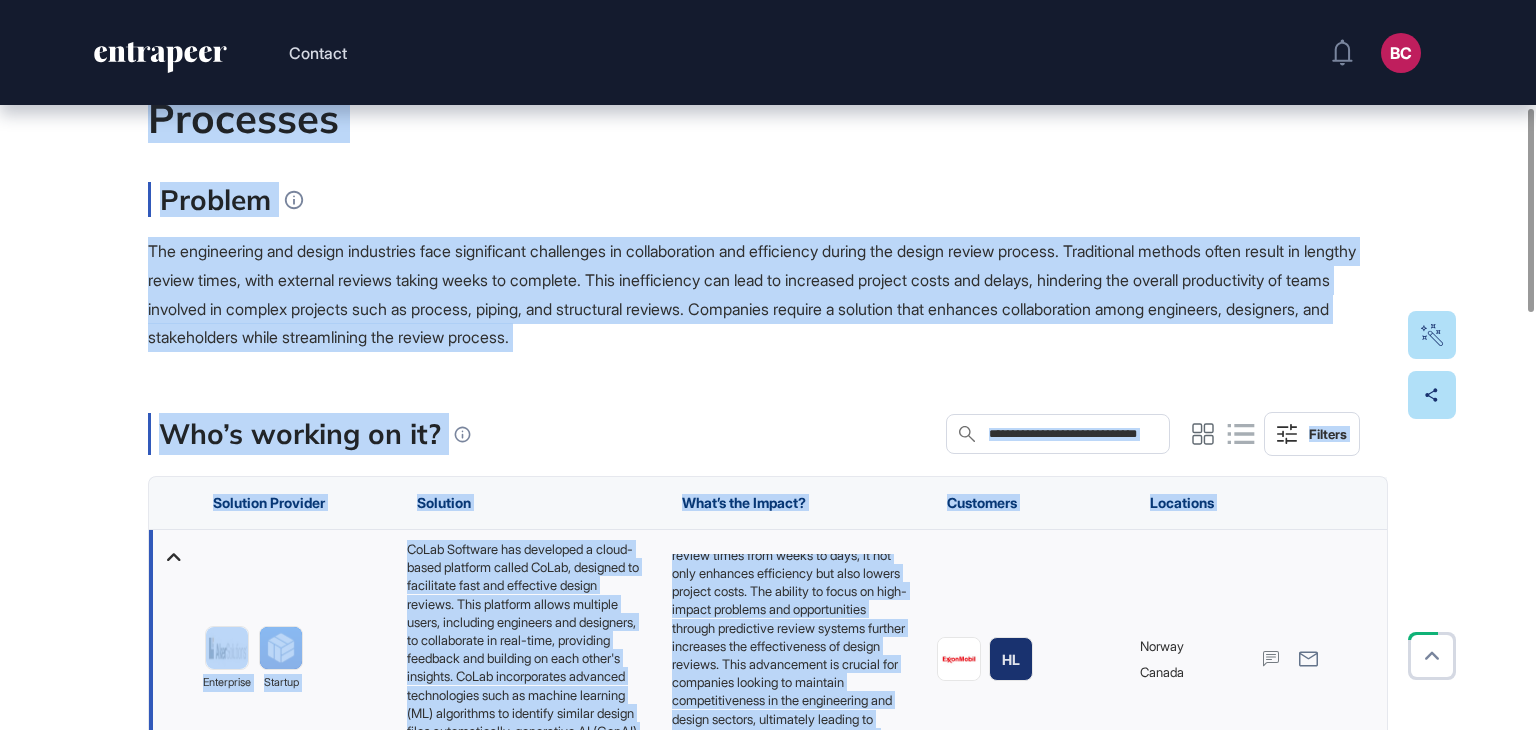 scroll, scrollTop: 100, scrollLeft: 0, axis: vertical 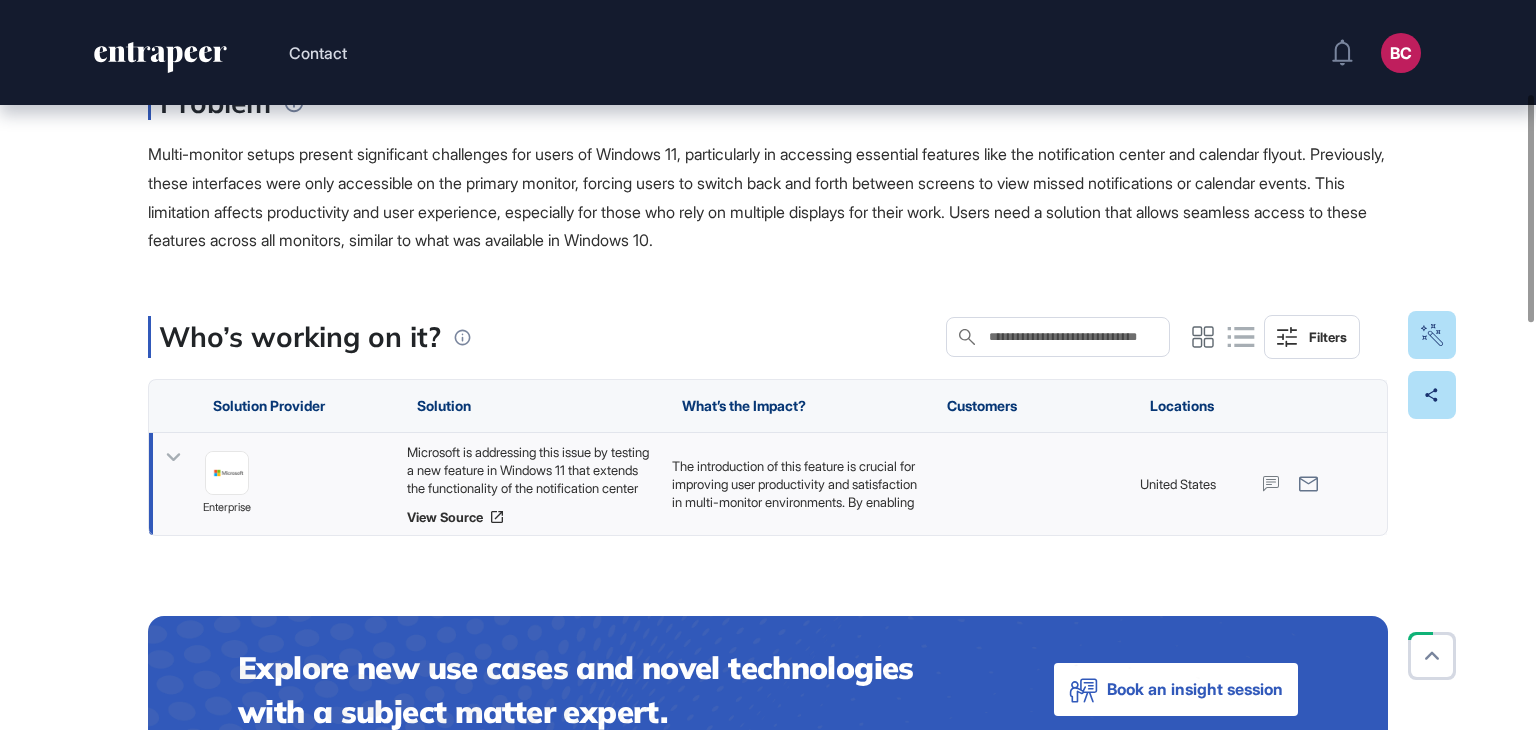 click on "Microsoft is addressing this issue by testing a new feature in Windows 11 that extends the functionality of the notification center and calendar flyout to secondary monitors. This update allows users to click on the date and time in the taskbar on any monitor to access these important interfaces, eliminating the need to return to the primary monitor. This feature is currently being rolled out to Windows Insiders in the Dev Channel and Beta Channel, enhancing the multi-monitor experience for users." at bounding box center (529, 470) 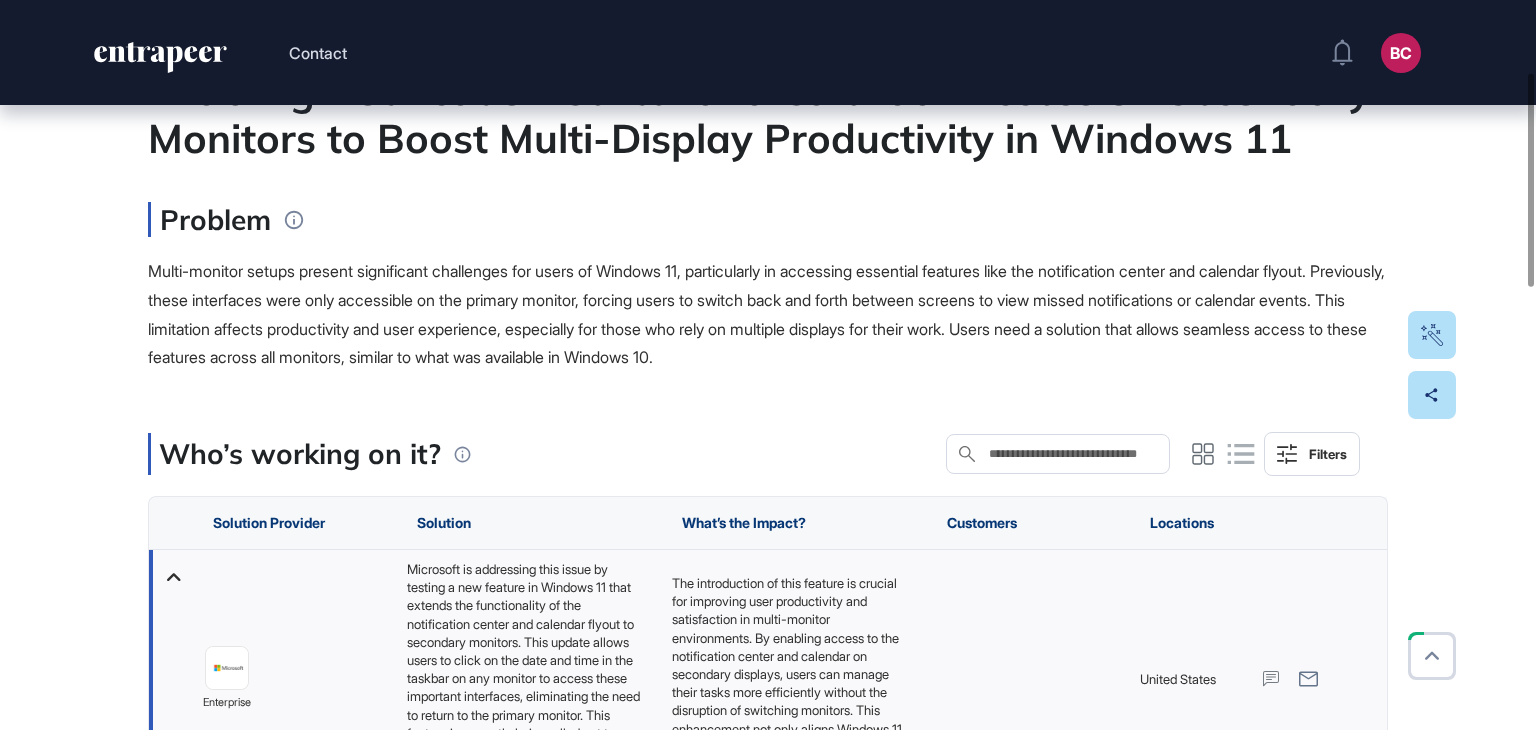 scroll, scrollTop: 0, scrollLeft: 0, axis: both 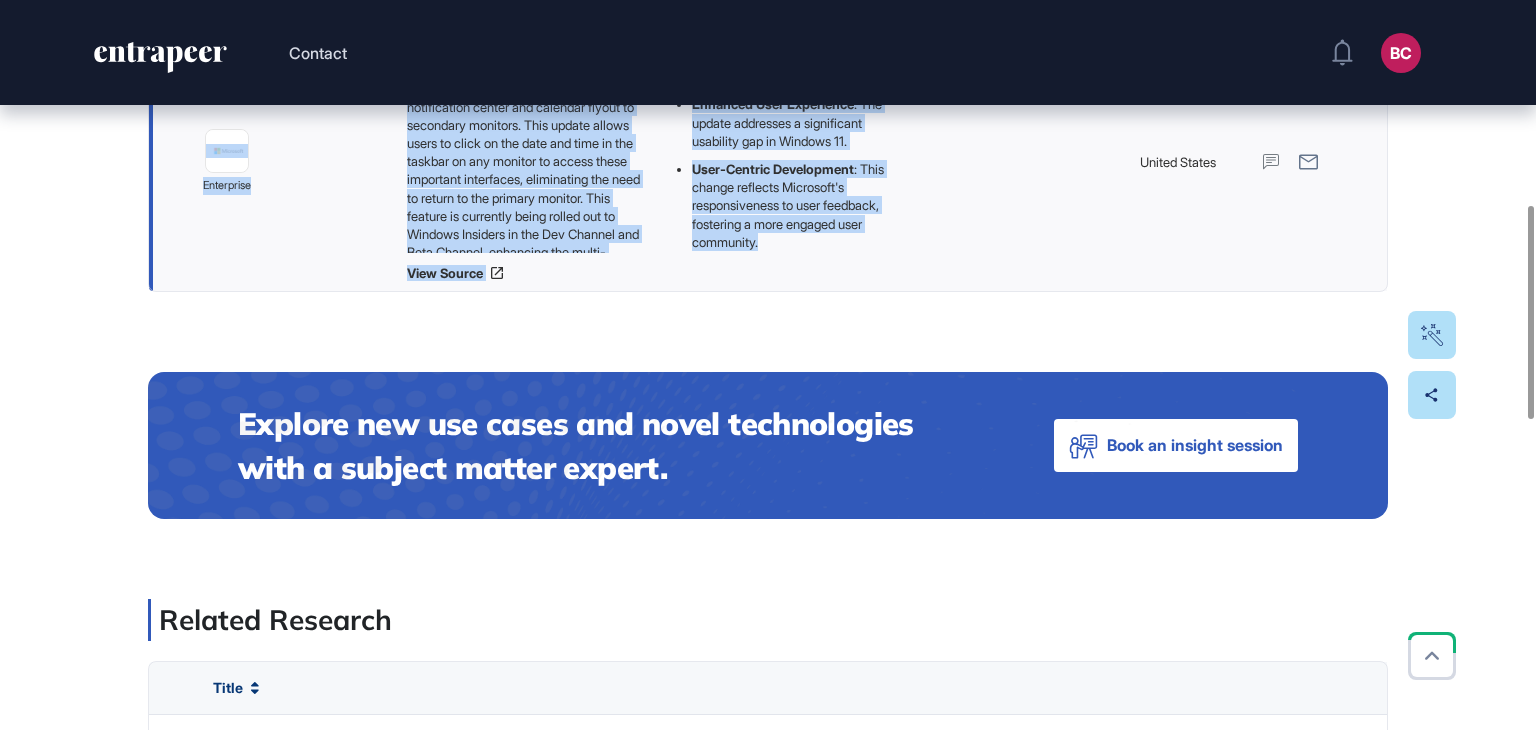 drag, startPoint x: 176, startPoint y: 265, endPoint x: 861, endPoint y: 256, distance: 685.05914 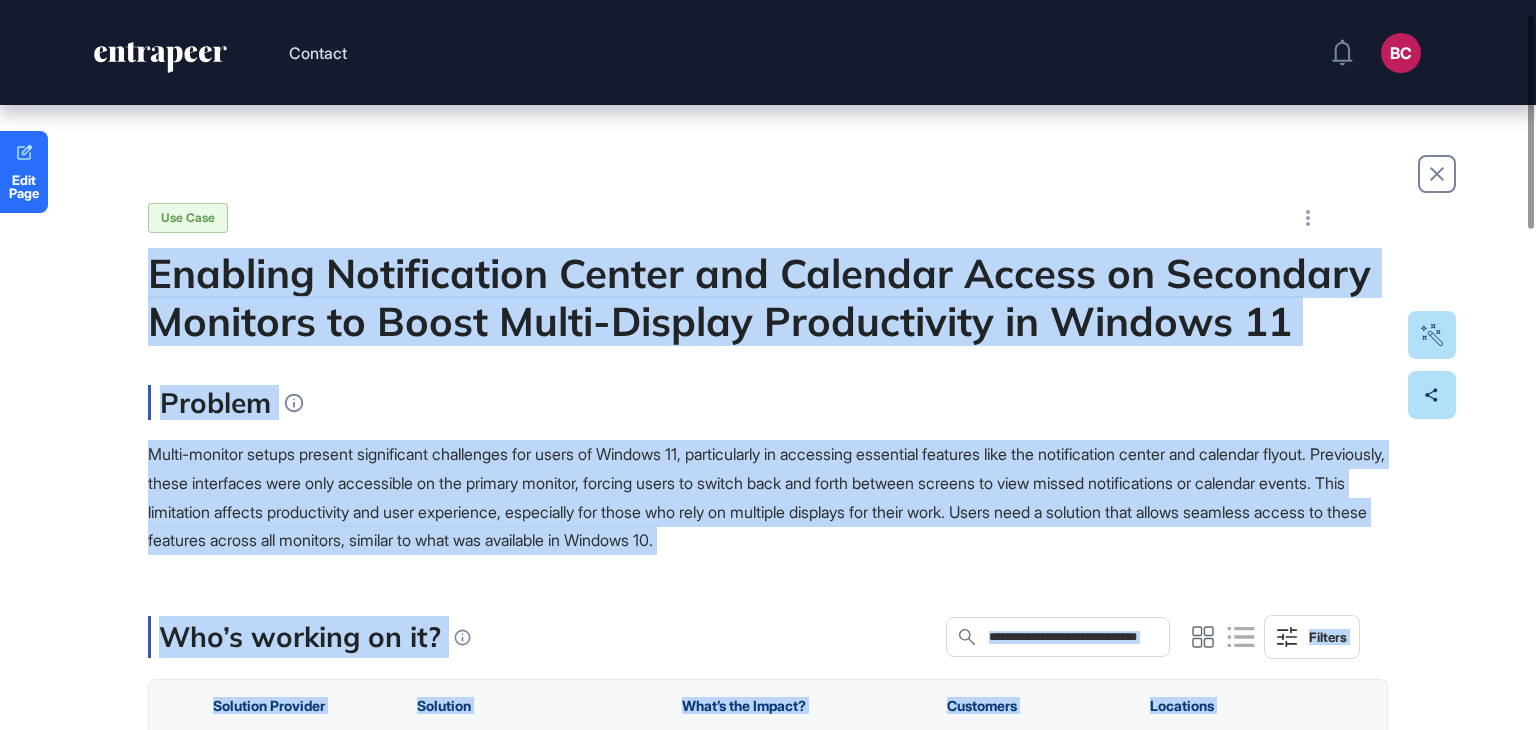 scroll, scrollTop: 300, scrollLeft: 0, axis: vertical 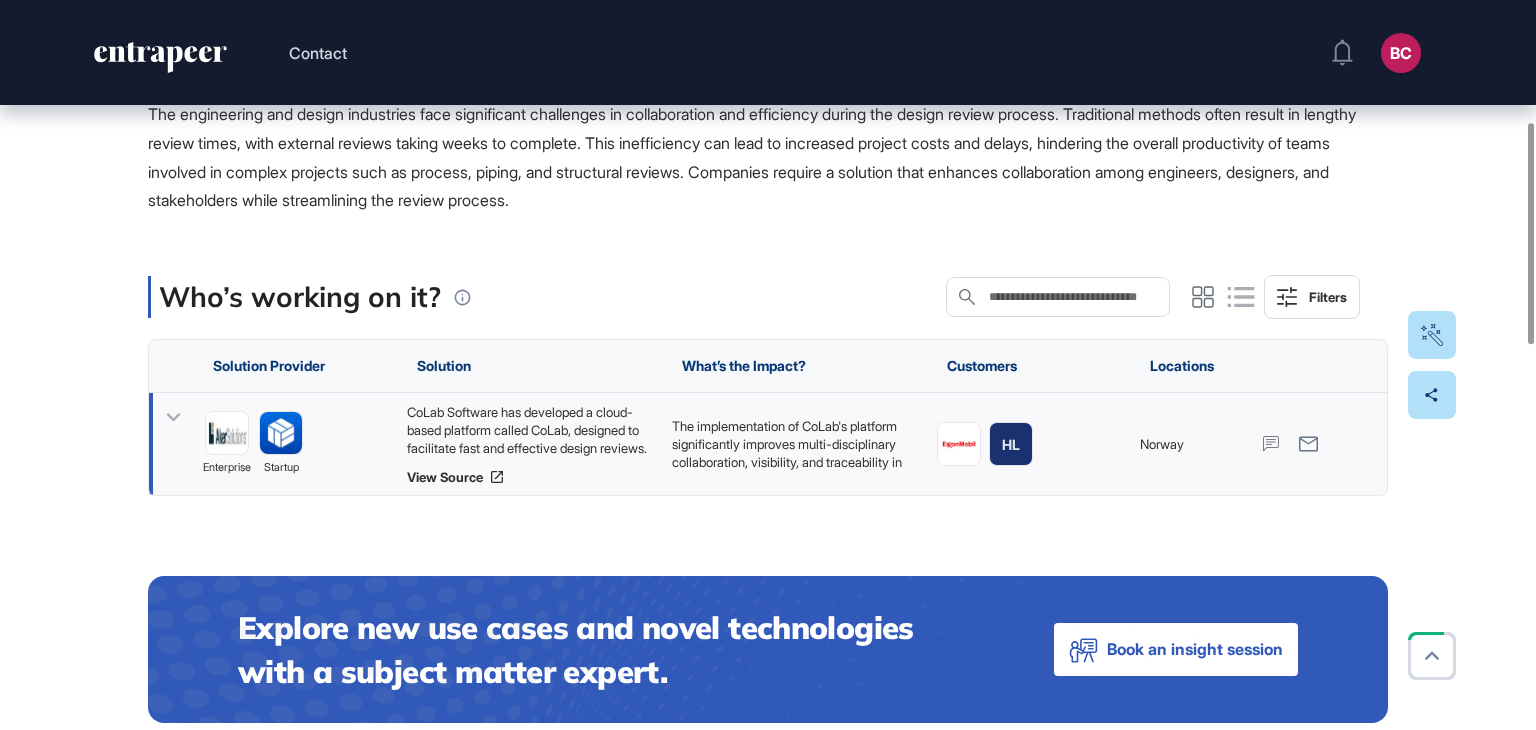 click on "CoLab Software has developed a cloud-based platform called CoLab, designed to facilitate fast and effective design reviews. This platform allows multiple users, including engineers and designers, to collaborate in real-time, providing feedback and building on each other's insights. CoLab incorporates advanced technologies such as machine learning (ML) algorithms to identify similar design files automatically, generative AI (GenAI) to extract lessons learned from past reviews, and enhanced capabilities for analyzing 3D engineering data. The platform also emphasizes enterprise security, data protection, and compliance controls, making it a comprehensive solution for design review challenges." at bounding box center [529, 430] 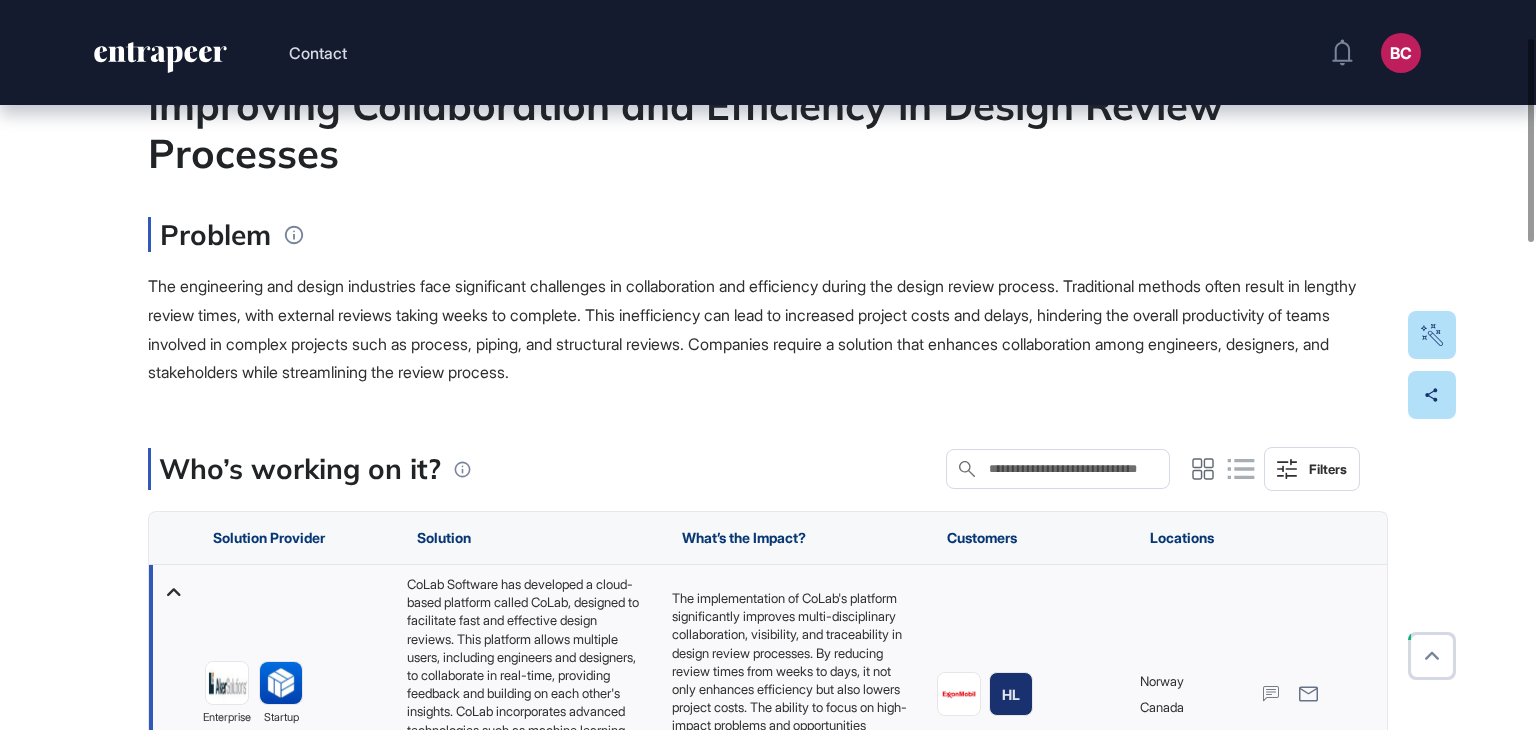 scroll, scrollTop: 100, scrollLeft: 0, axis: vertical 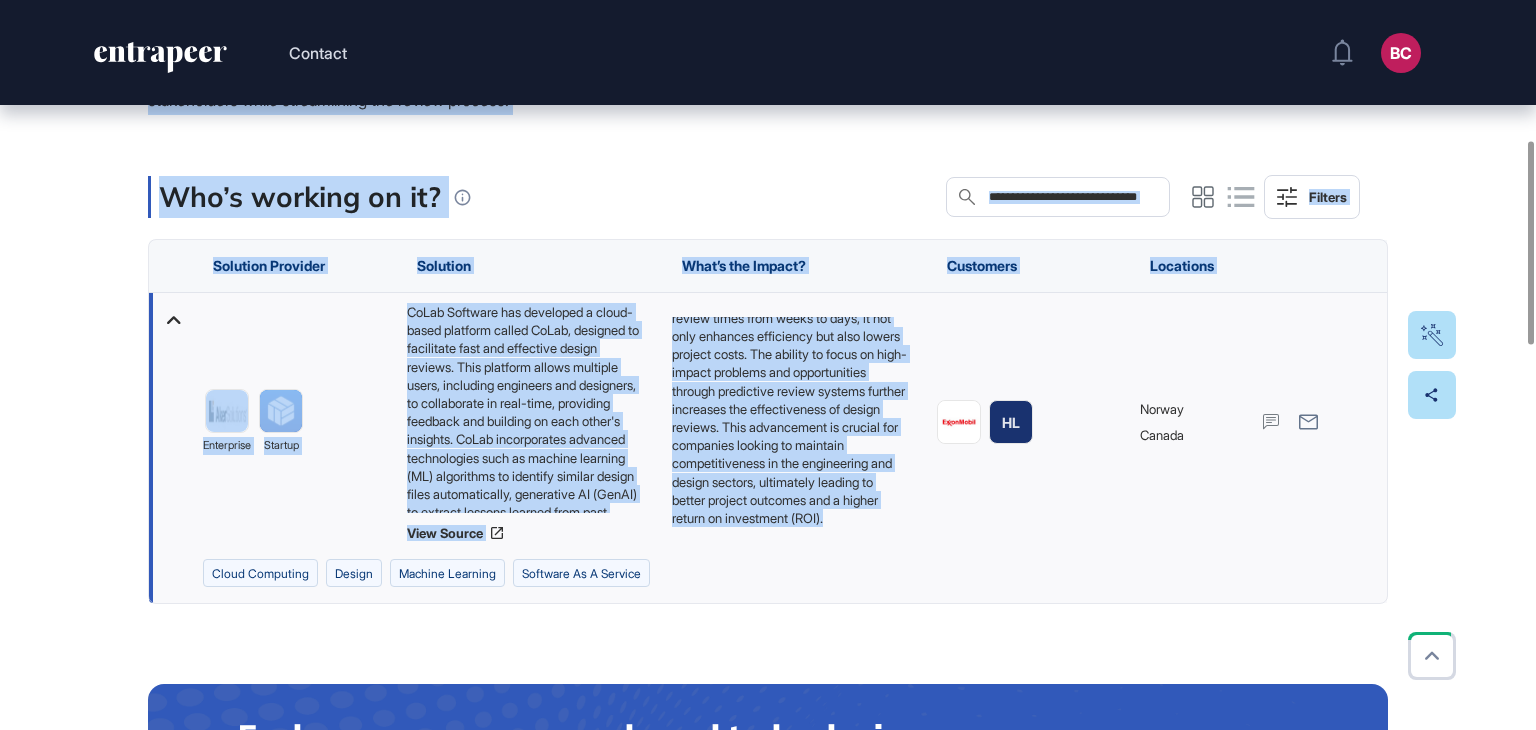 drag, startPoint x: 142, startPoint y: 234, endPoint x: 796, endPoint y: 511, distance: 710.2429 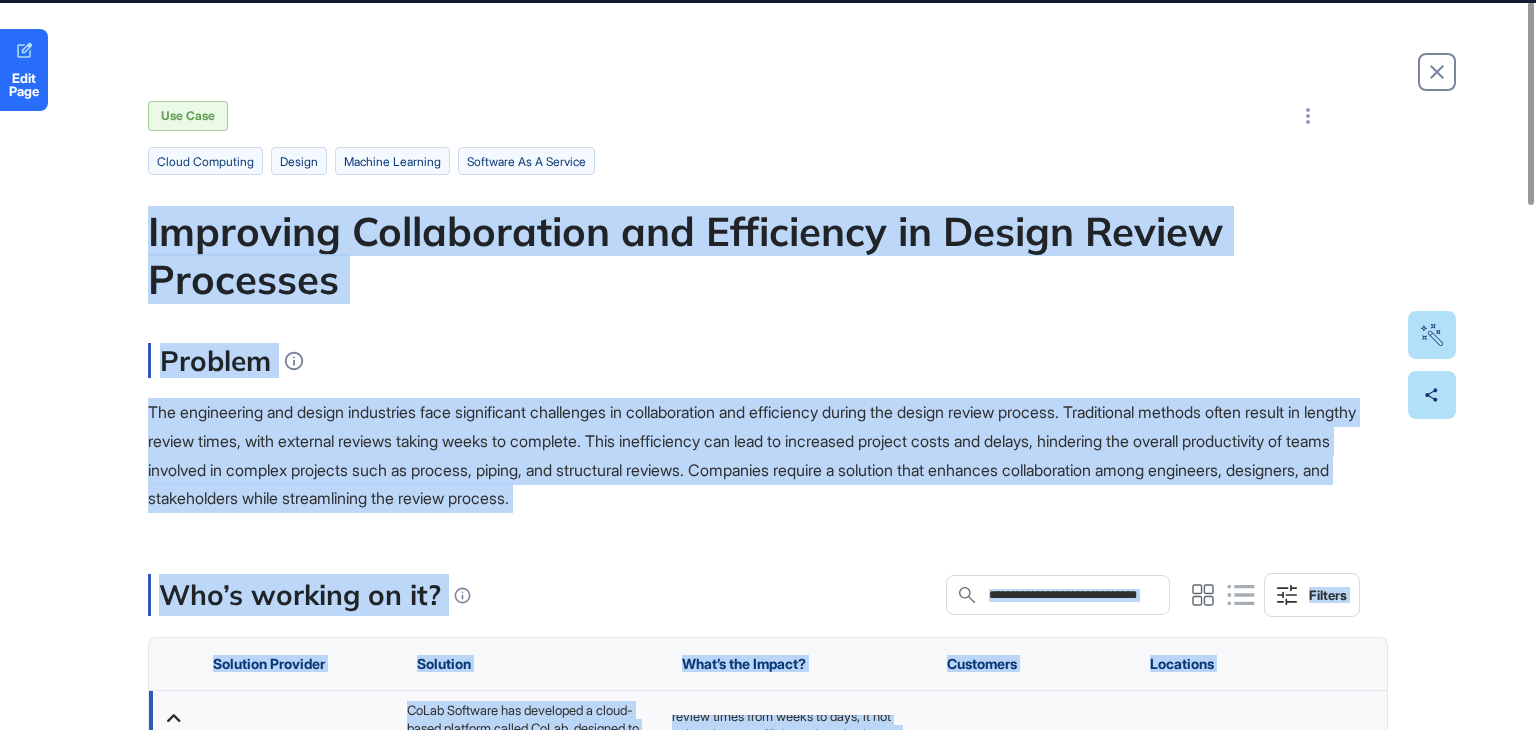 scroll, scrollTop: 0, scrollLeft: 0, axis: both 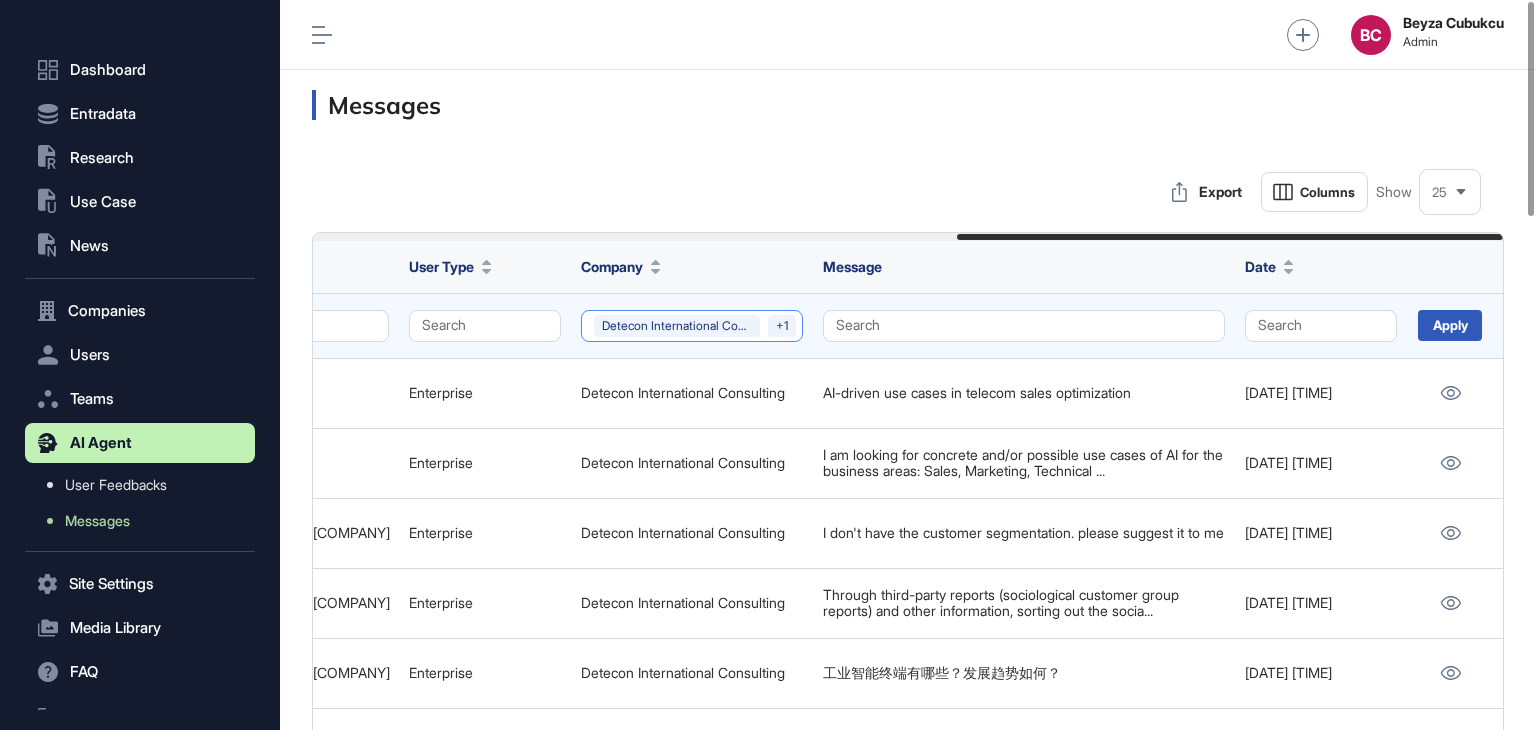 click on "Detecon International Consulting +1" 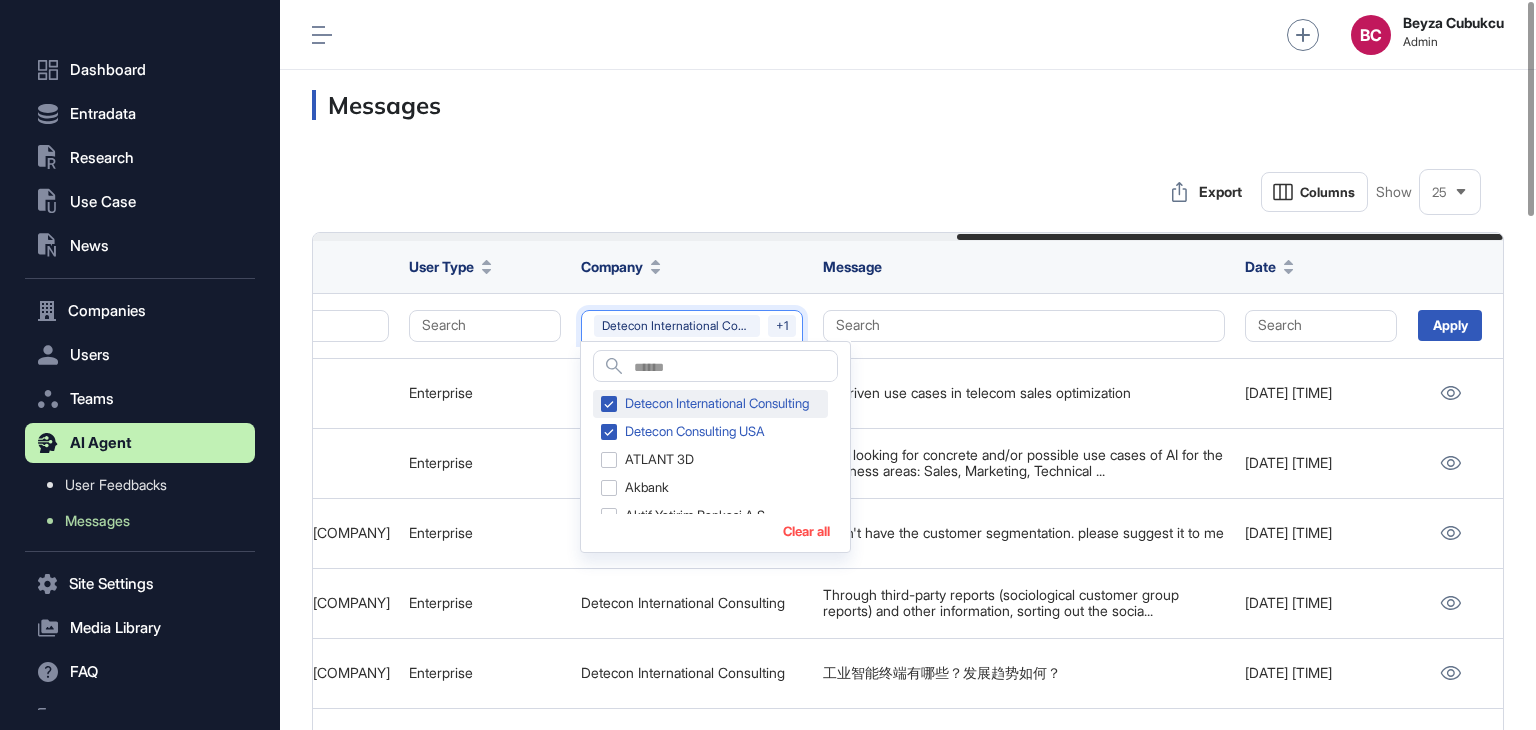 click on "Detecon International Consulting" at bounding box center (710, 404) 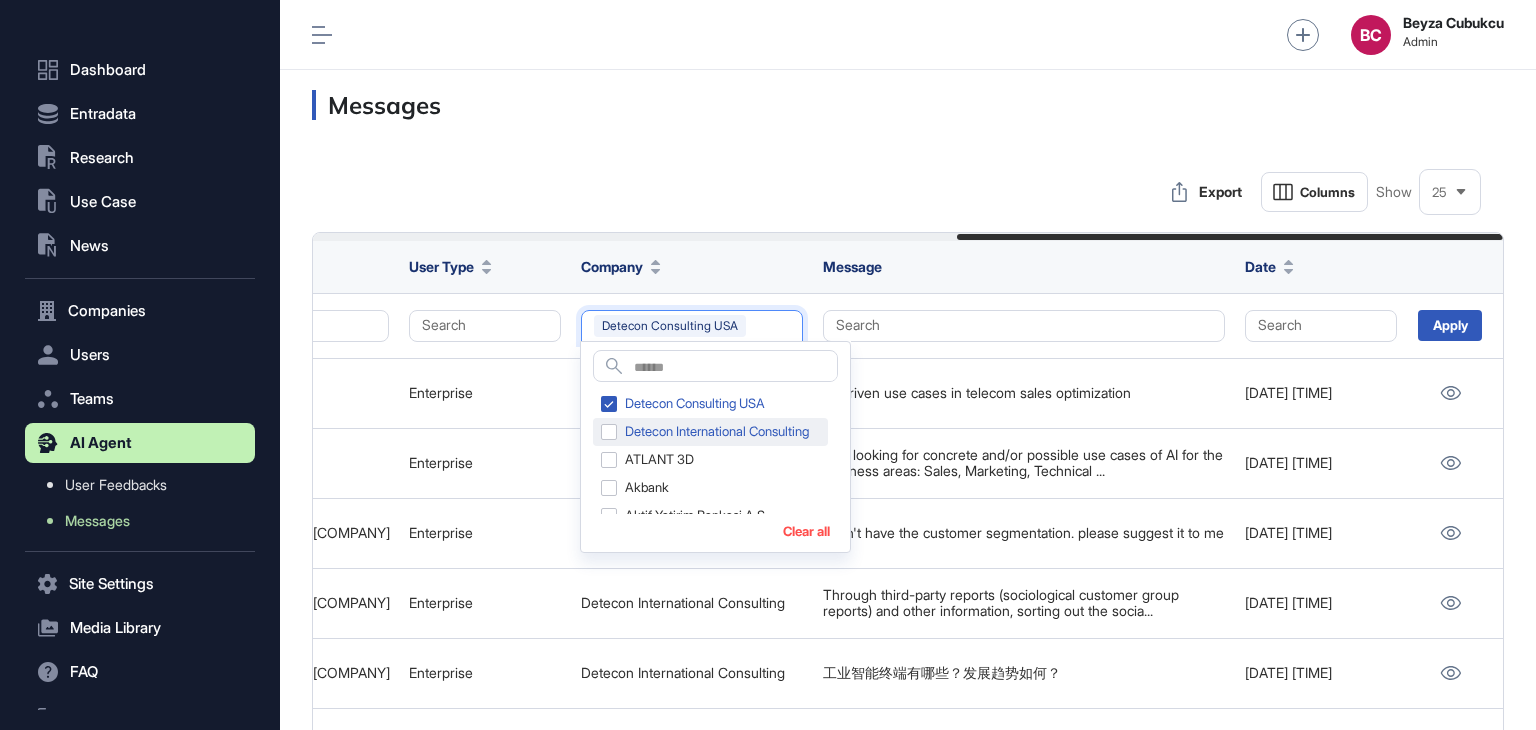 click on "Detecon International Consulting" at bounding box center (710, 432) 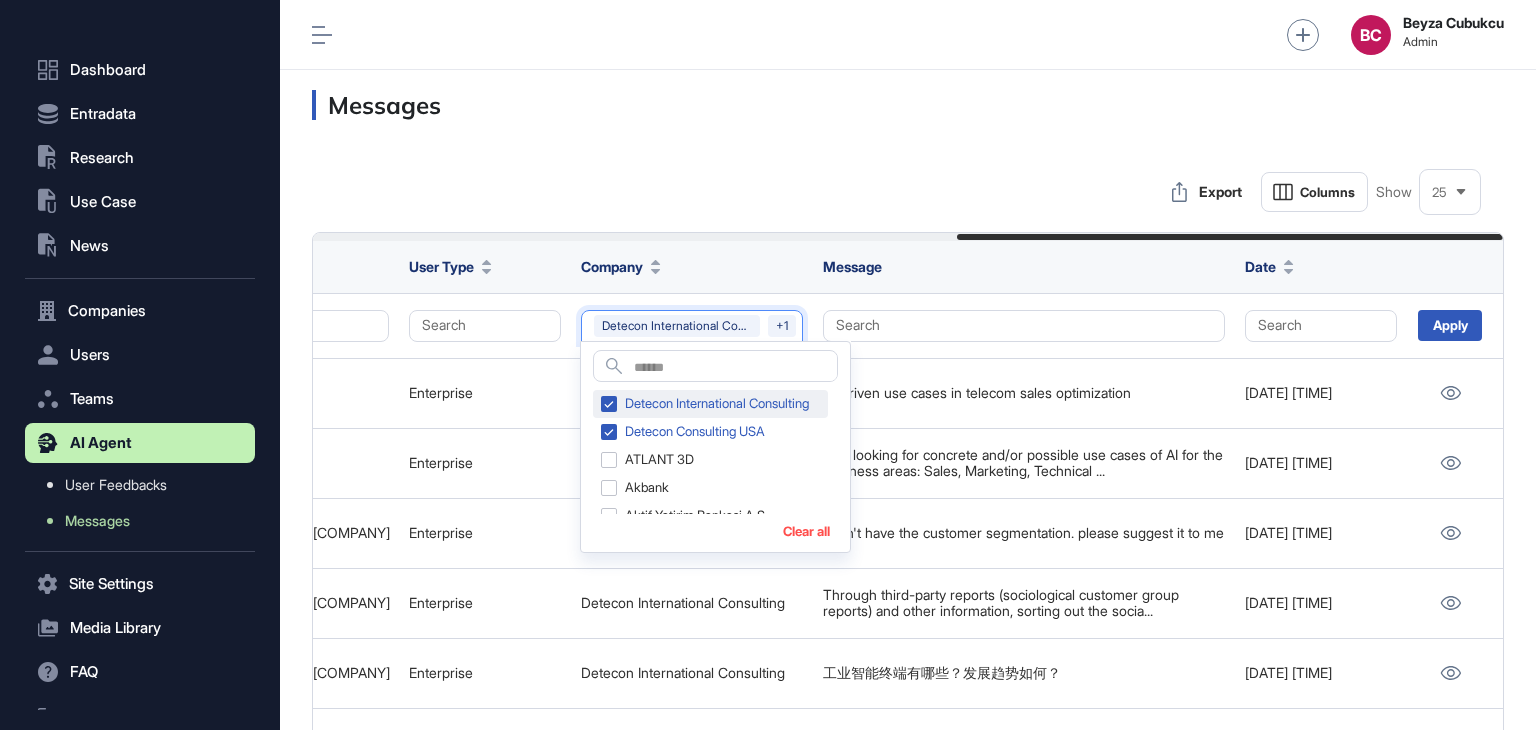 click on "Detecon International Consulting" at bounding box center [710, 404] 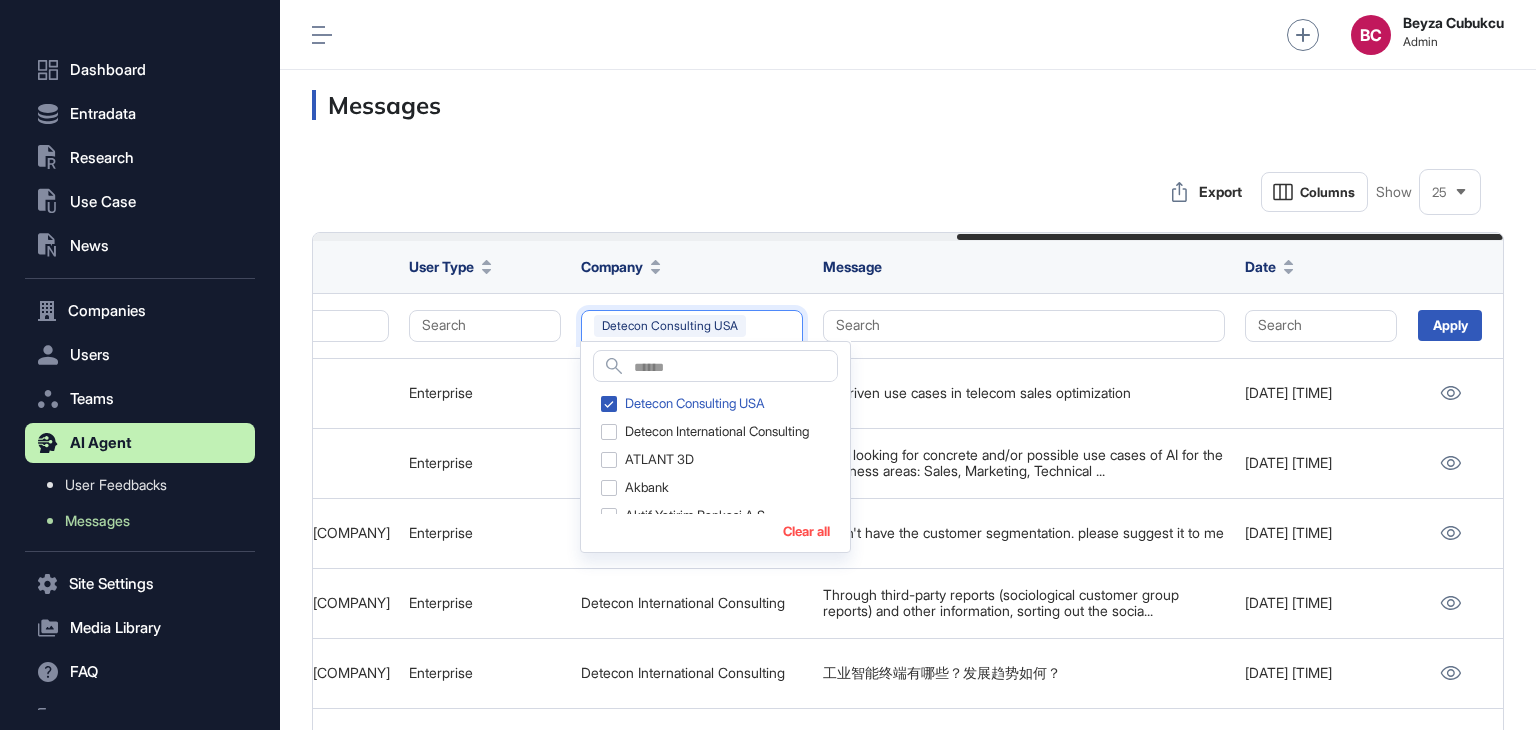 click on "Detecon Consulting USA" at bounding box center [710, 404] 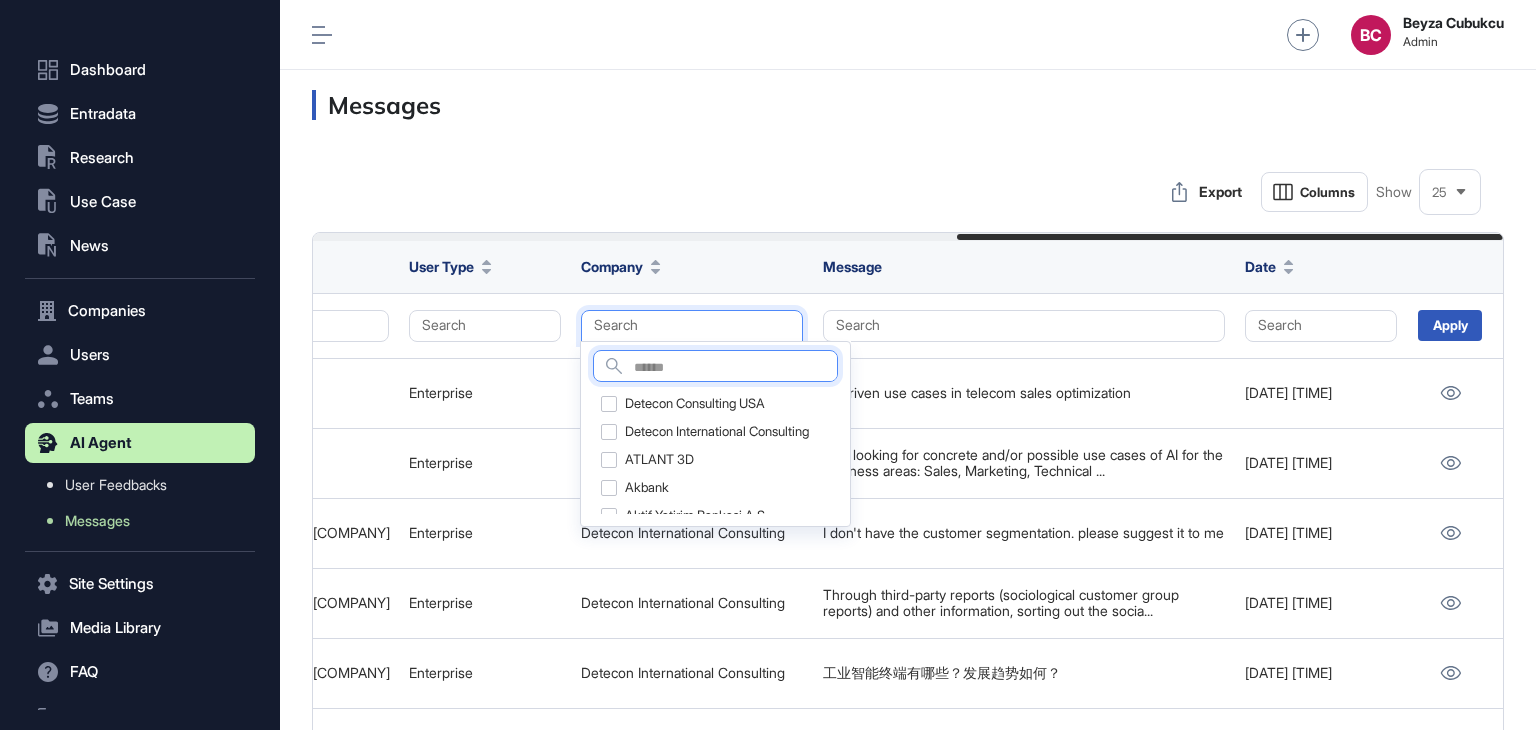 click at bounding box center (735, 368) 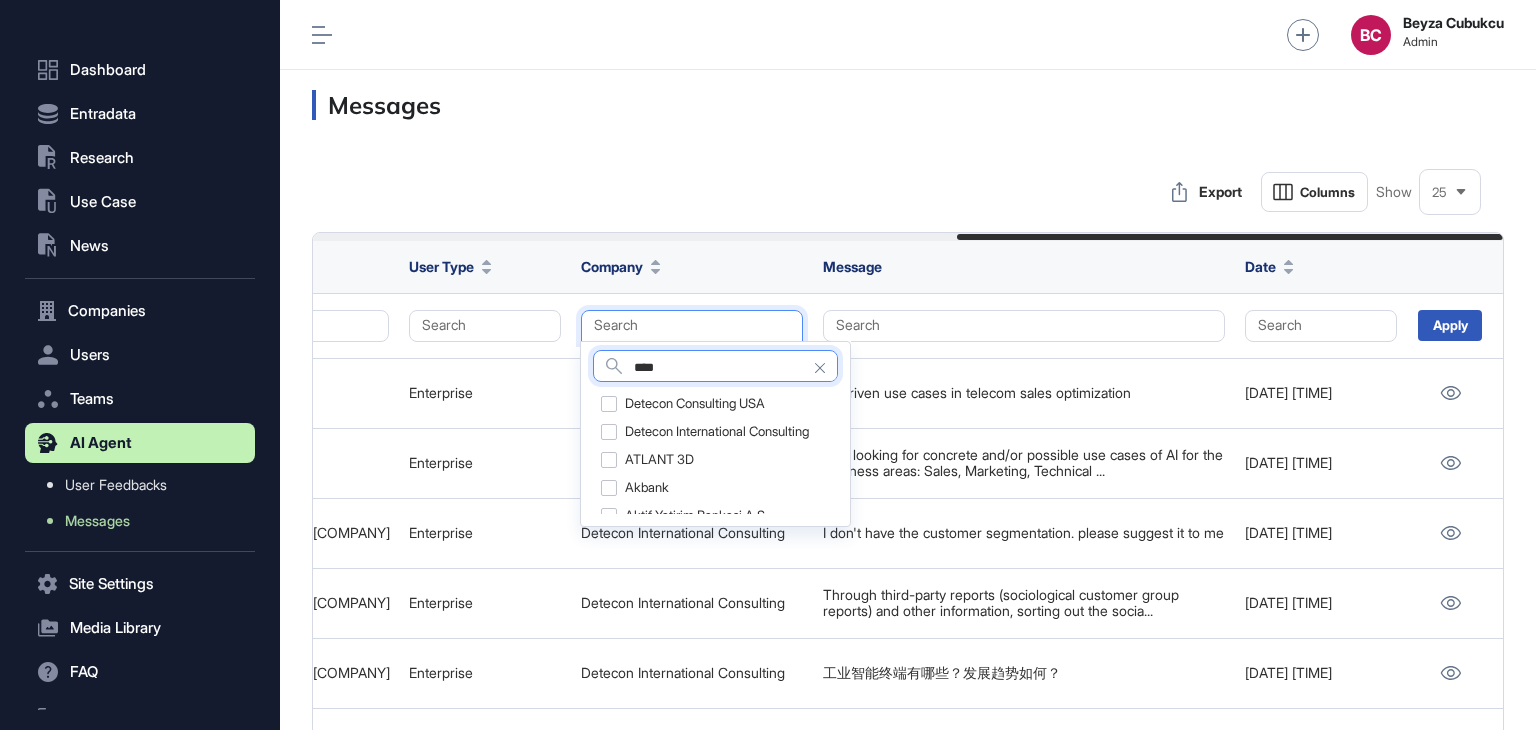 type on "****" 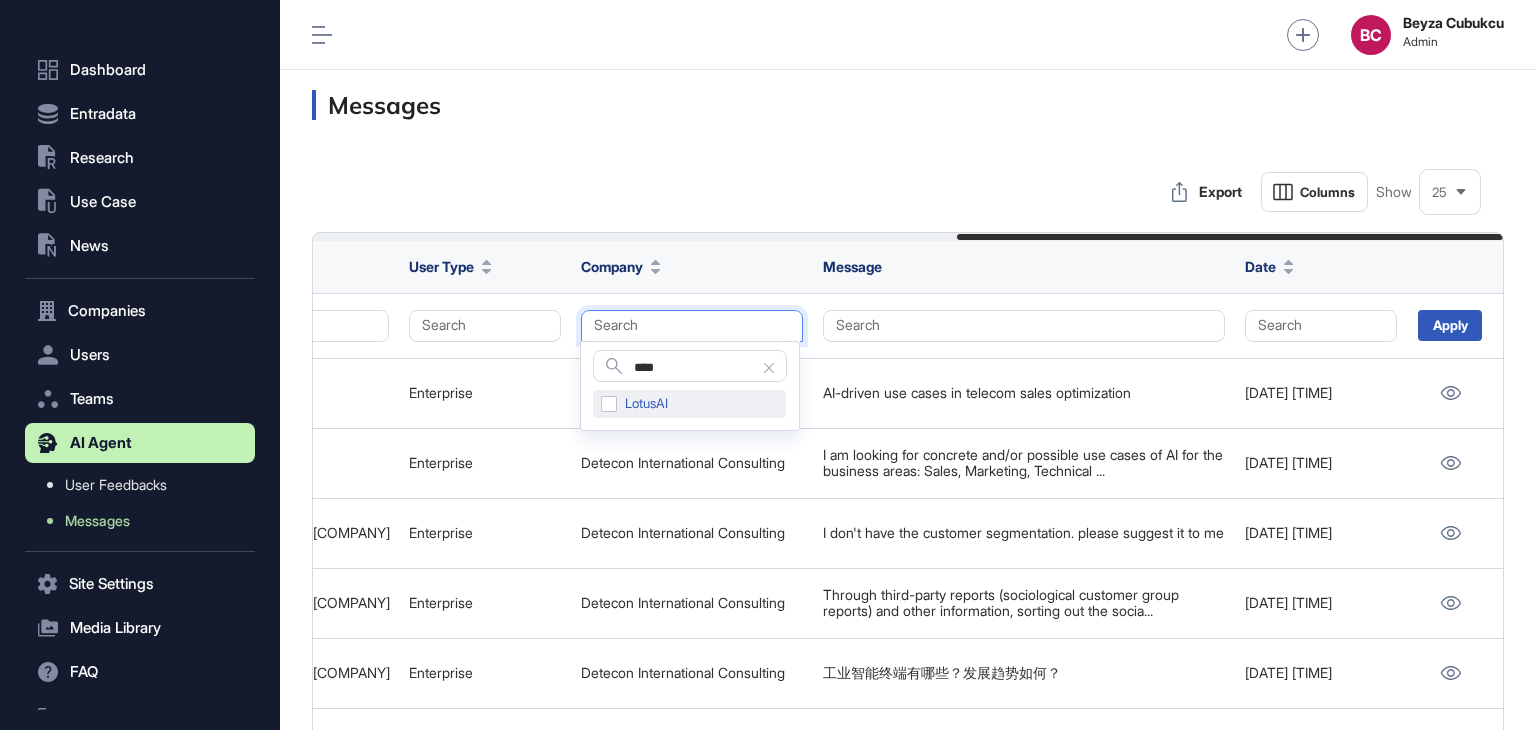 click on "LotusAI" at bounding box center (689, 404) 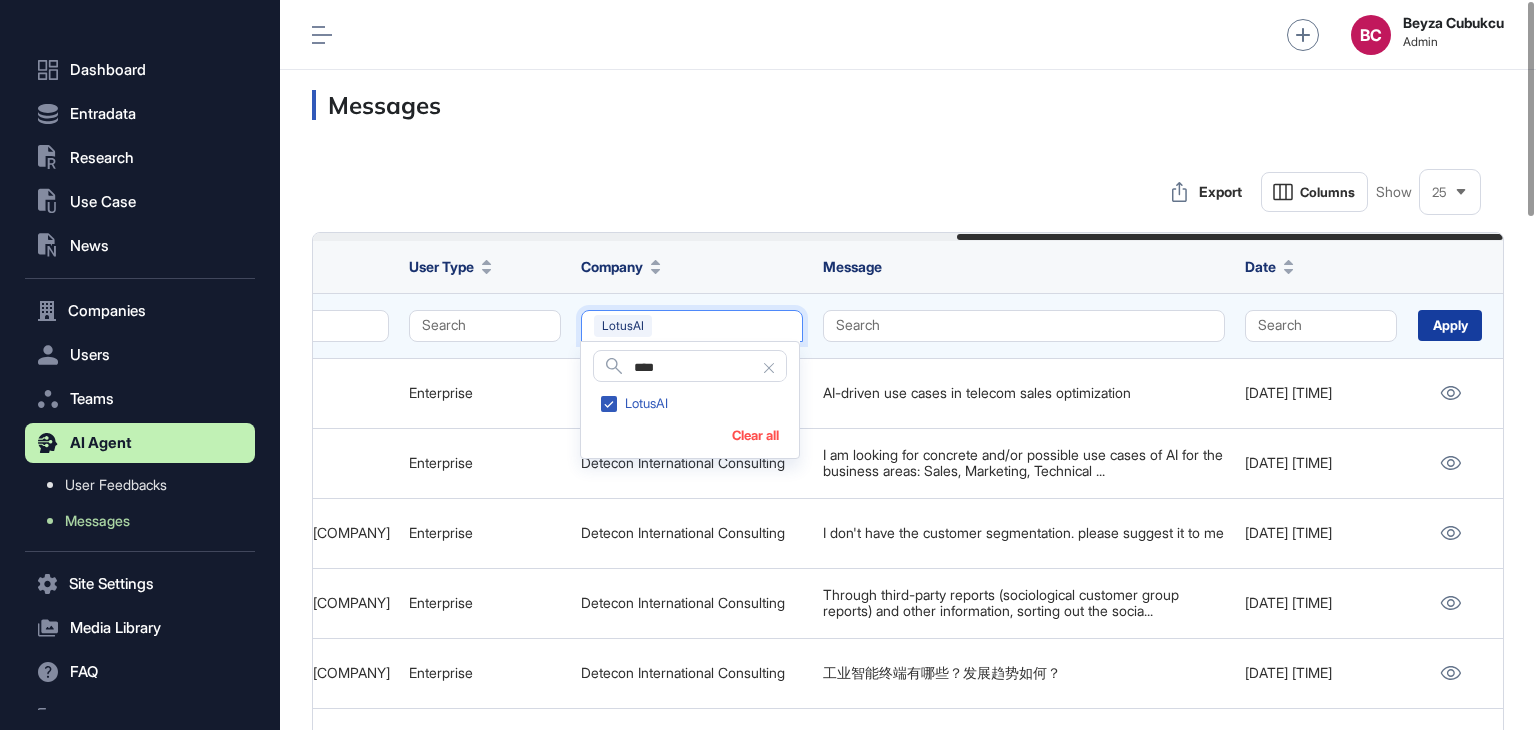 click on "Apply" at bounding box center [1450, 325] 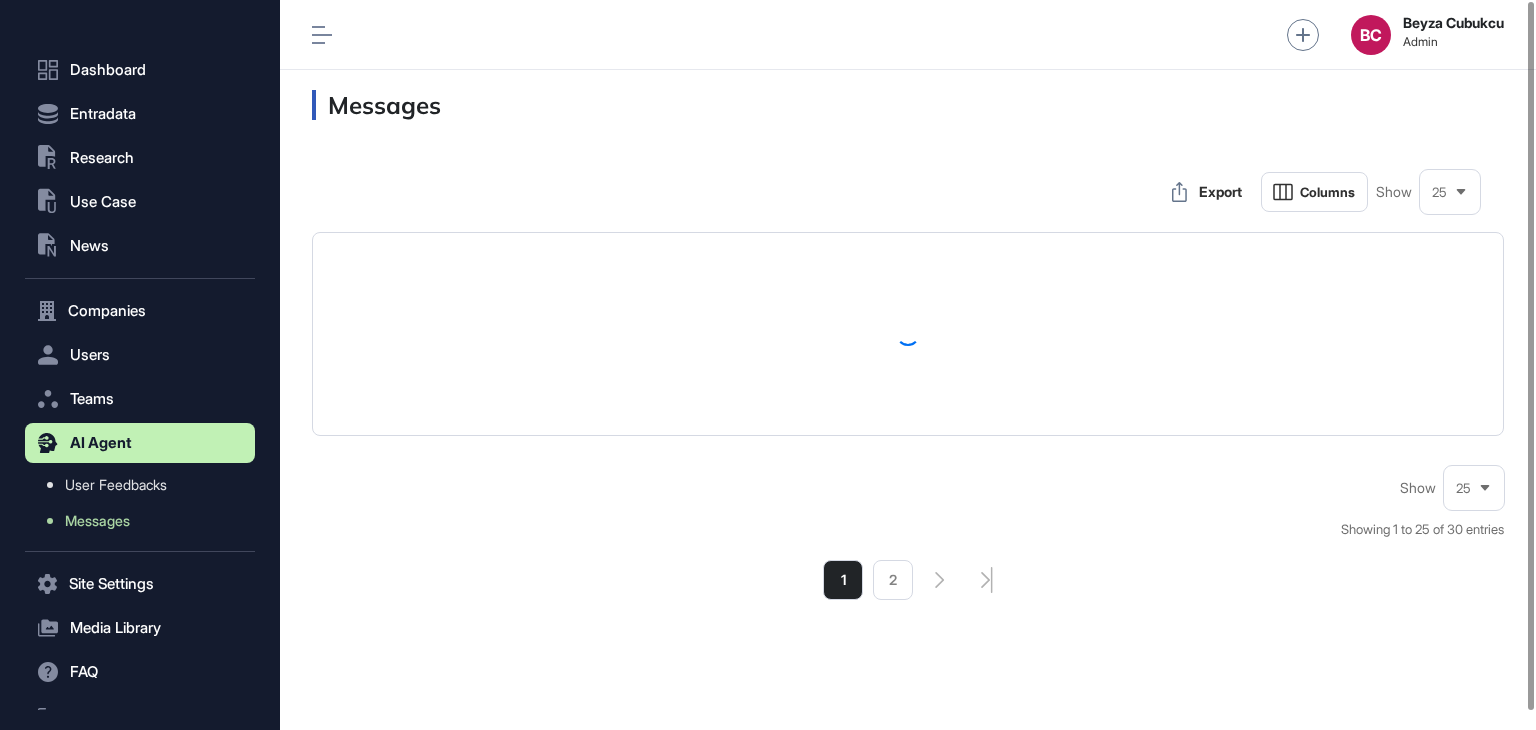 scroll, scrollTop: 0, scrollLeft: 0, axis: both 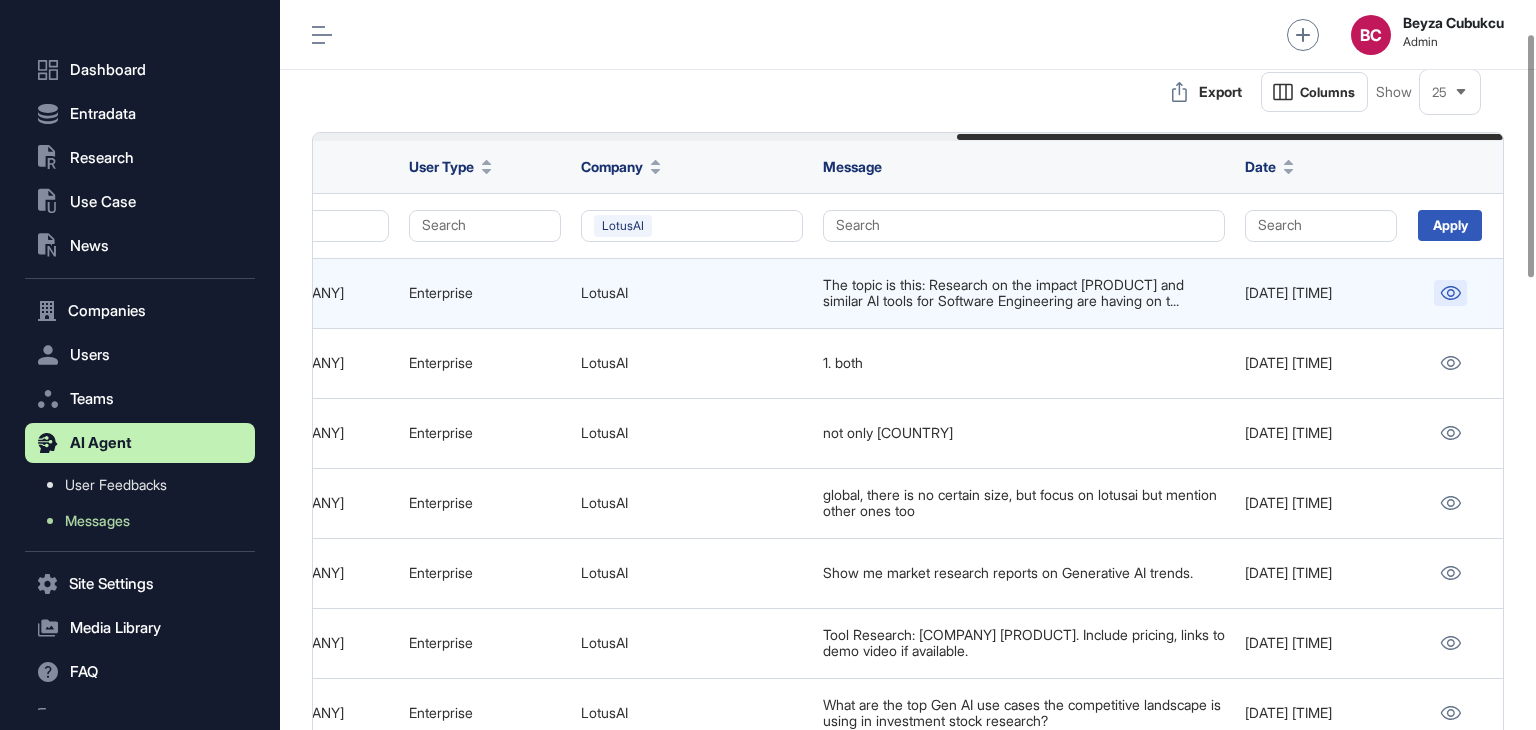 click 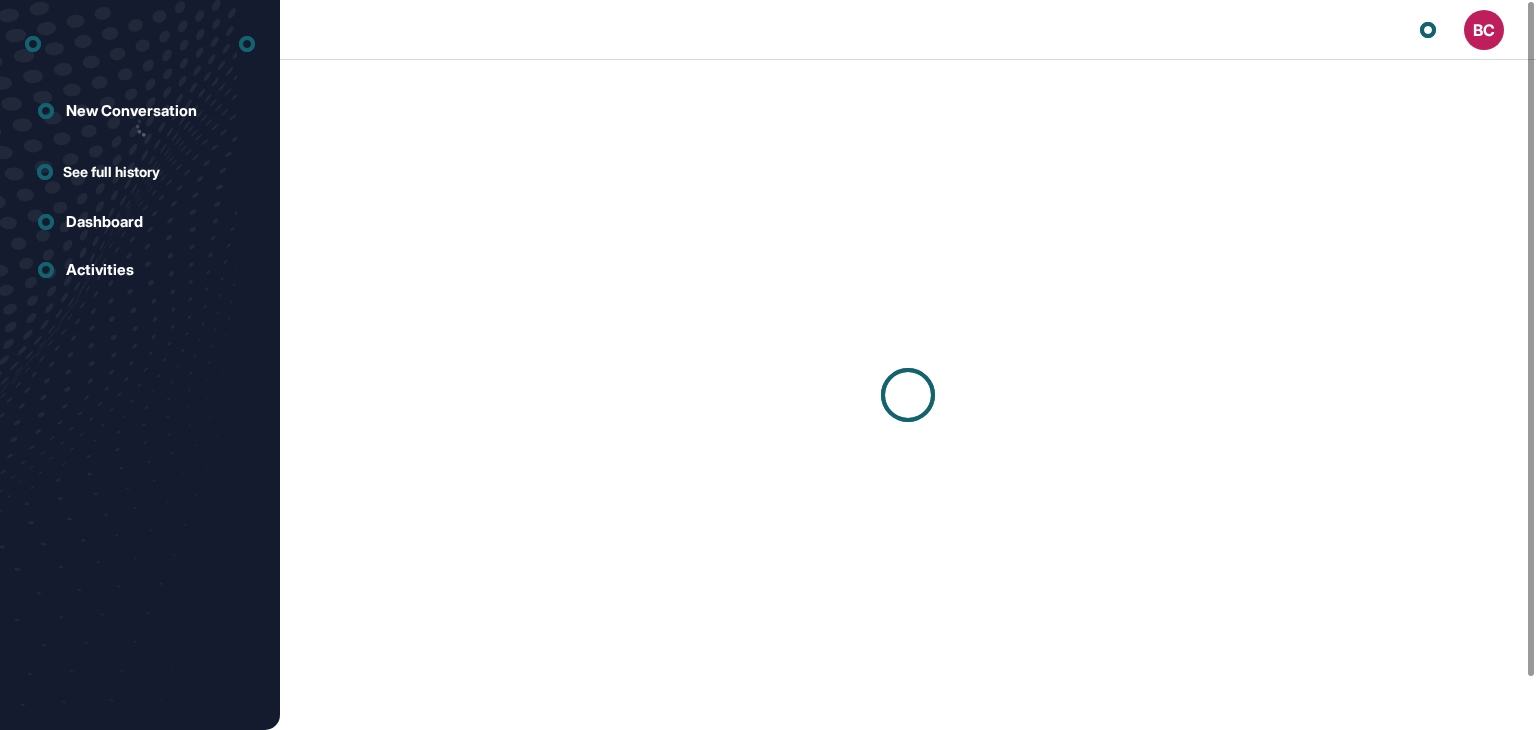 scroll, scrollTop: 0, scrollLeft: 0, axis: both 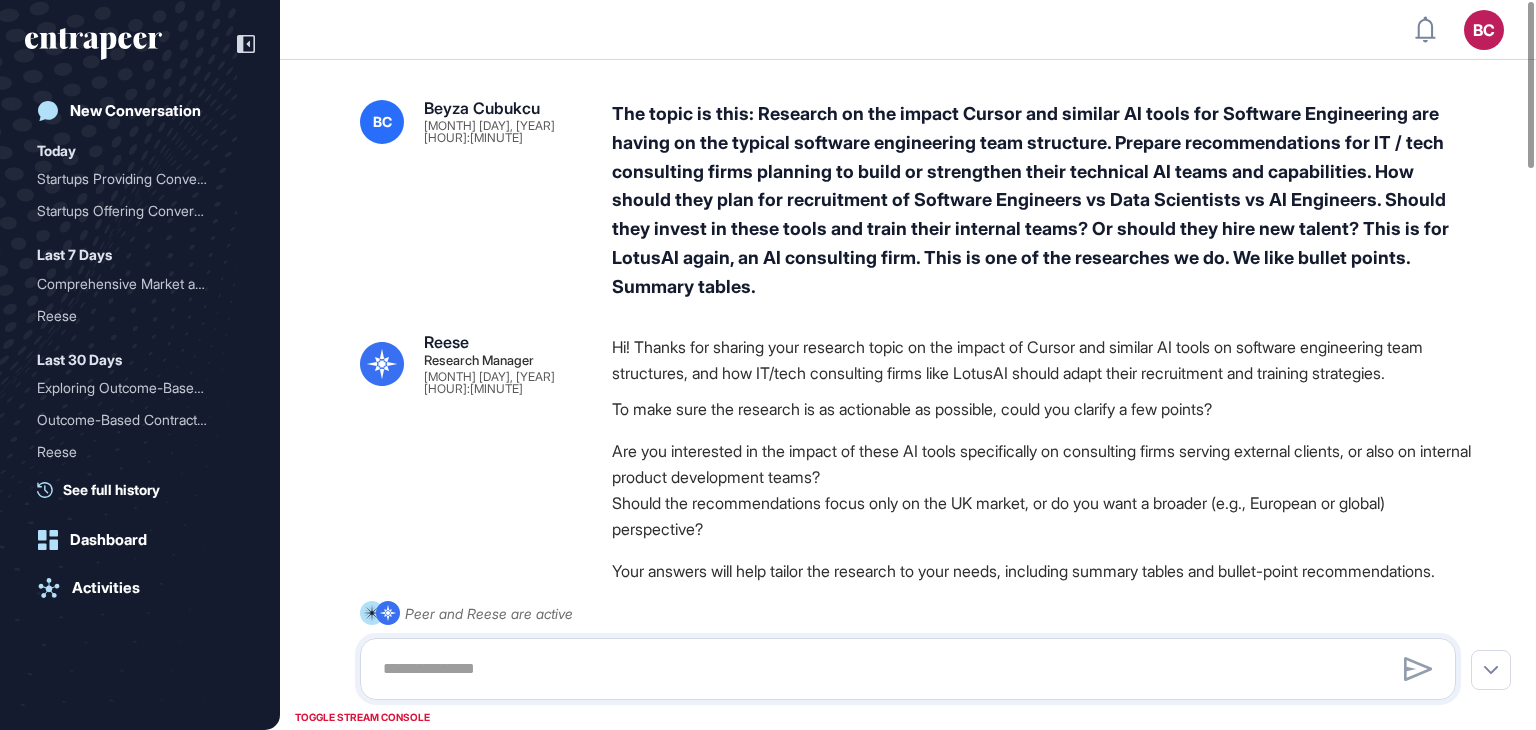 drag, startPoint x: 739, startPoint y: 111, endPoint x: 787, endPoint y: 282, distance: 177.60912 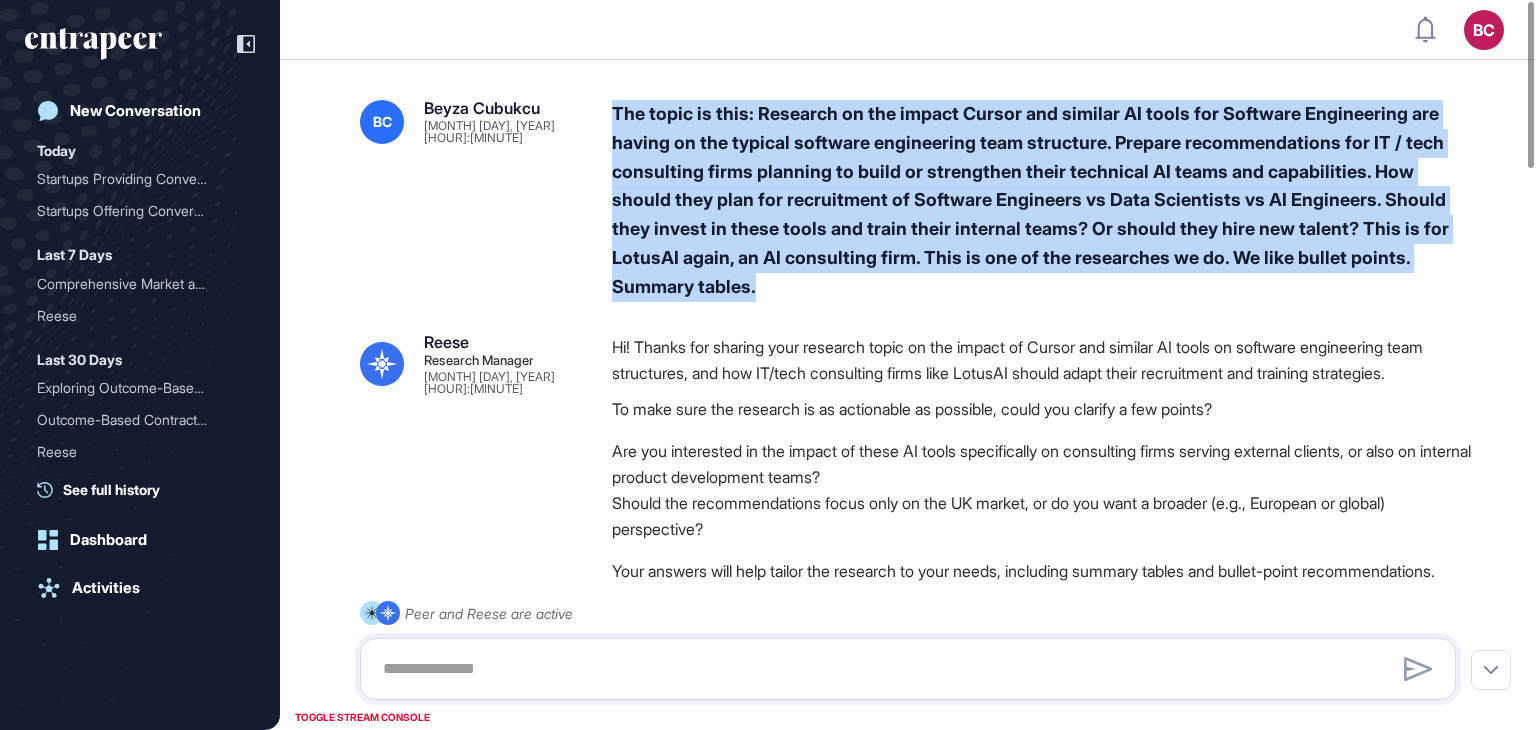drag, startPoint x: 766, startPoint y: 289, endPoint x: 612, endPoint y: 110, distance: 236.1292 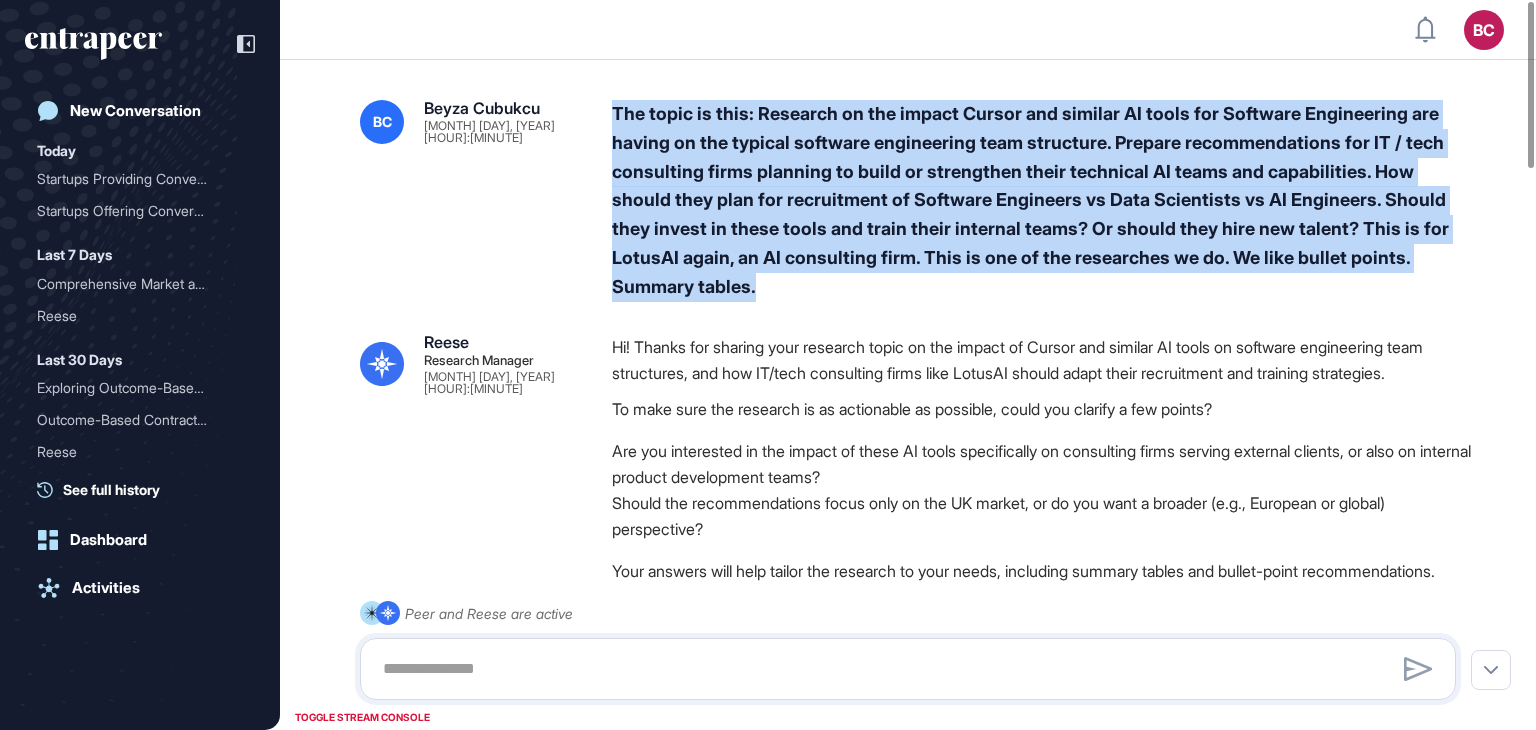 copy on "The topic is this: Research on the impact Cursor and similar AI tools for Software Engineering are having on the typical software engineering team structure.
Prepare recommendations for IT / tech consulting firms planning to build or strengthen their technical AI teams and capabilities.
How should they plan for recruitment of Software Engineers vs Data Scientists vs AI Engineers. Should they invest in these tools and train their internal teams? Or should they hire new talent?
This is for LotusAI again, an AI consulting firm. This is one of the researches we do. We like bullet points. Summary tables." 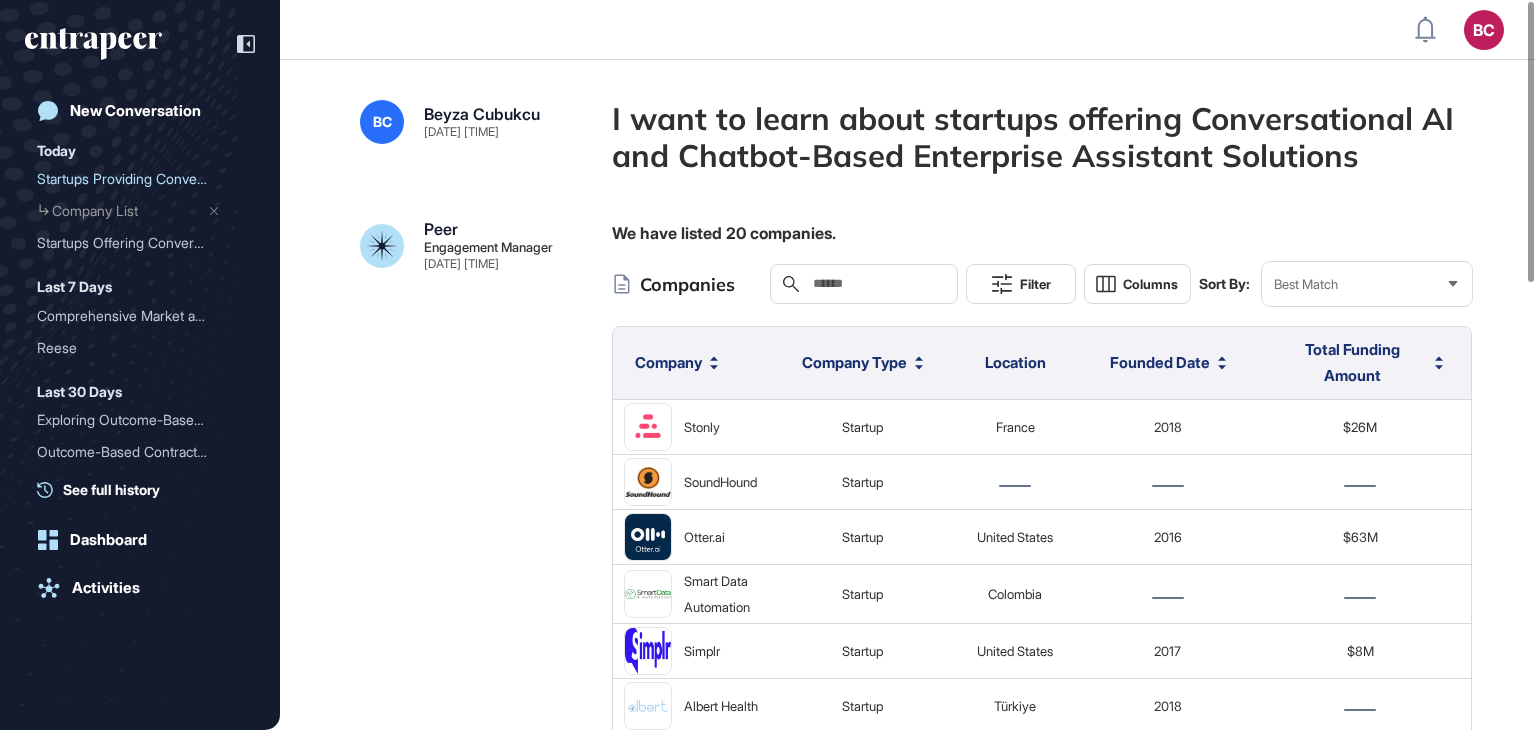 scroll, scrollTop: 0, scrollLeft: 0, axis: both 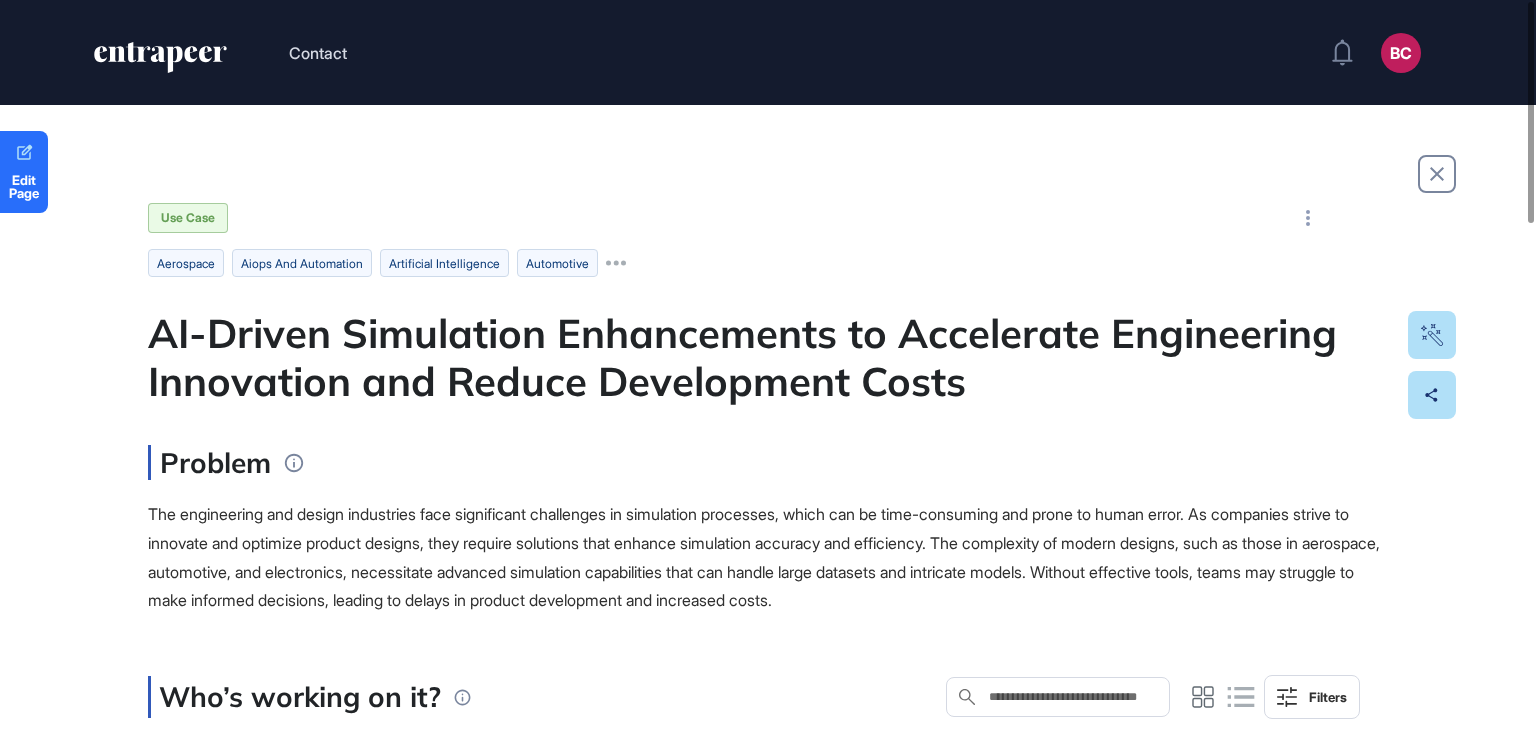 click on "Edit Page Use Case aerospace aiops and automation artificial intelligence automotive AI-Driven Simulation Enhancements to Accelerate Engineering Innovation and Reduce Development Costs Problem The engineering and design industries face significant challenges in simulation processes, which can be time-consuming and prone to human error. As companies strive to innovate and optimize product designs, they require solutions that enhance simulation accuracy and efficiency. The complexity of modern designs, such as those in aerospace, automotive, and electronics, necessitate advanced simulation capabilities that can handle large datasets and intricate models. Without effective tools, teams may struggle to make informed decisions, leading to delays in product development and increased costs. Who’s working on it? Search in Who’s working on it? Filters Solution Provider Solution What’s the Impact? Customers Locations enterprise View Source Increased Efficiency Cost Reduction Enhanced Collaboration D United States" at bounding box center [768, 1223] 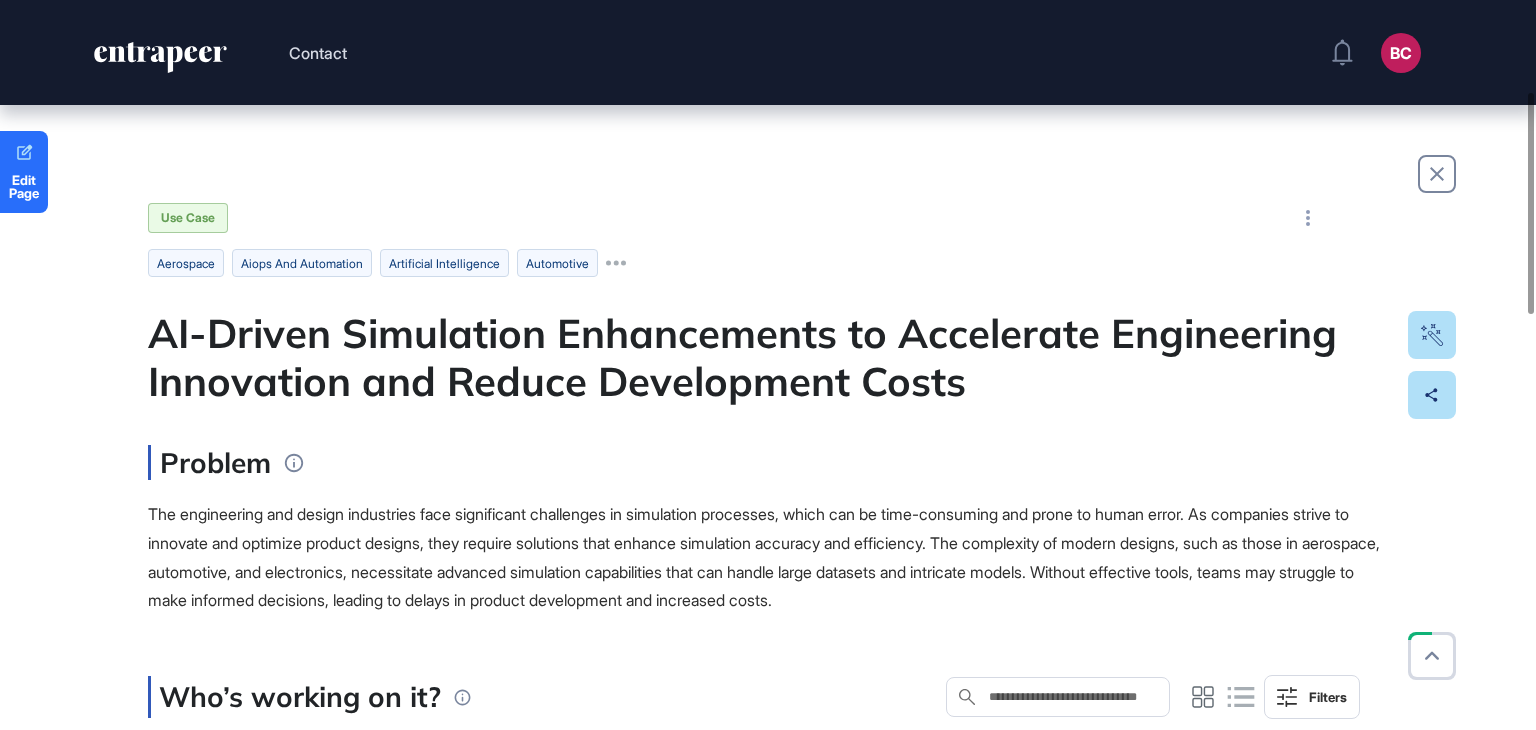 click on "ANSYS has developed the 2025 R2 release, which introduces AI-powered capabilities across its simulation portfolio. This includes the Ansys Engineering Copilot, a virtual assistant that provides AI-driven assistance within Ansys products, streamlining workflows and enhancing productivity. The solution features enhanced solvers, improved data handling, and automation tools that reduce manual effort and mitigate human error. Additionally, the integration of AI capabilities allows for faster model creation and validation, enabling engineers to explore innovative design possibilities more efficiently." at bounding box center [529, 830] 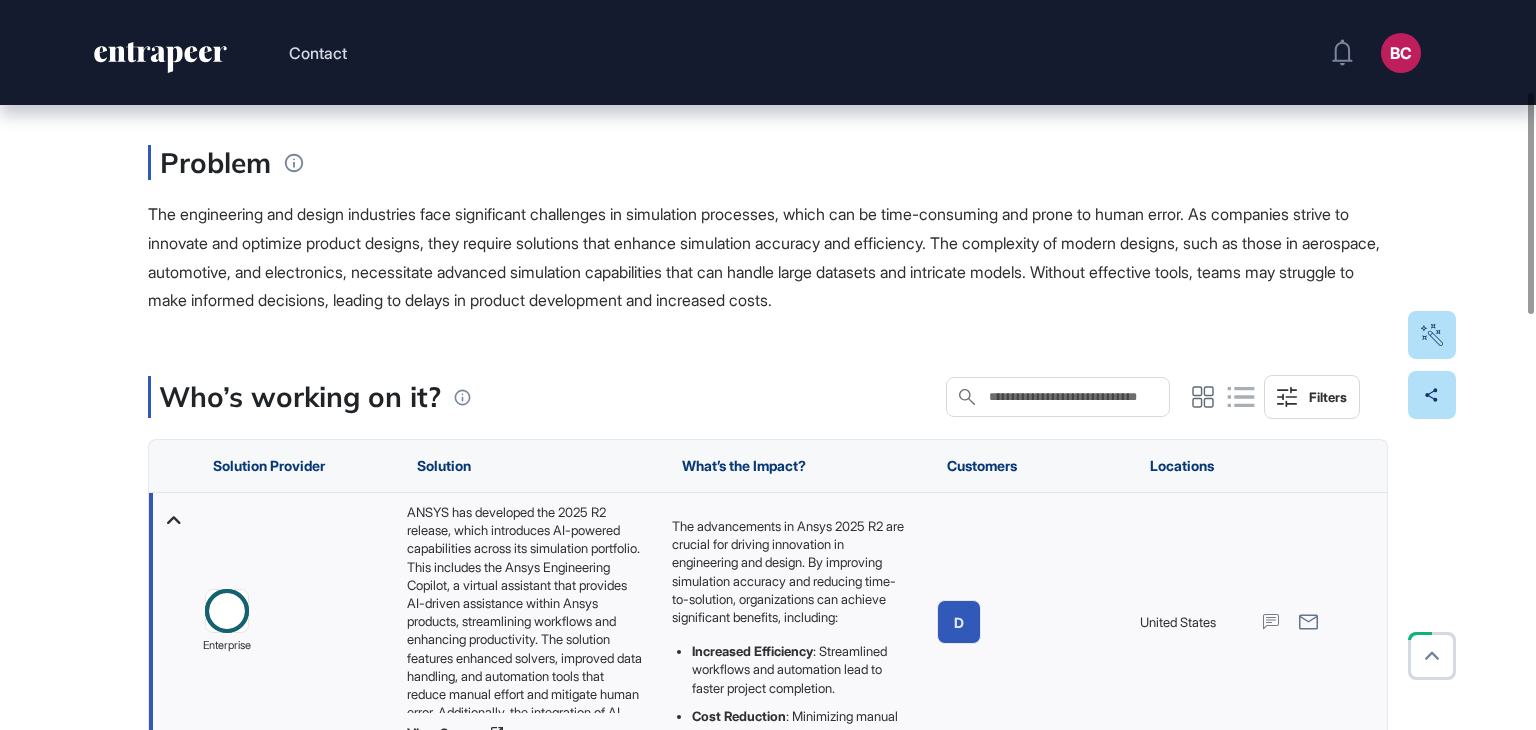 scroll, scrollTop: 0, scrollLeft: 0, axis: both 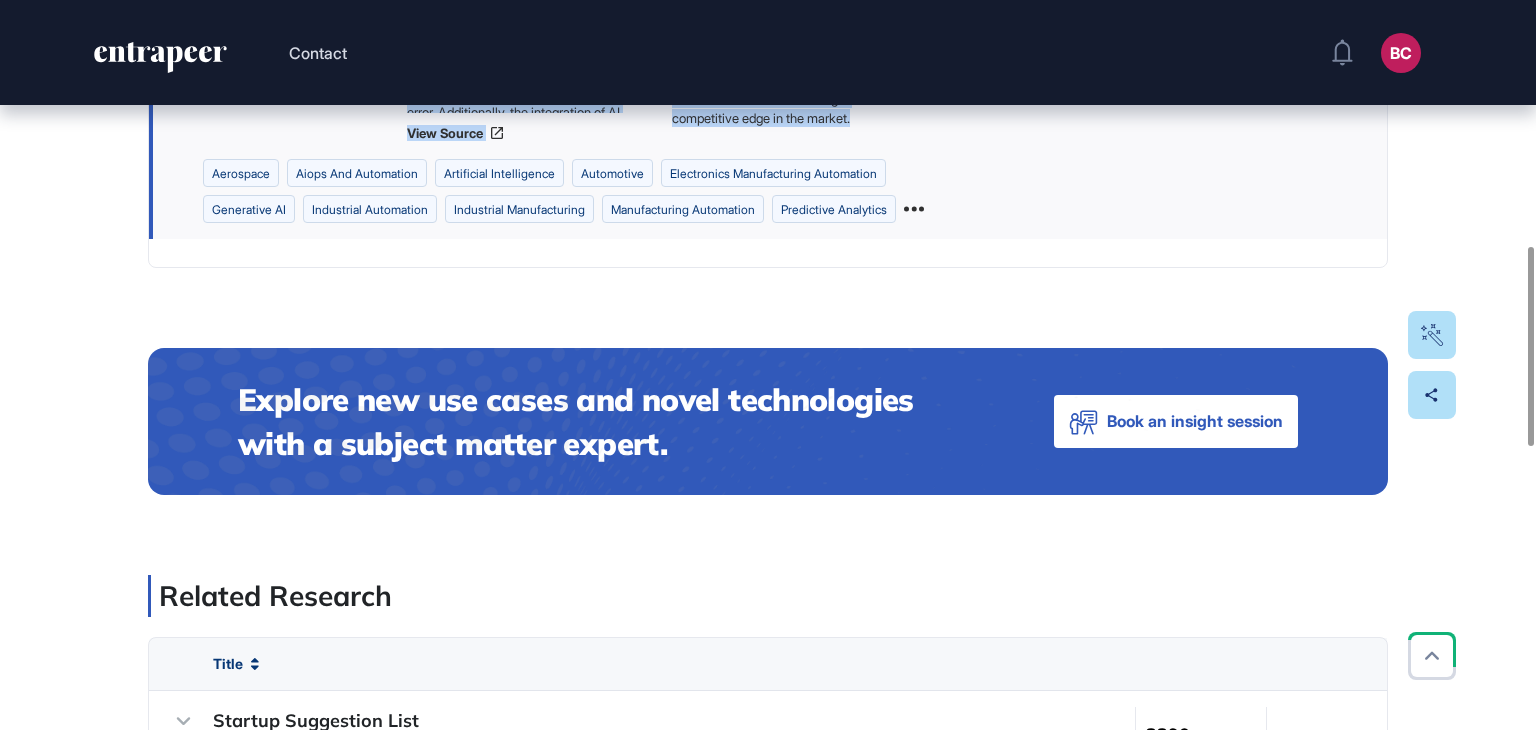 drag, startPoint x: 212, startPoint y: 92, endPoint x: 808, endPoint y: 145, distance: 598.3519 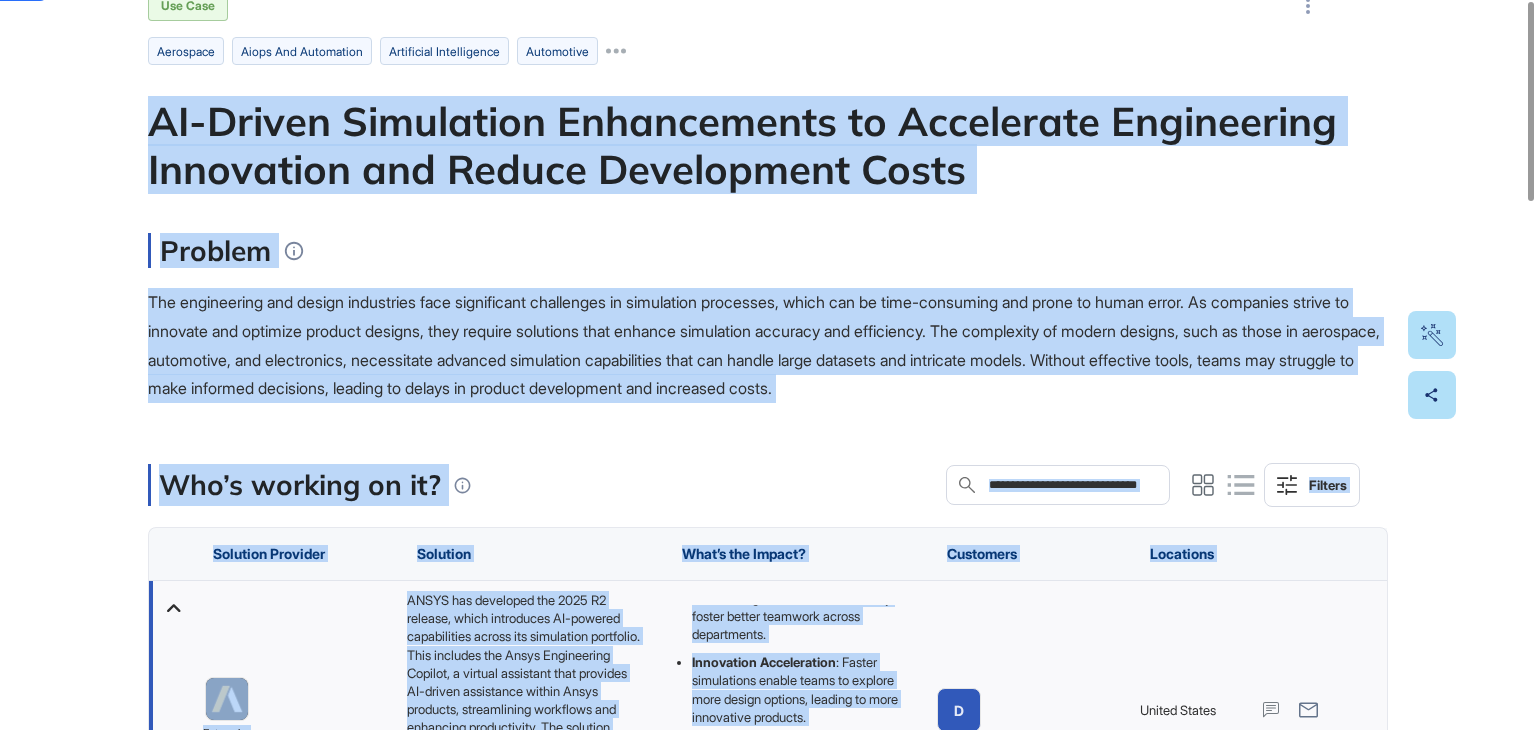 scroll, scrollTop: 0, scrollLeft: 0, axis: both 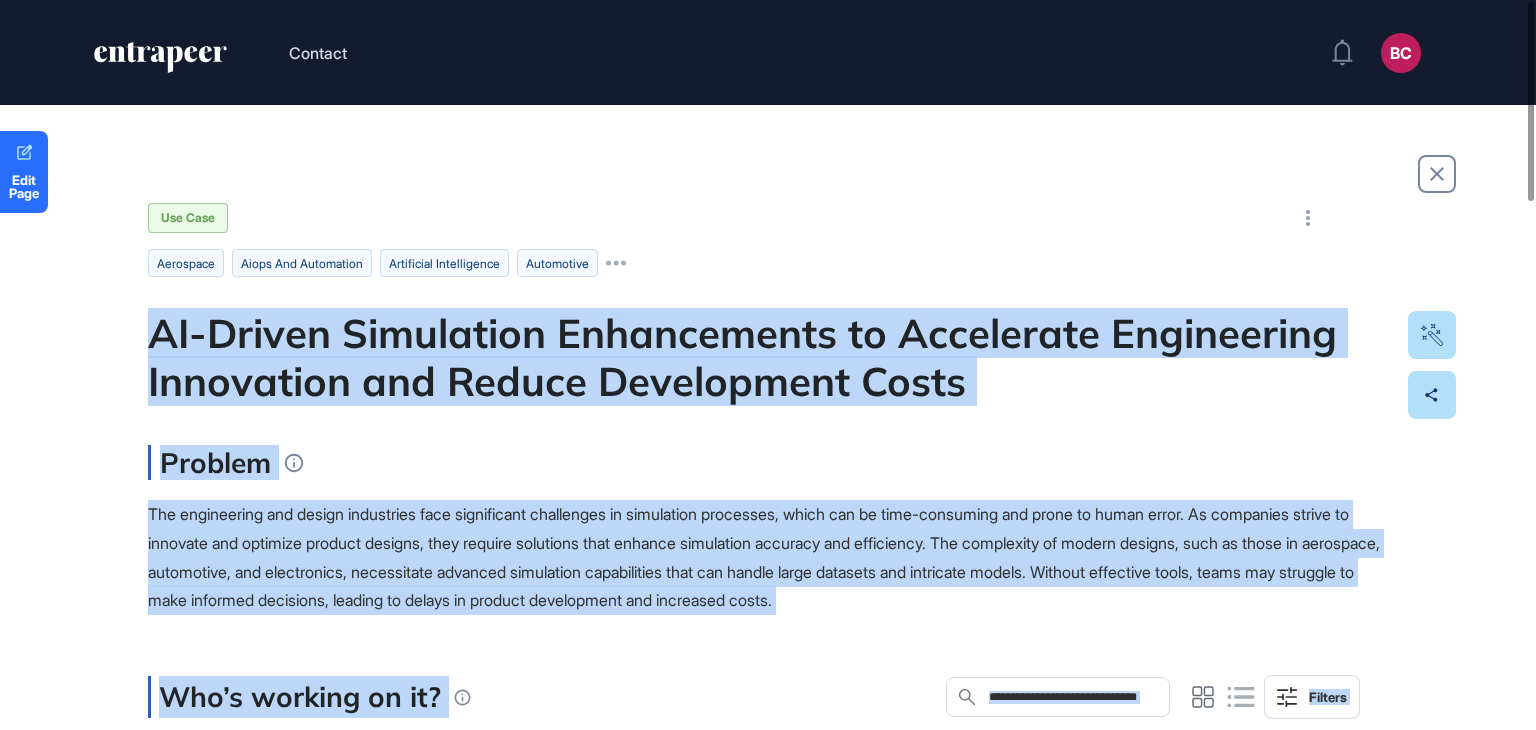 click on "Problem" at bounding box center (768, 462) 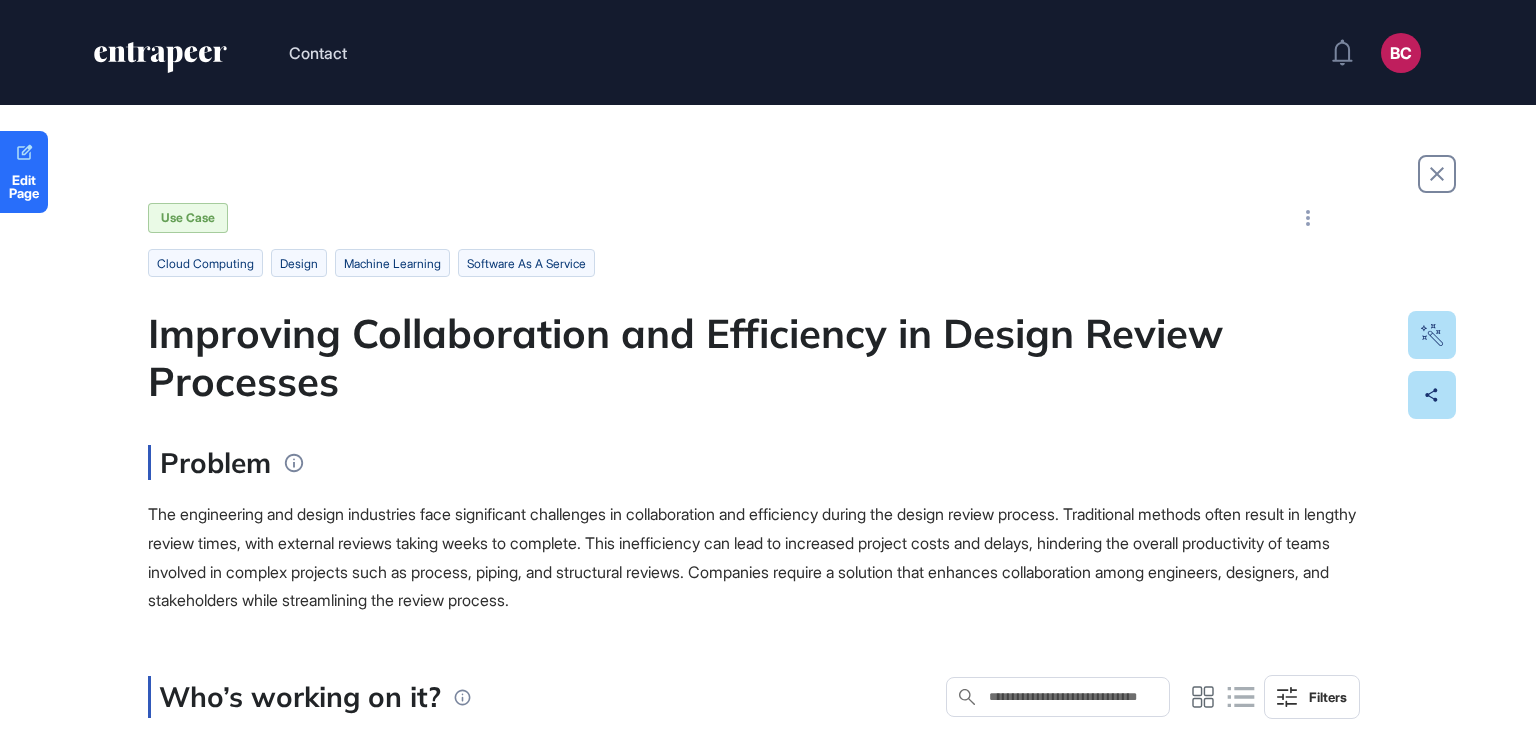 scroll, scrollTop: 0, scrollLeft: 0, axis: both 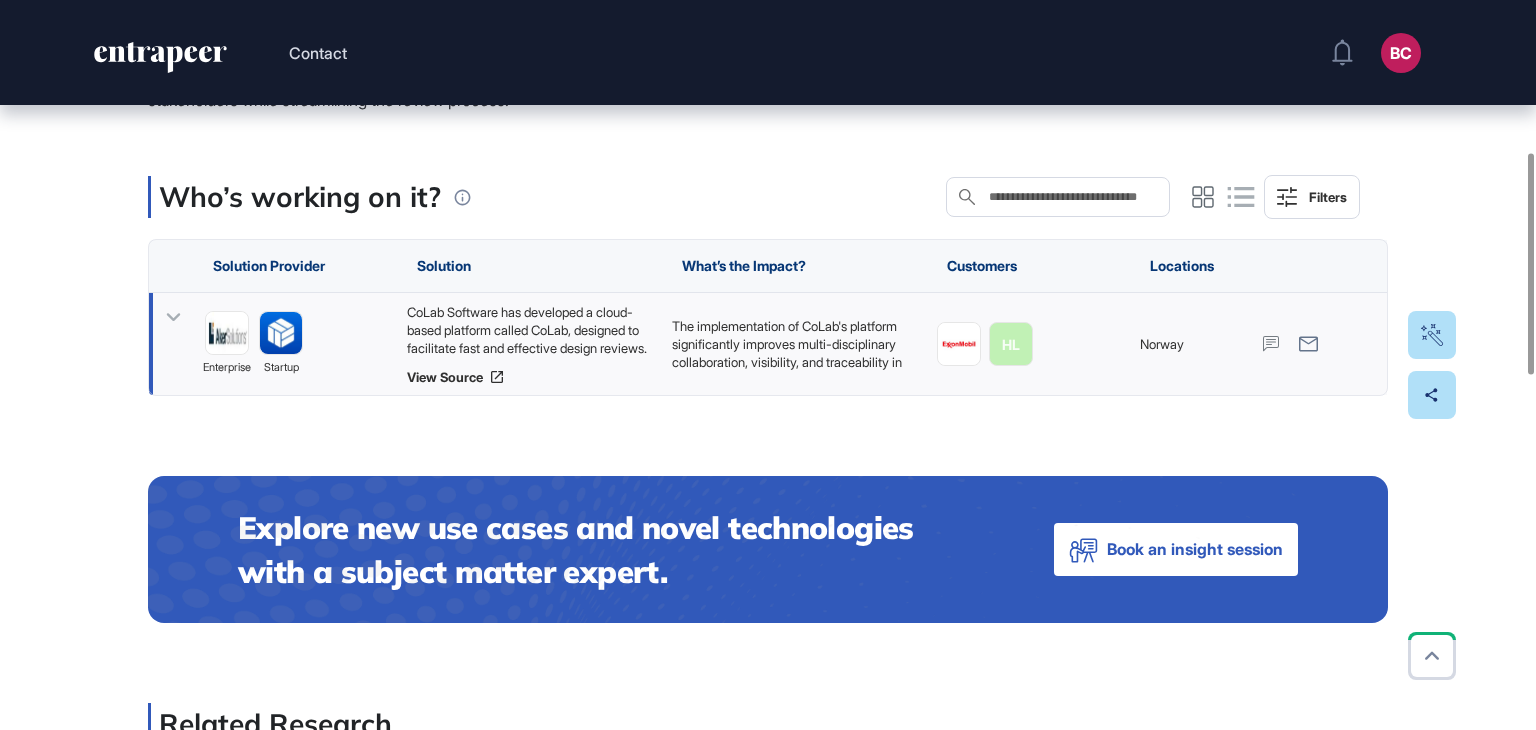 click on "CoLab Software has developed a cloud-based platform called CoLab, designed to facilitate fast and effective design reviews. This platform allows multiple users, including engineers and designers, to collaborate in real-time, providing feedback and building on each other's insights. CoLab incorporates advanced technologies such as machine learning (ML) algorithms to identify similar design files automatically, generative AI (GenAI) to extract lessons learned from past reviews, and enhanced capabilities for analyzing 3D engineering data. The platform also emphasizes enterprise security, data protection, and compliance controls, making it a comprehensive solution for design review challenges." at bounding box center [529, 330] 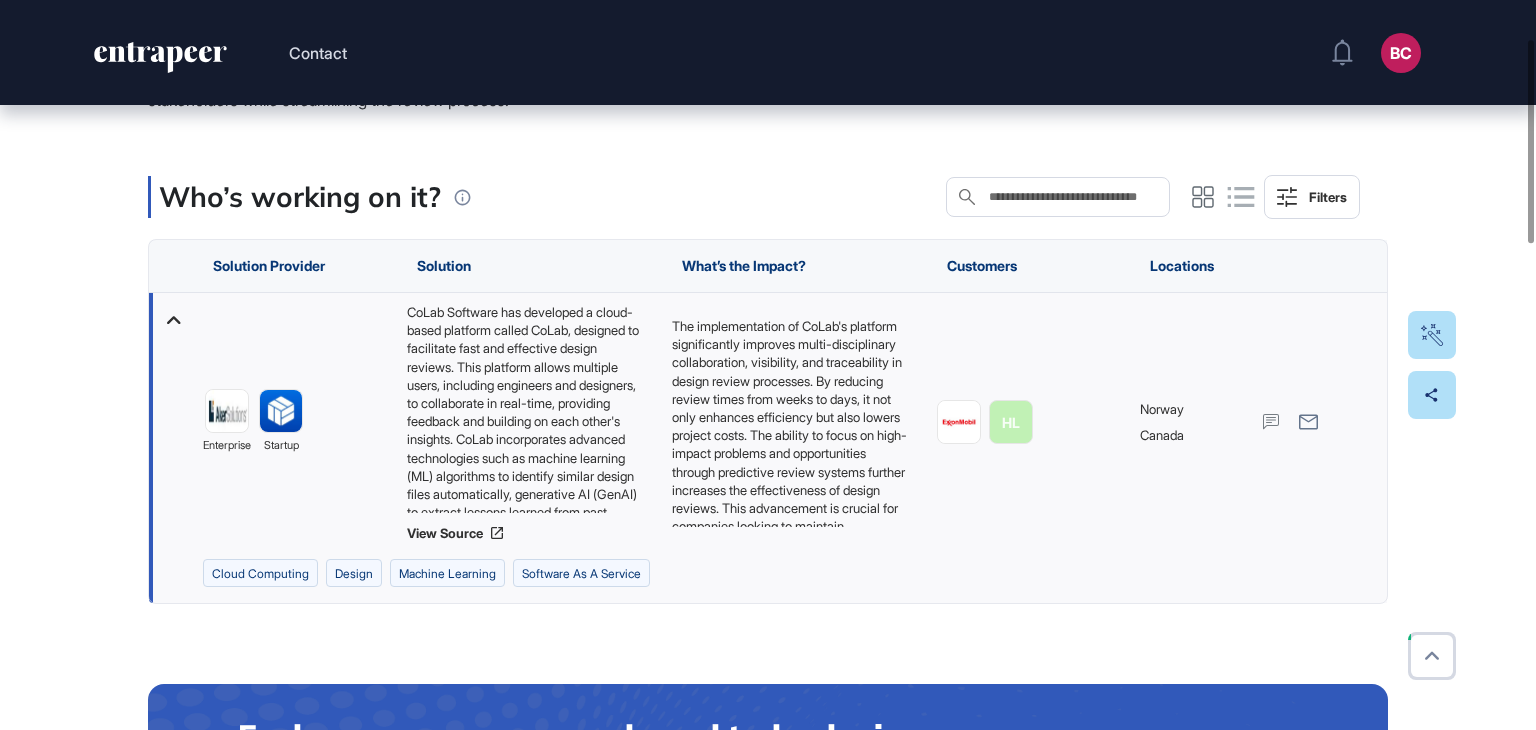 scroll, scrollTop: 100, scrollLeft: 0, axis: vertical 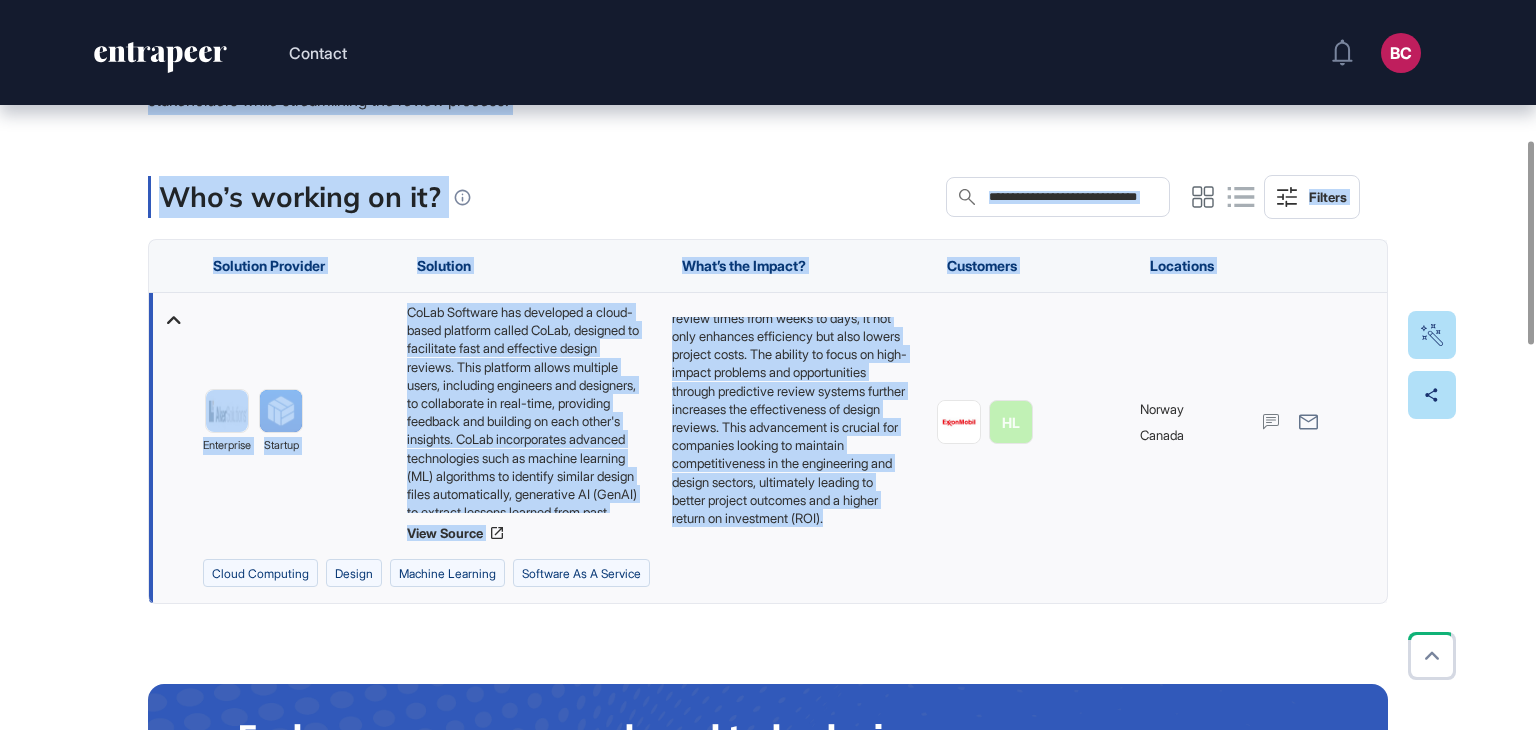 drag, startPoint x: 138, startPoint y: 229, endPoint x: 760, endPoint y: 518, distance: 685.8608 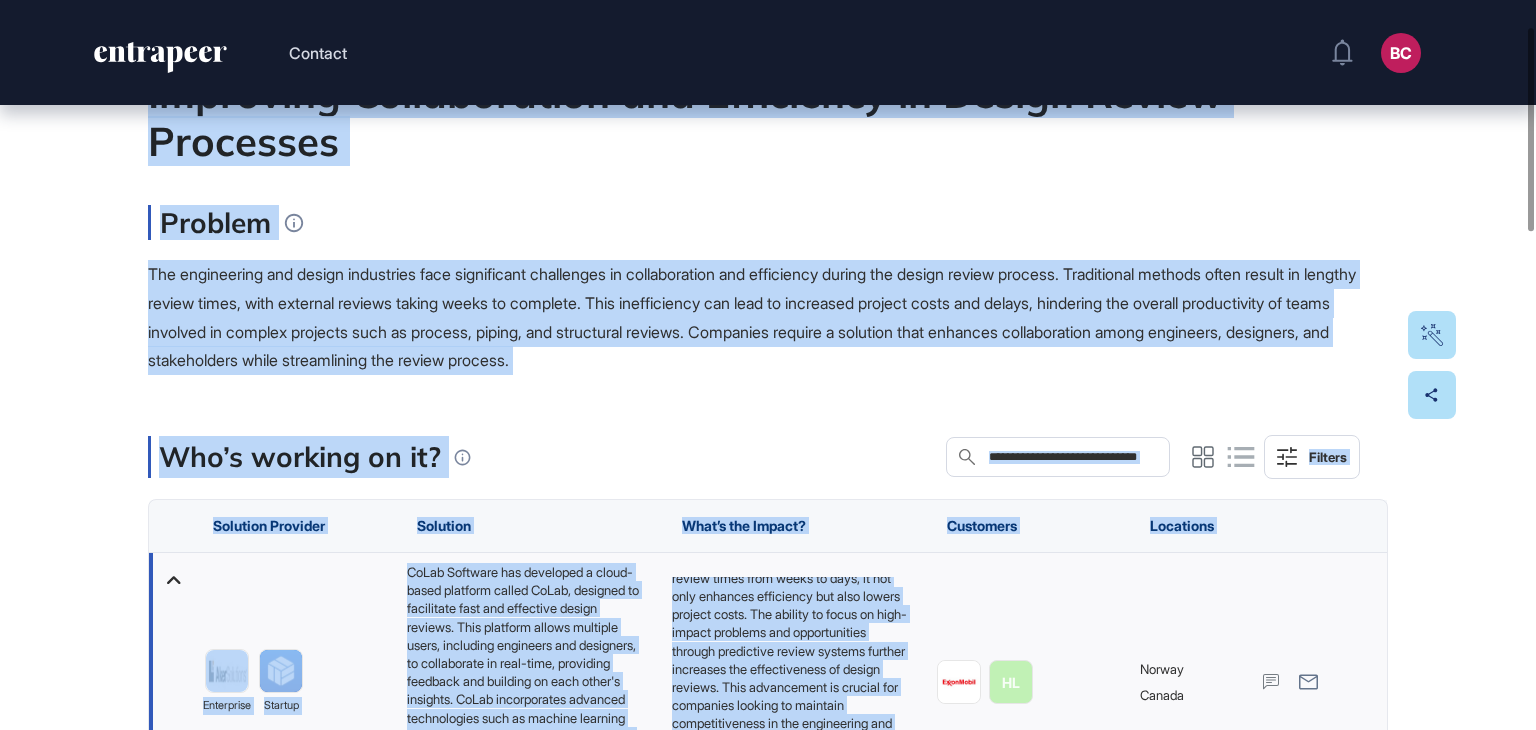 scroll, scrollTop: 0, scrollLeft: 0, axis: both 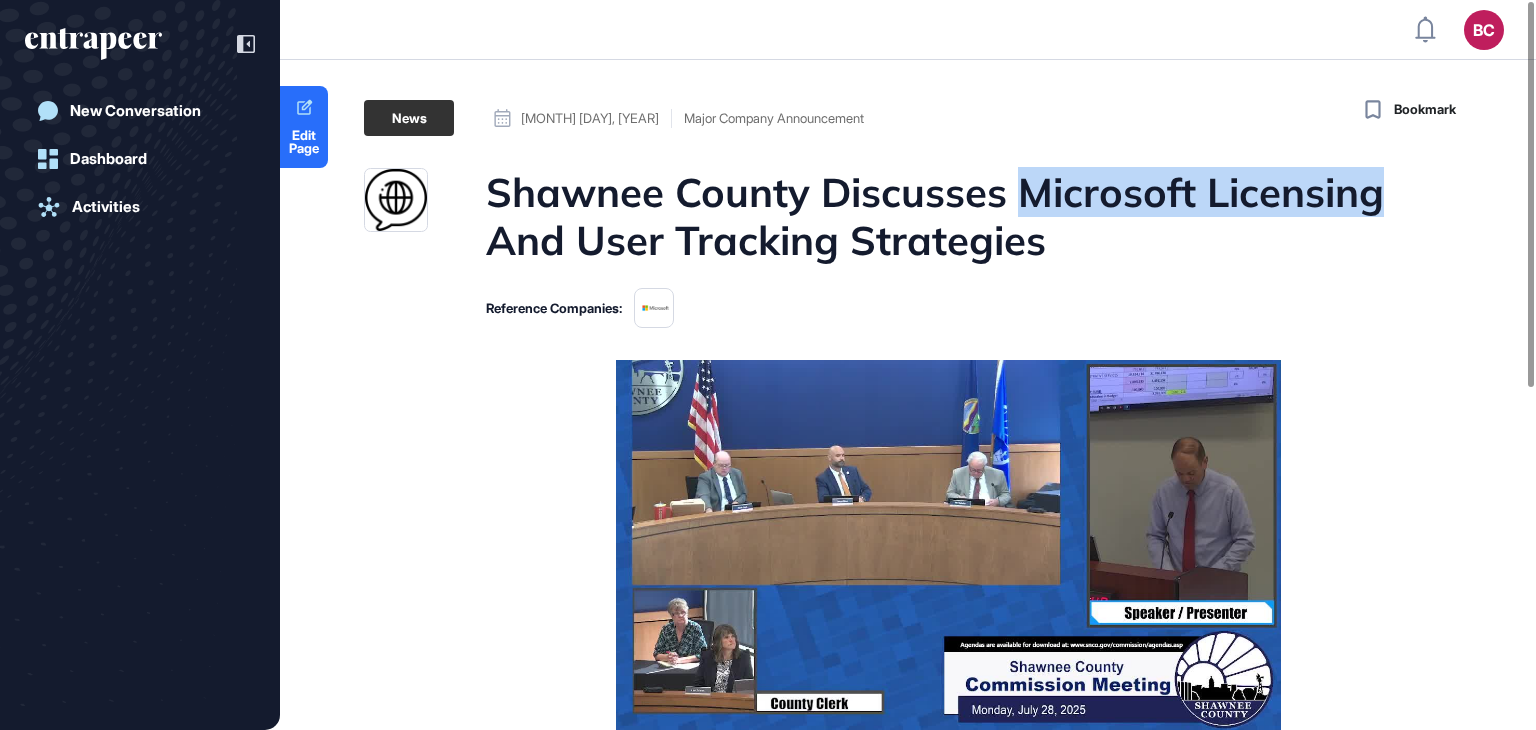 drag, startPoint x: 1024, startPoint y: 181, endPoint x: 1390, endPoint y: 189, distance: 366.08743 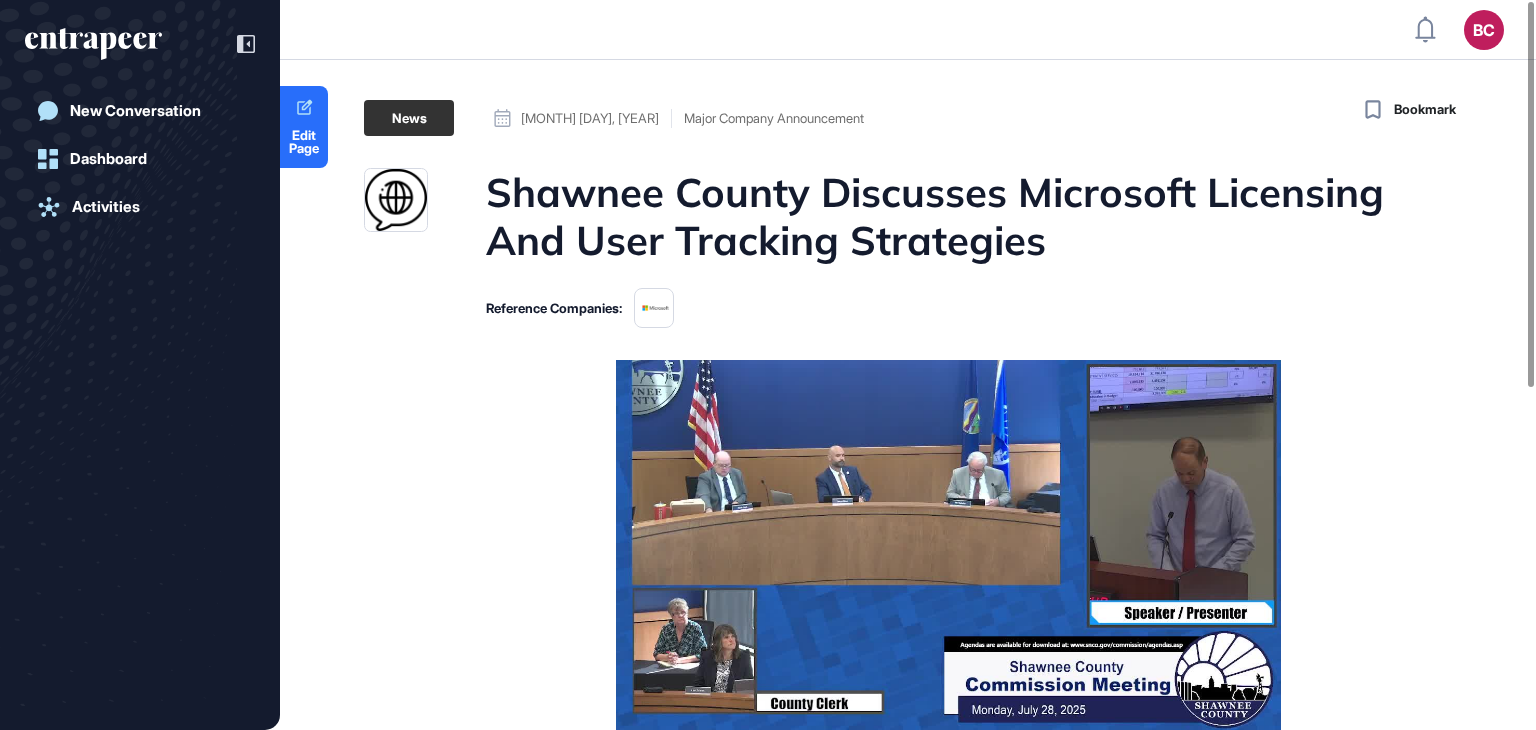 click on "Shawnee County Discusses Microsoft Licensing And User Tracking Strategies" at bounding box center (946, 216) 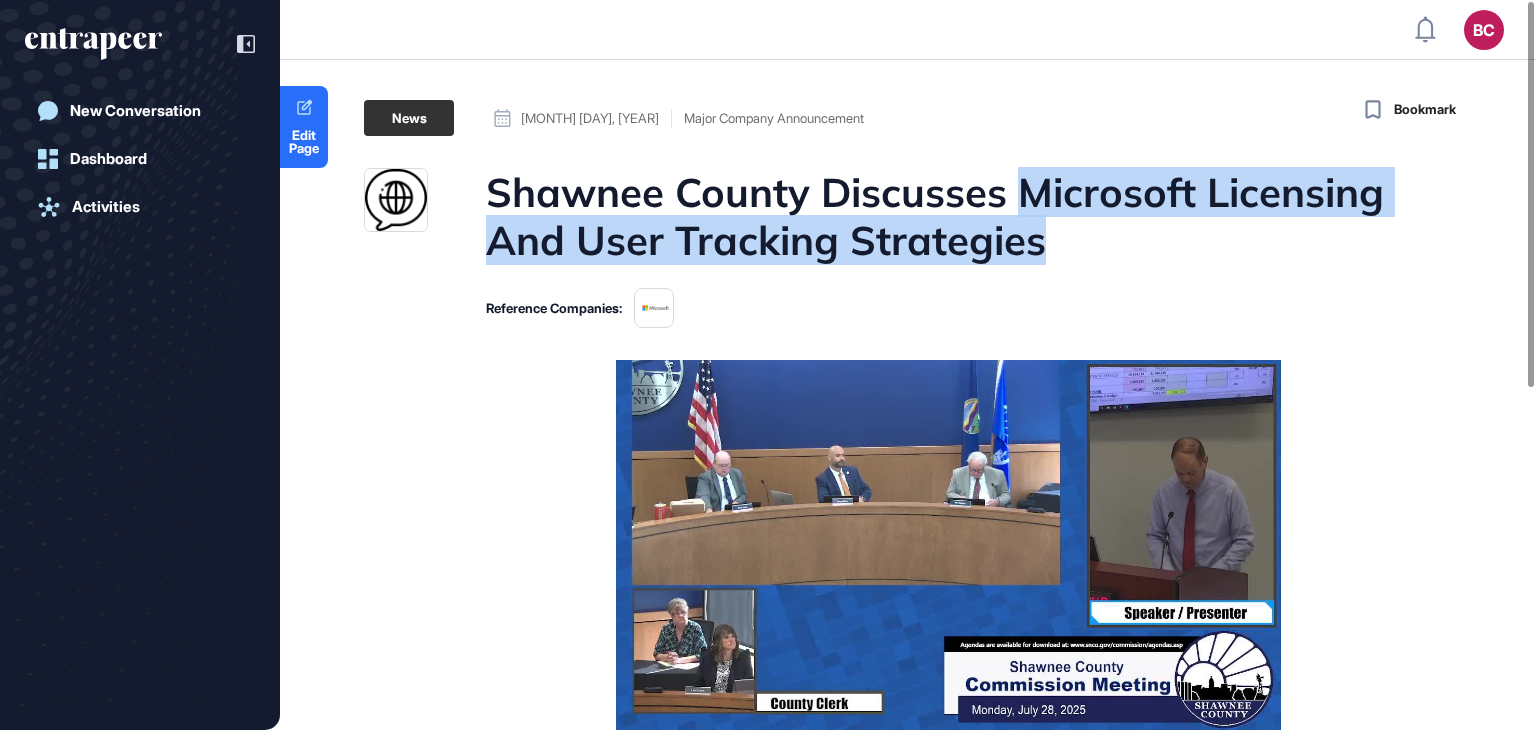 drag, startPoint x: 1022, startPoint y: 180, endPoint x: 1076, endPoint y: 223, distance: 69.02898 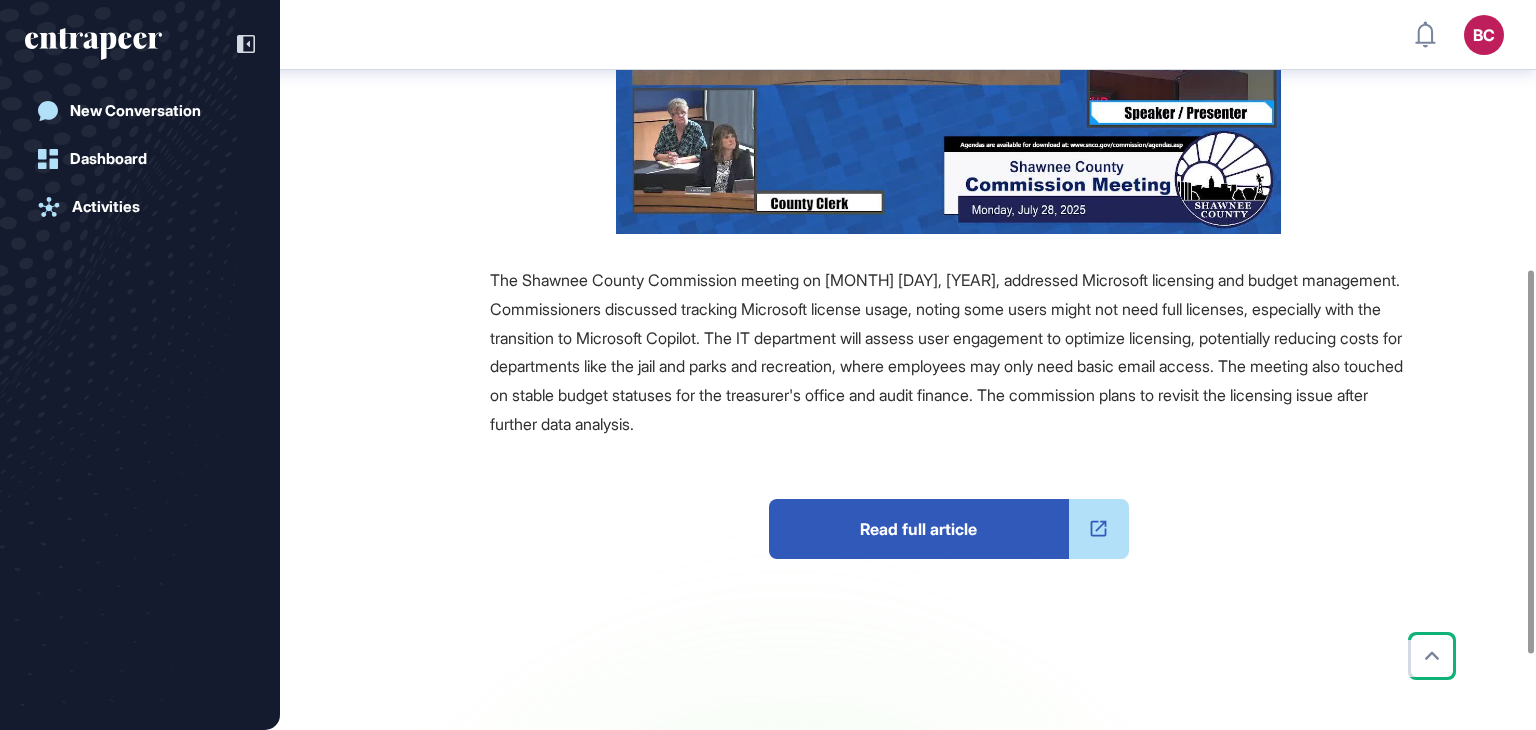 scroll, scrollTop: 511, scrollLeft: 0, axis: vertical 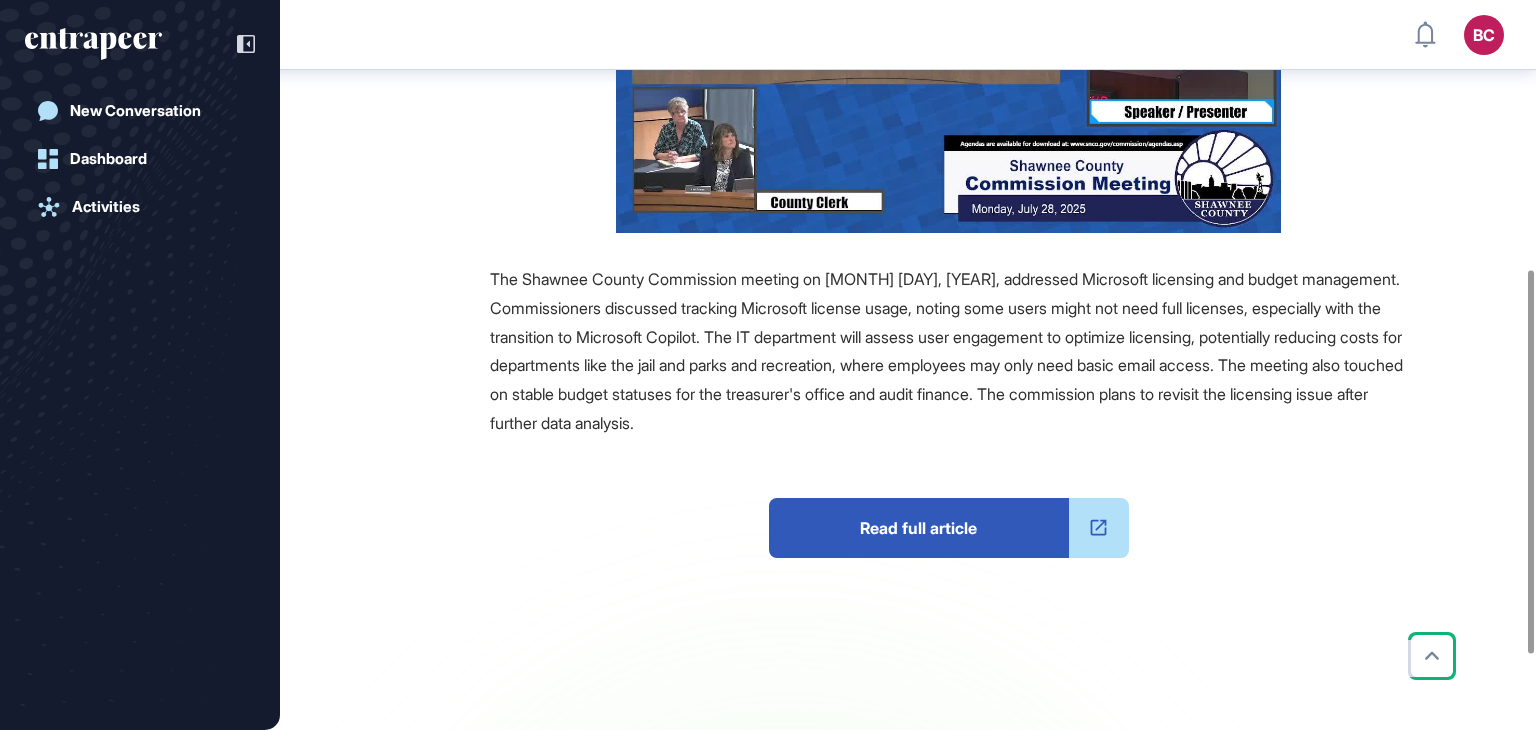 click on "Read full article" at bounding box center (919, 528) 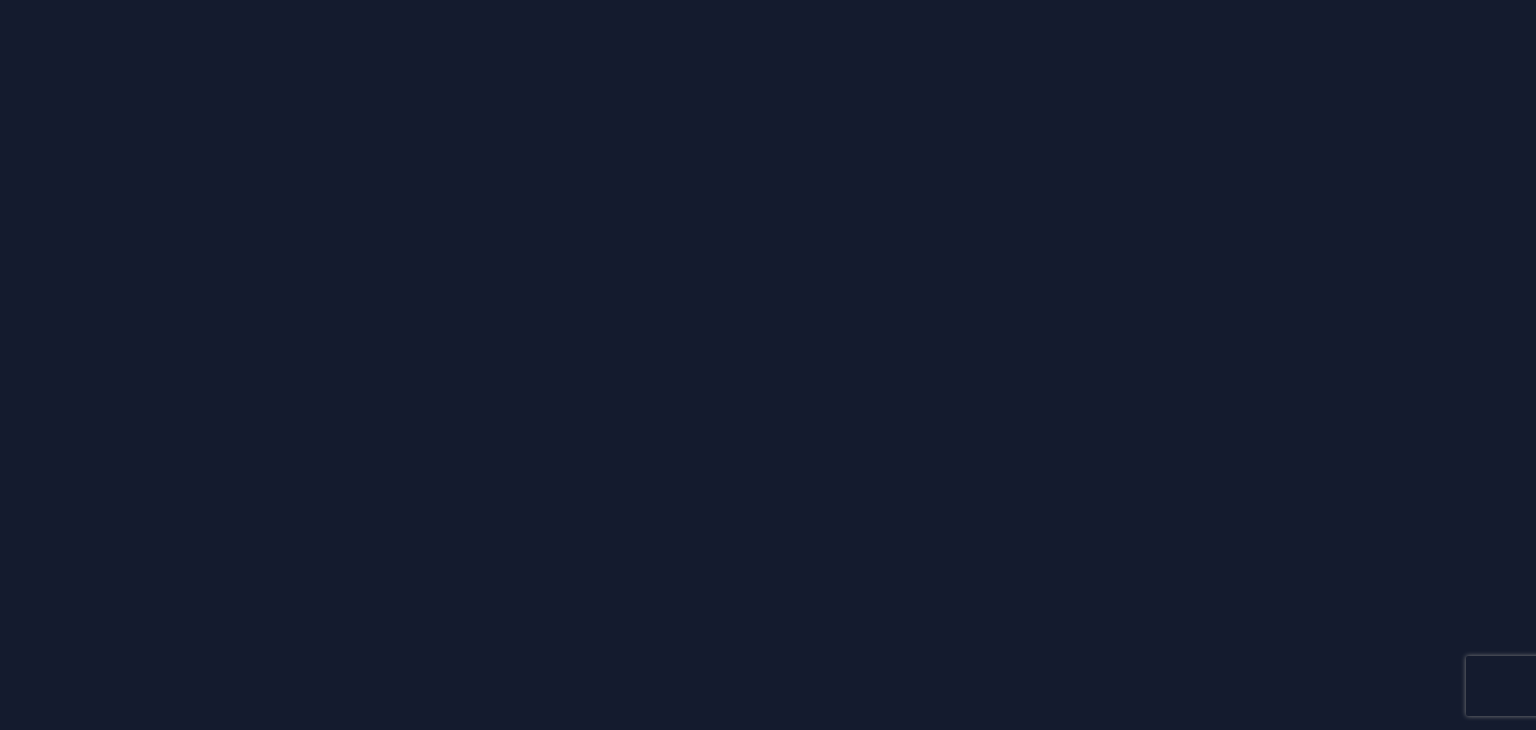 scroll, scrollTop: 0, scrollLeft: 0, axis: both 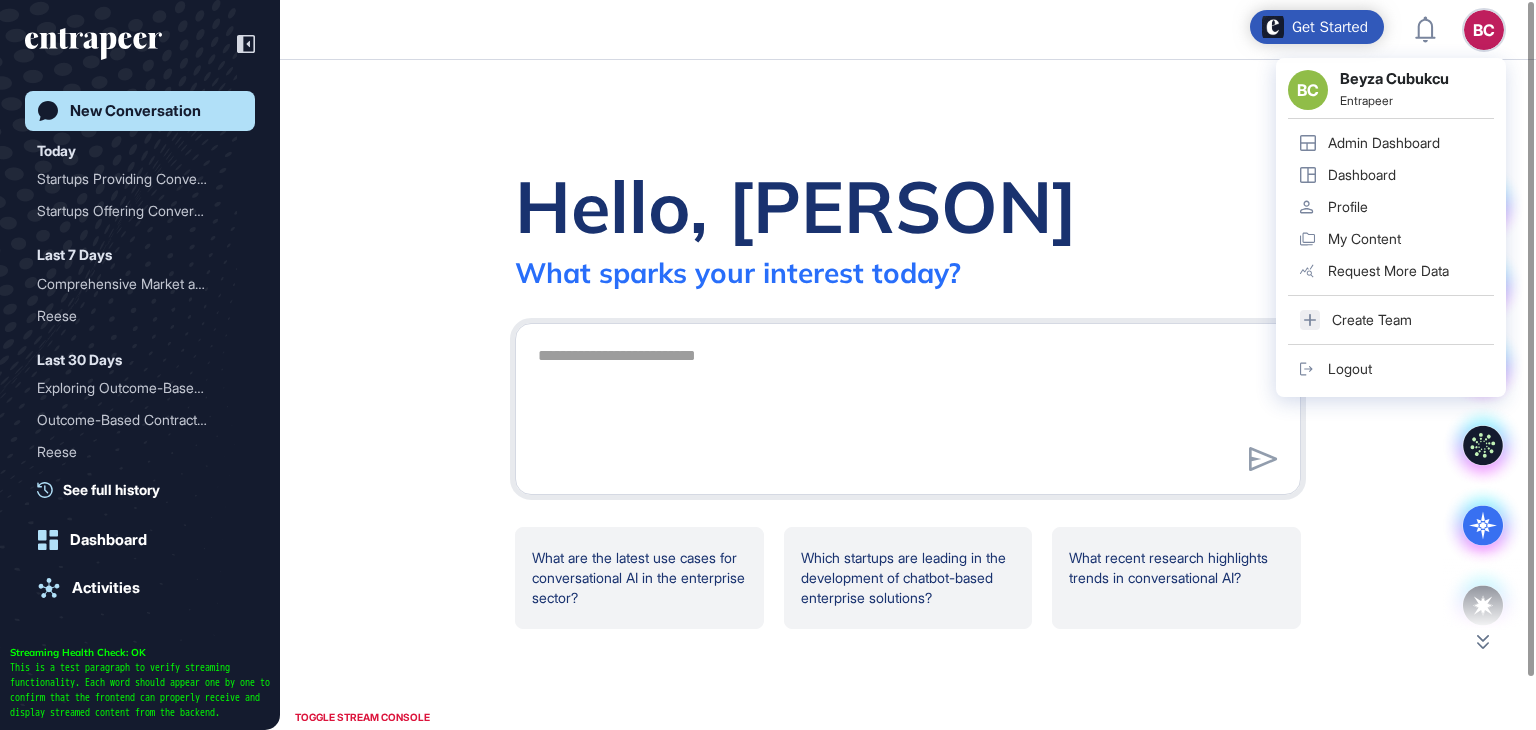 click on "Admin Dashboard" at bounding box center (1384, 143) 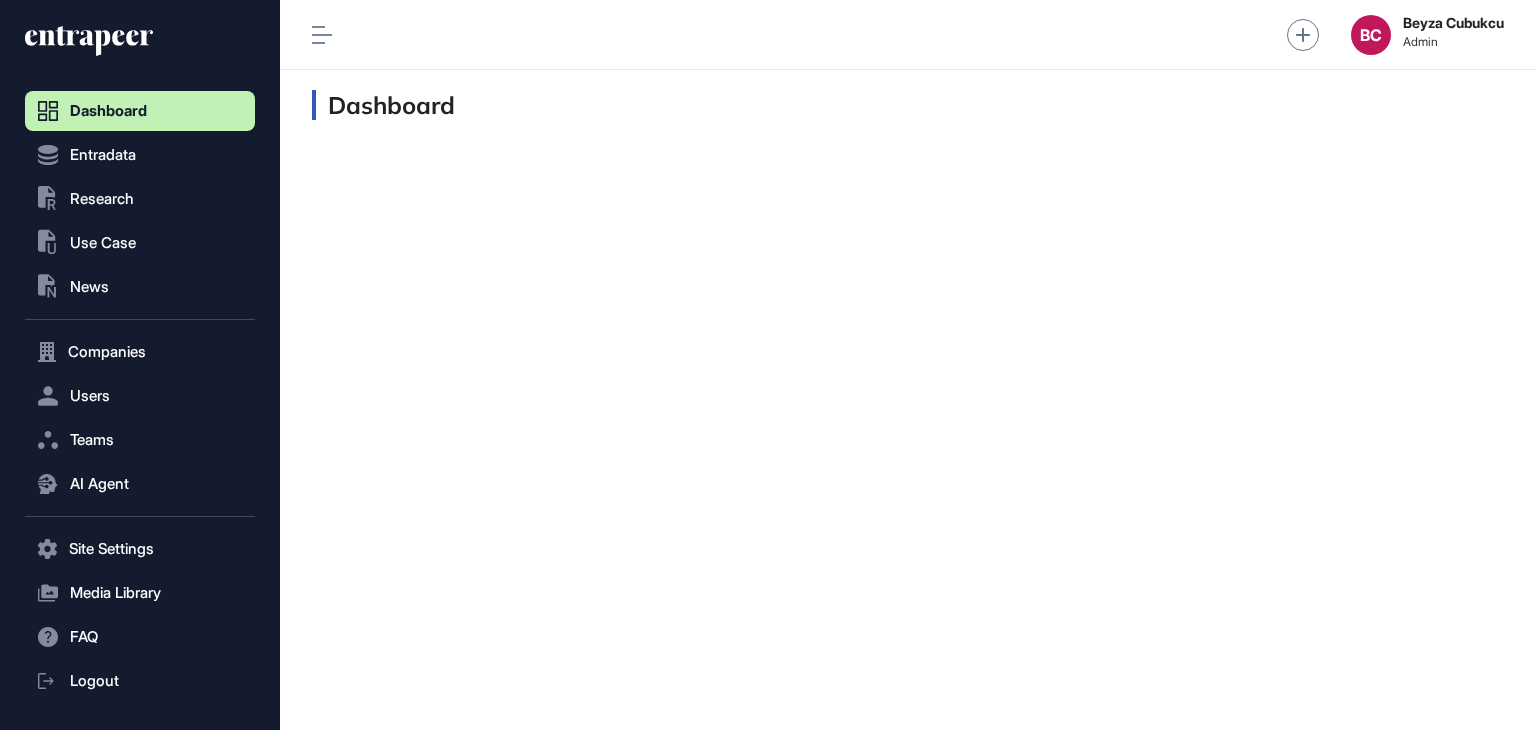 scroll, scrollTop: 689, scrollLeft: 229, axis: both 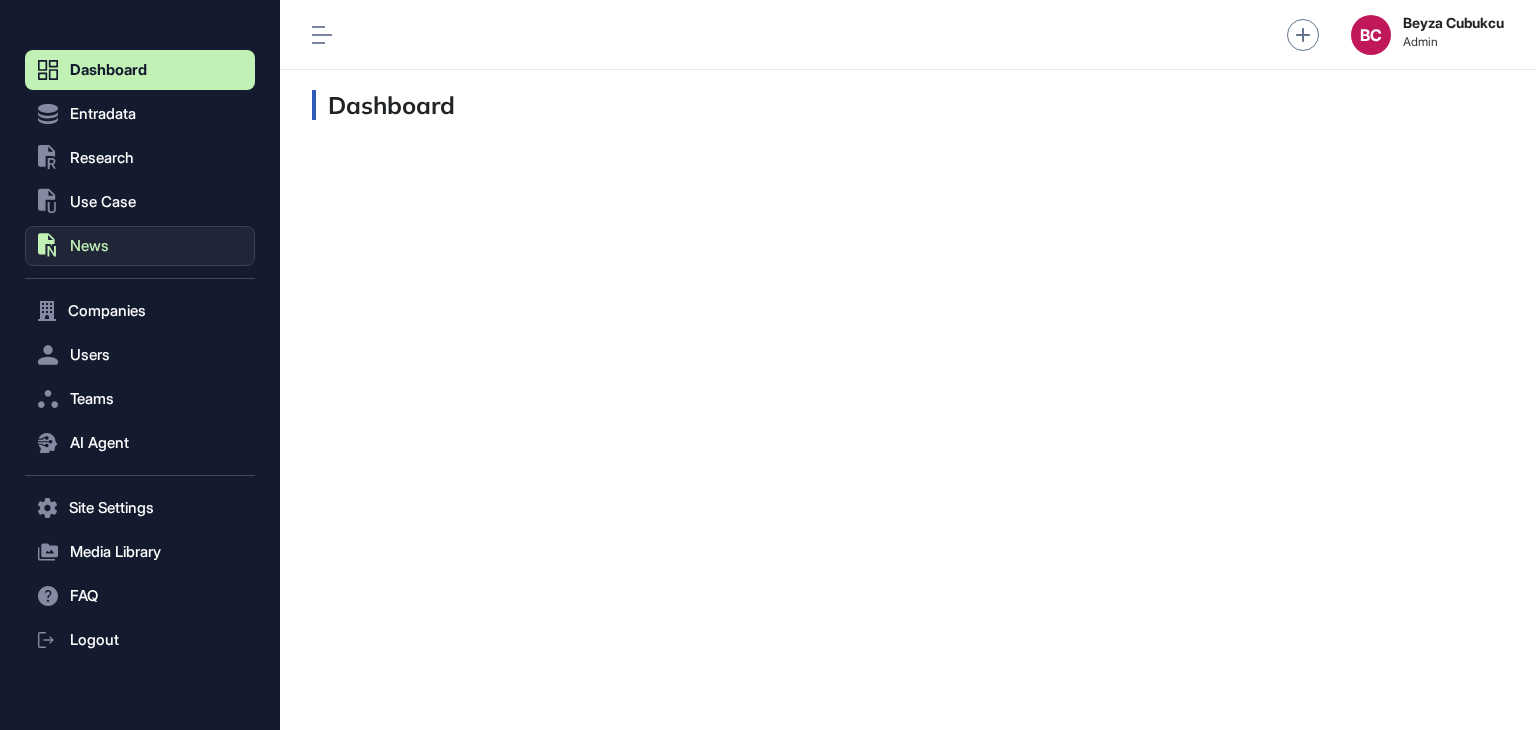 click on ".st0{fill:currentColor} News" 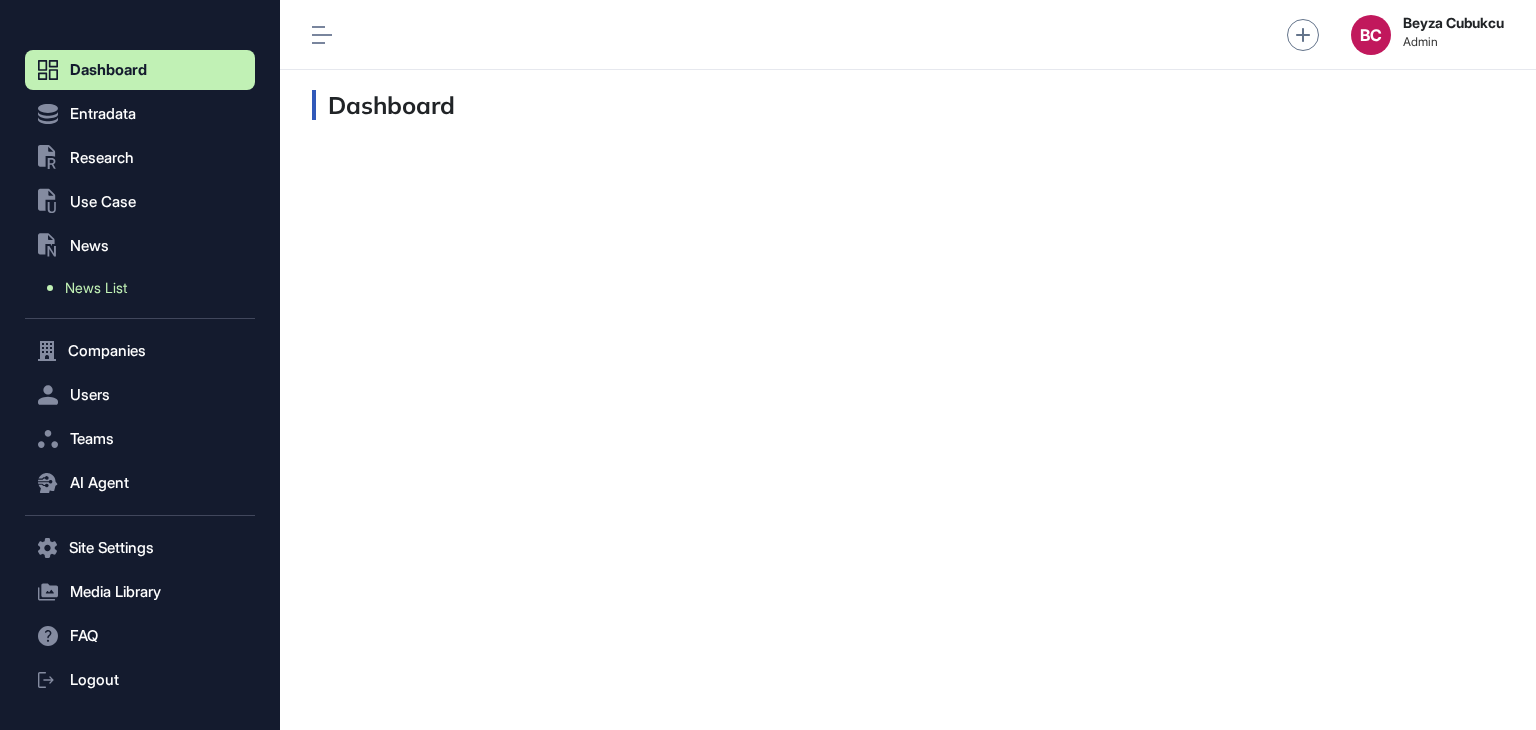 click on "News List" at bounding box center (96, 288) 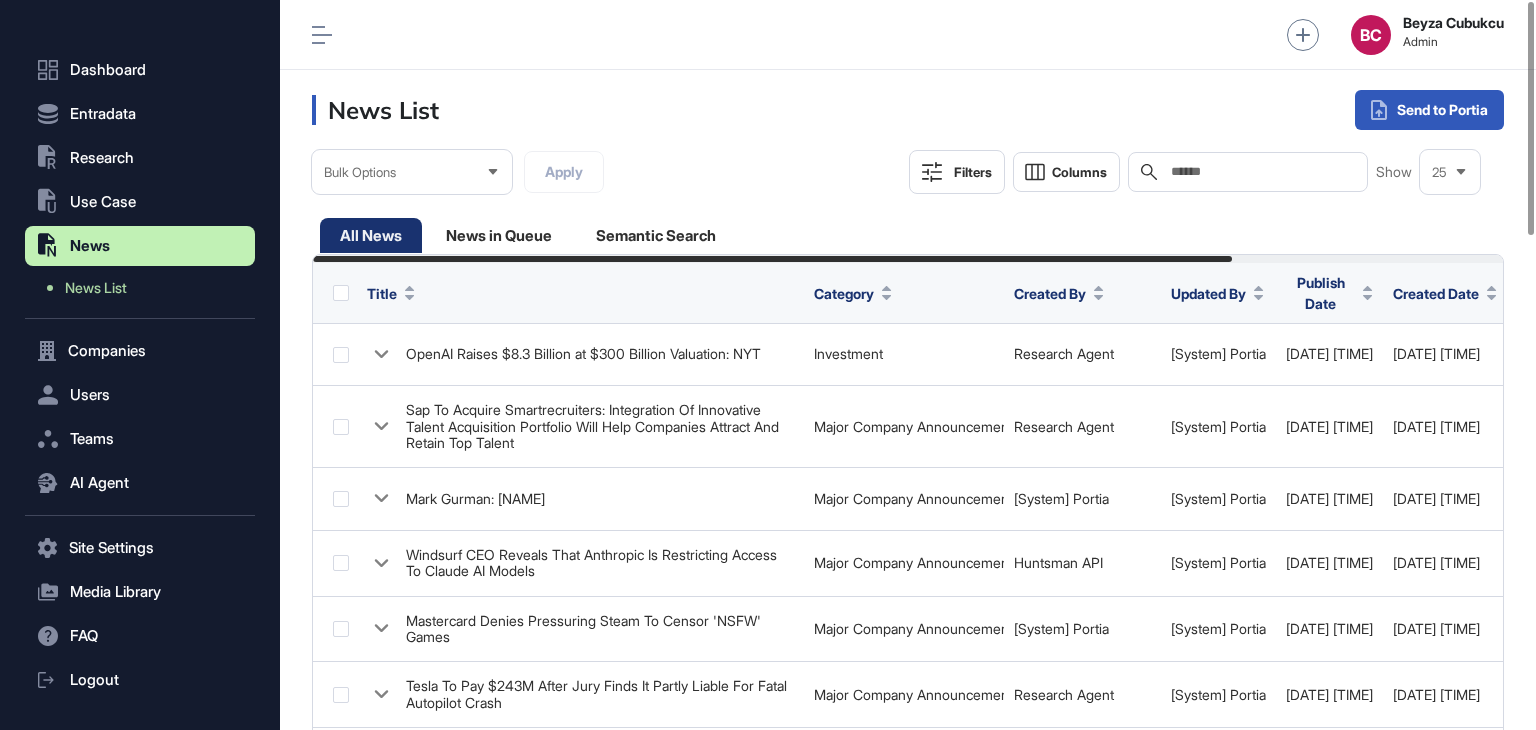 click on "Search" 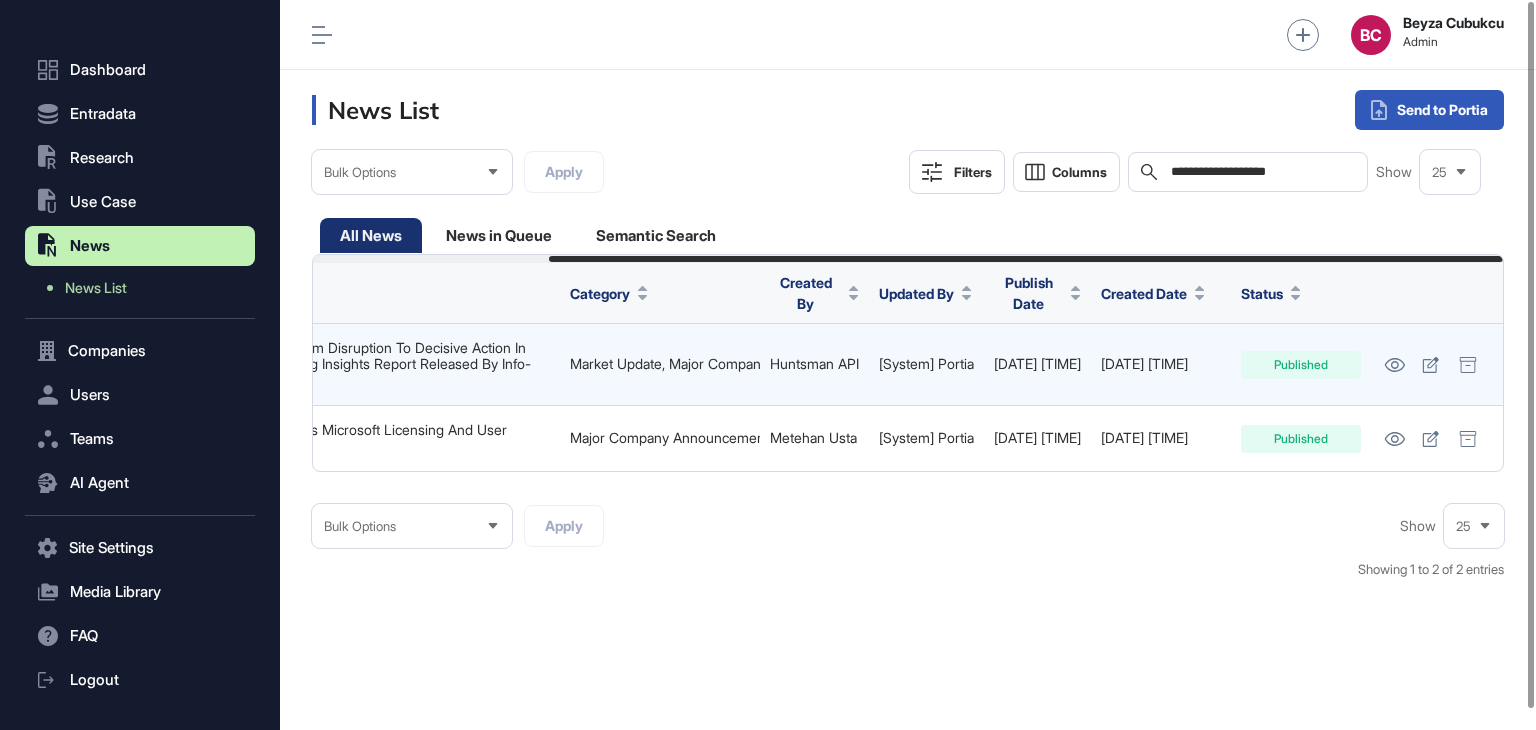 scroll, scrollTop: 0, scrollLeft: 294, axis: horizontal 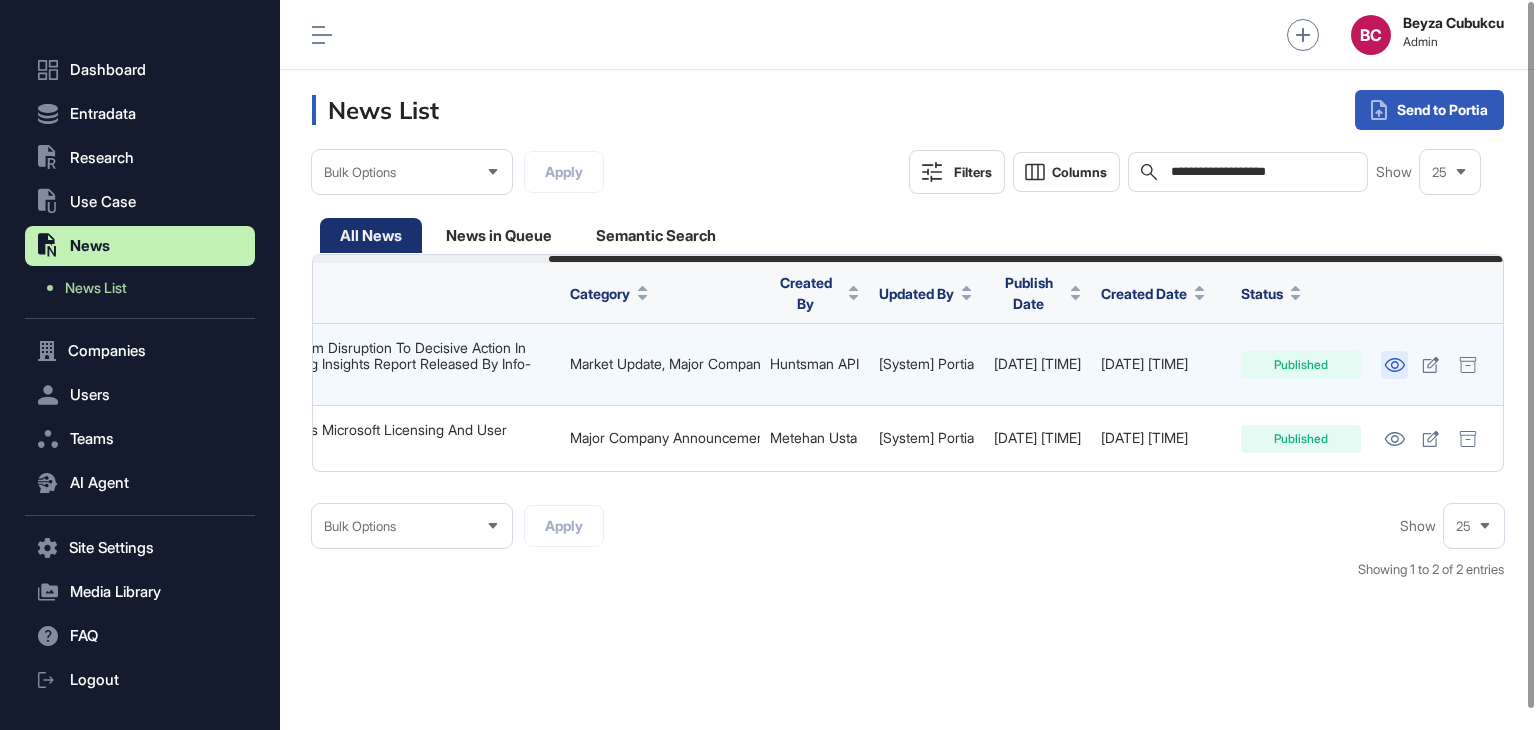 type on "**********" 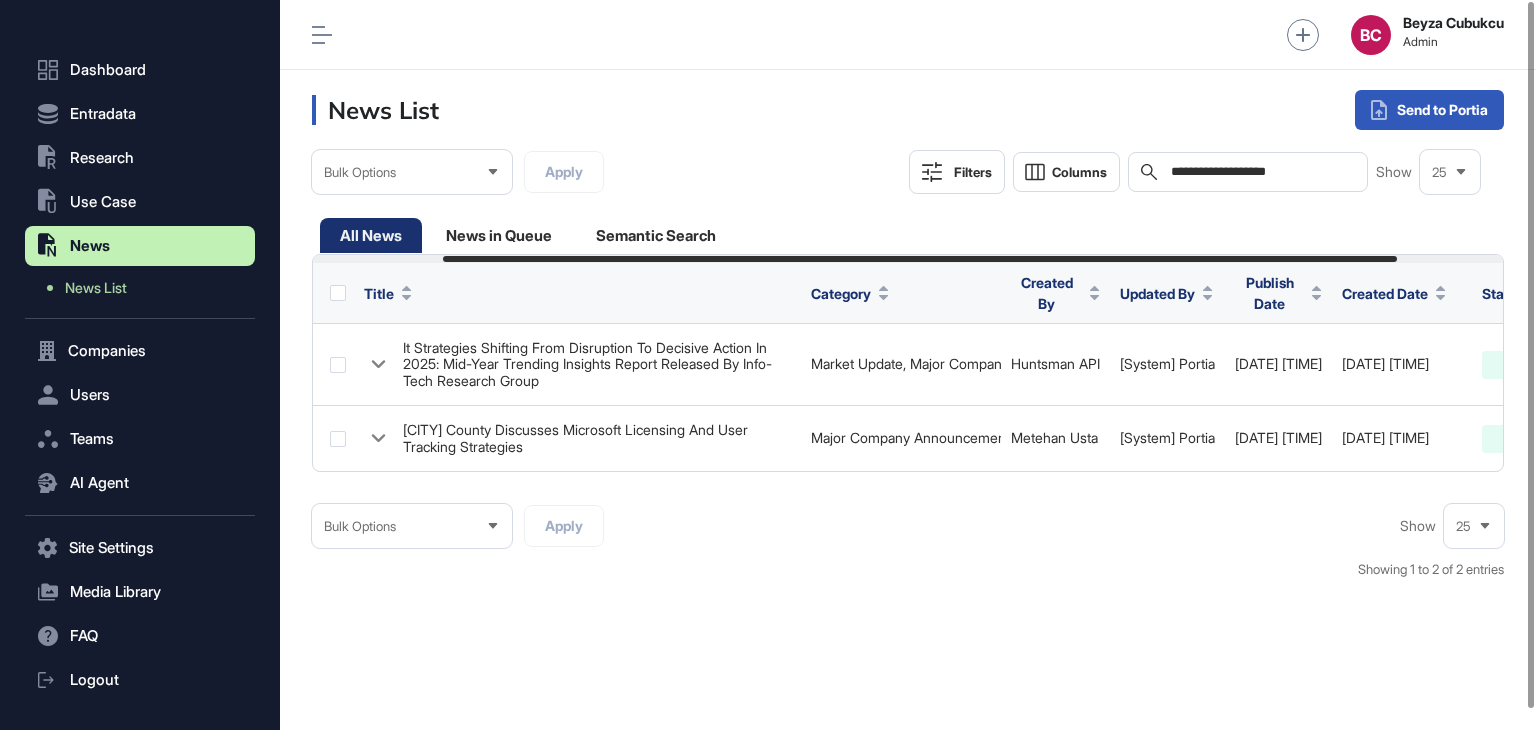 scroll, scrollTop: 0, scrollLeft: 0, axis: both 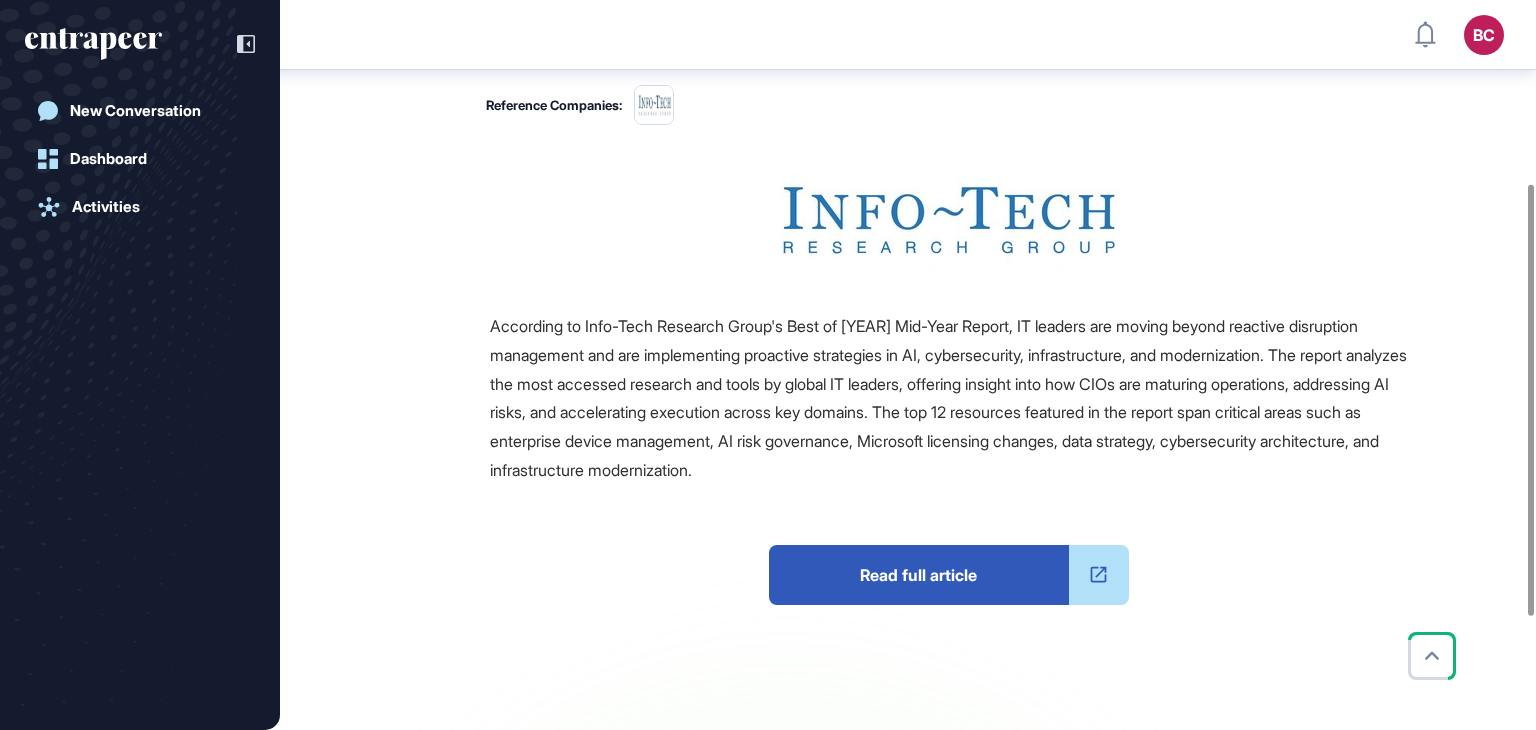 click on "Read full article" at bounding box center (919, 575) 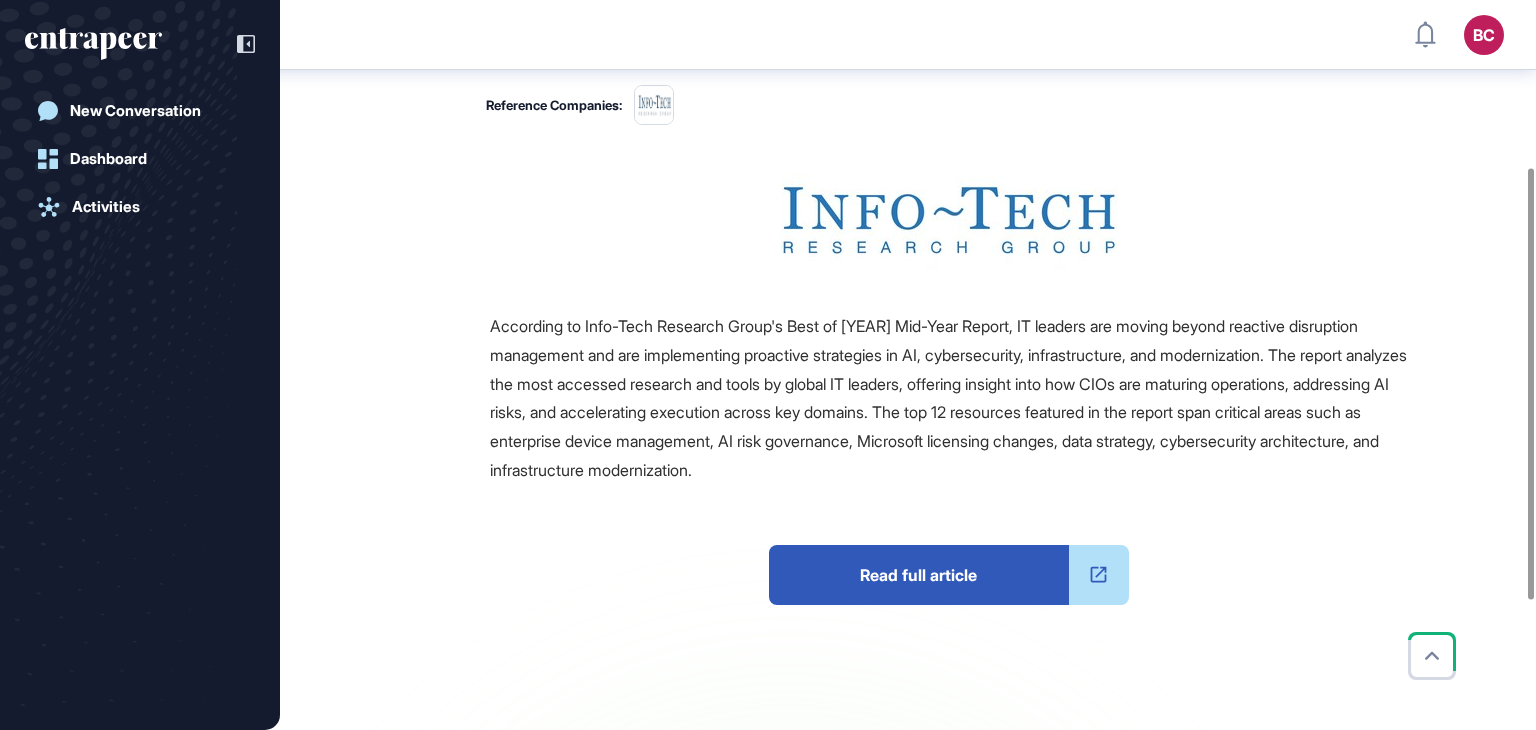 scroll, scrollTop: 0, scrollLeft: 0, axis: both 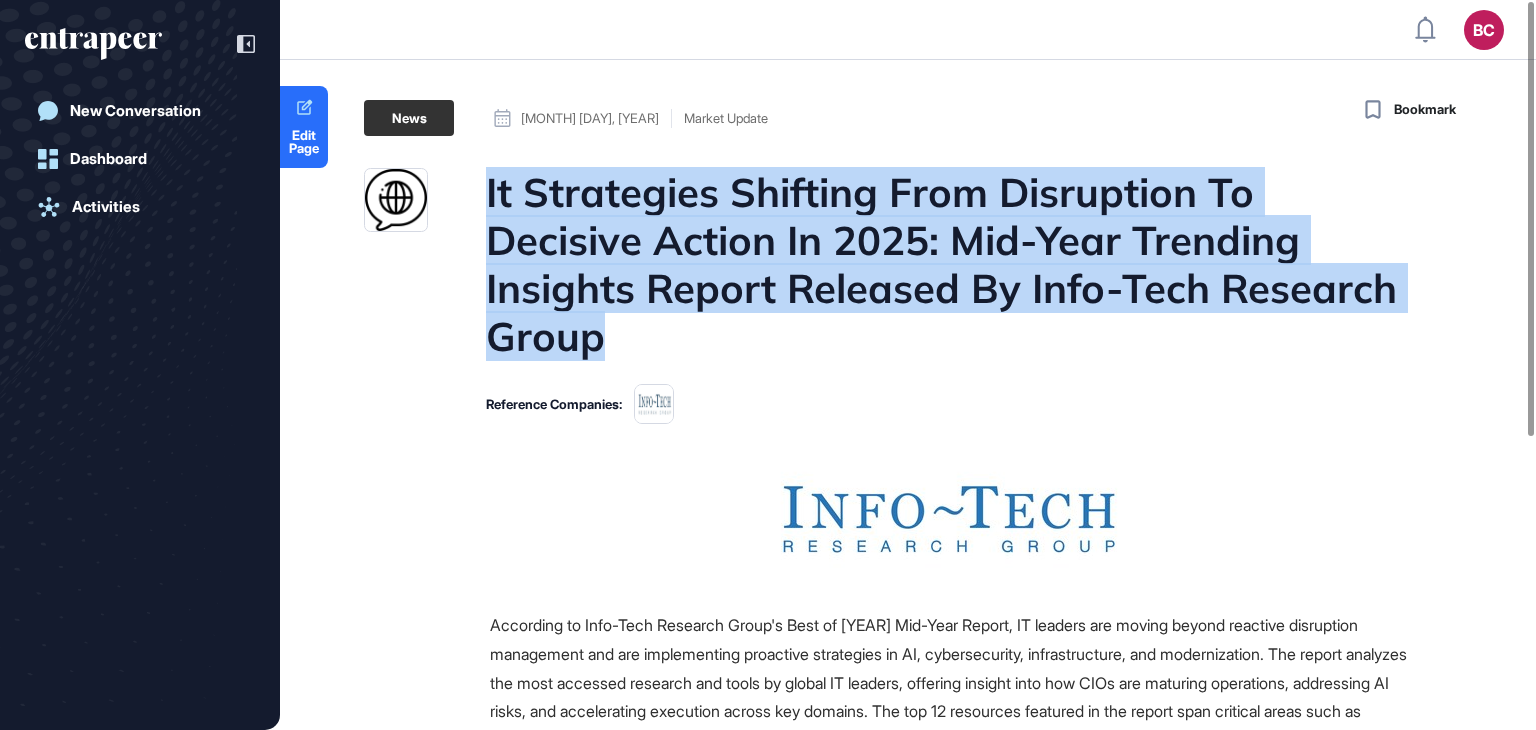 drag, startPoint x: 472, startPoint y: 187, endPoint x: 627, endPoint y: 353, distance: 227.1145 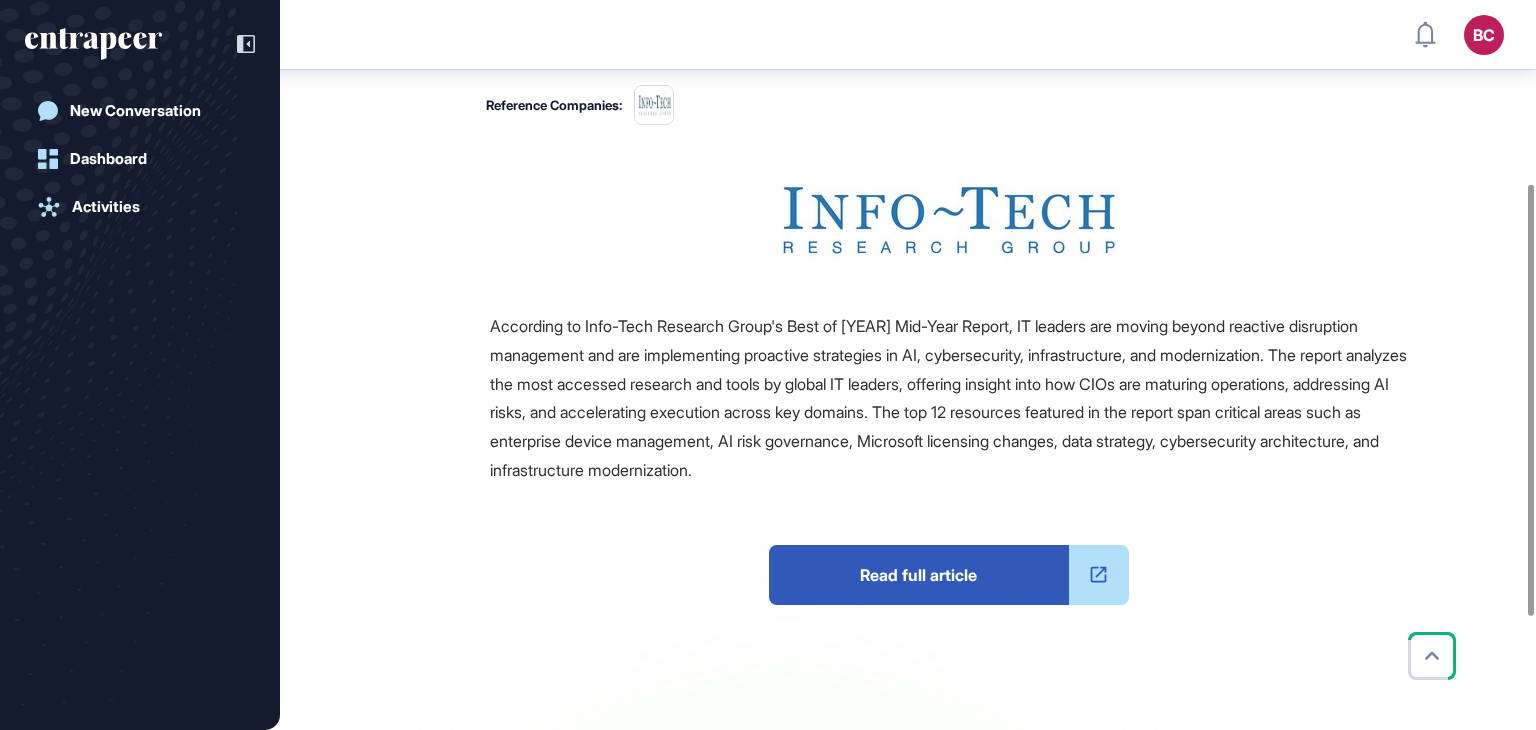 scroll, scrollTop: 310, scrollLeft: 0, axis: vertical 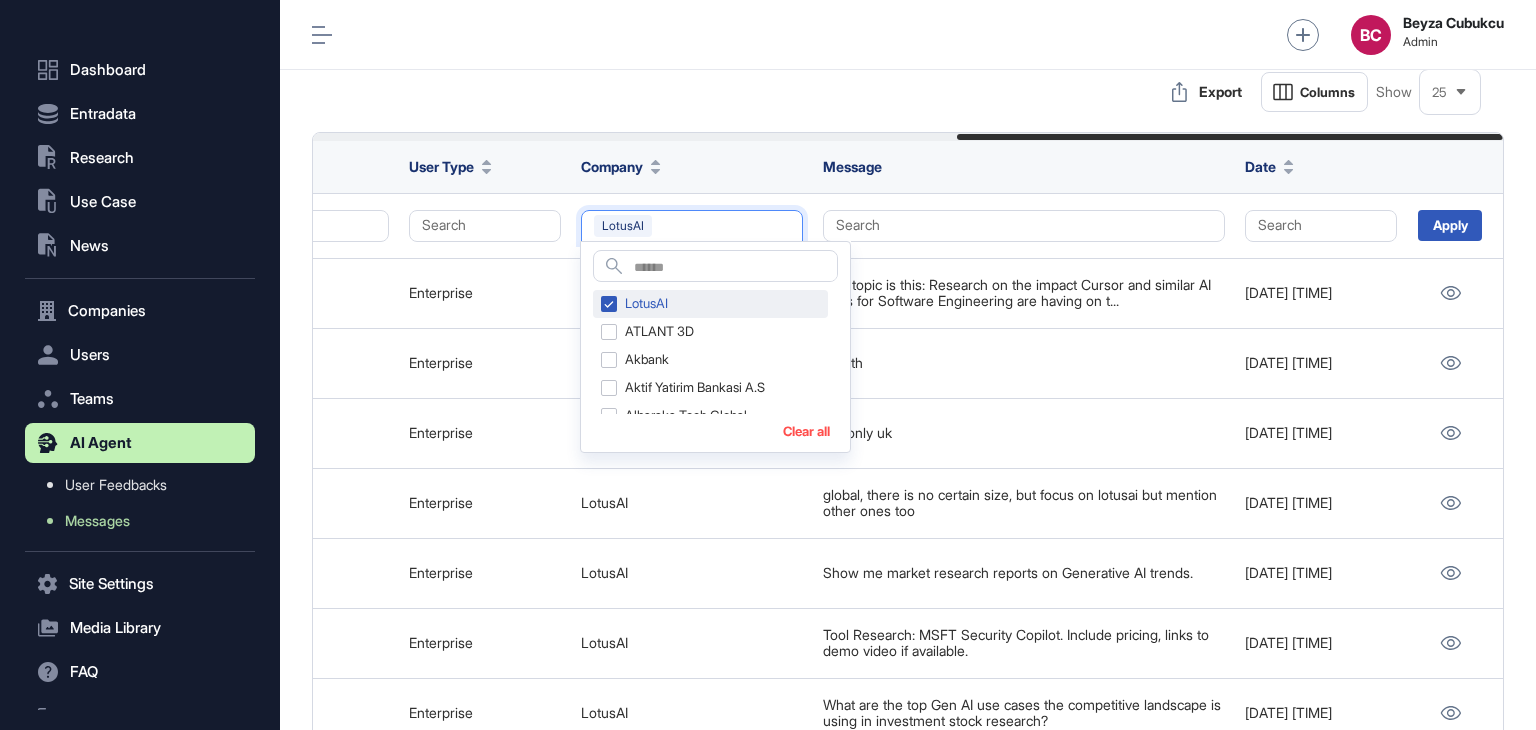click on "LotusAI" at bounding box center [710, 304] 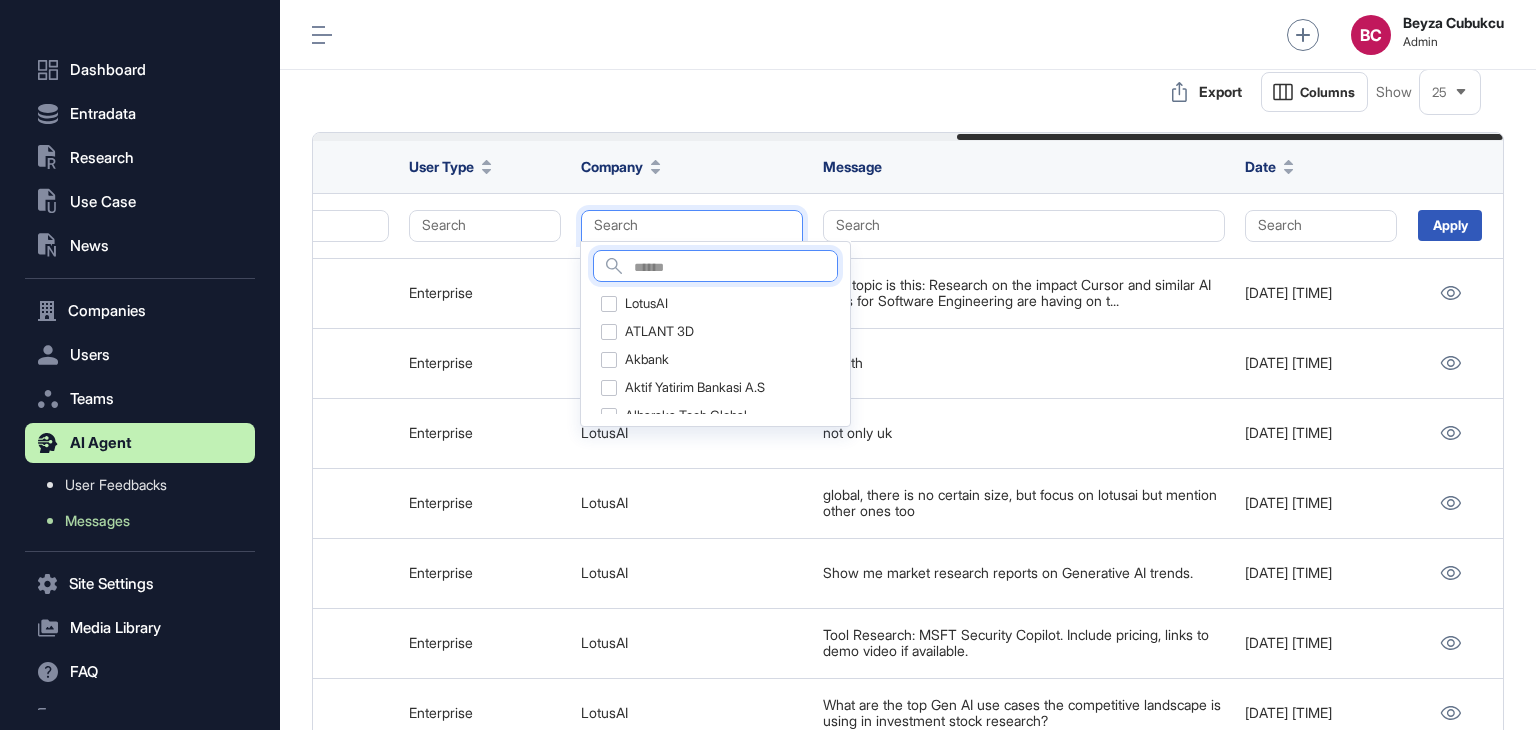 click at bounding box center (735, 268) 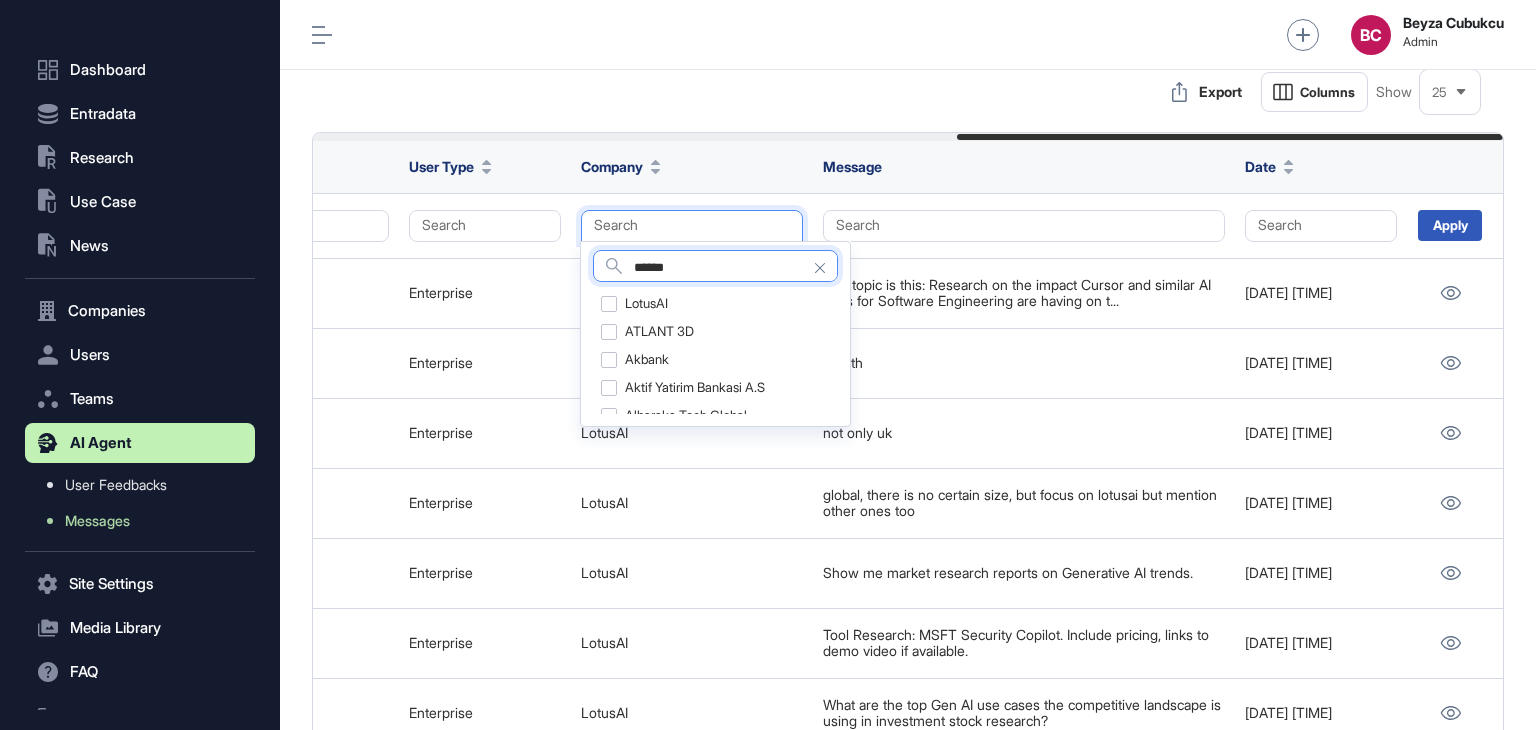 type on "******" 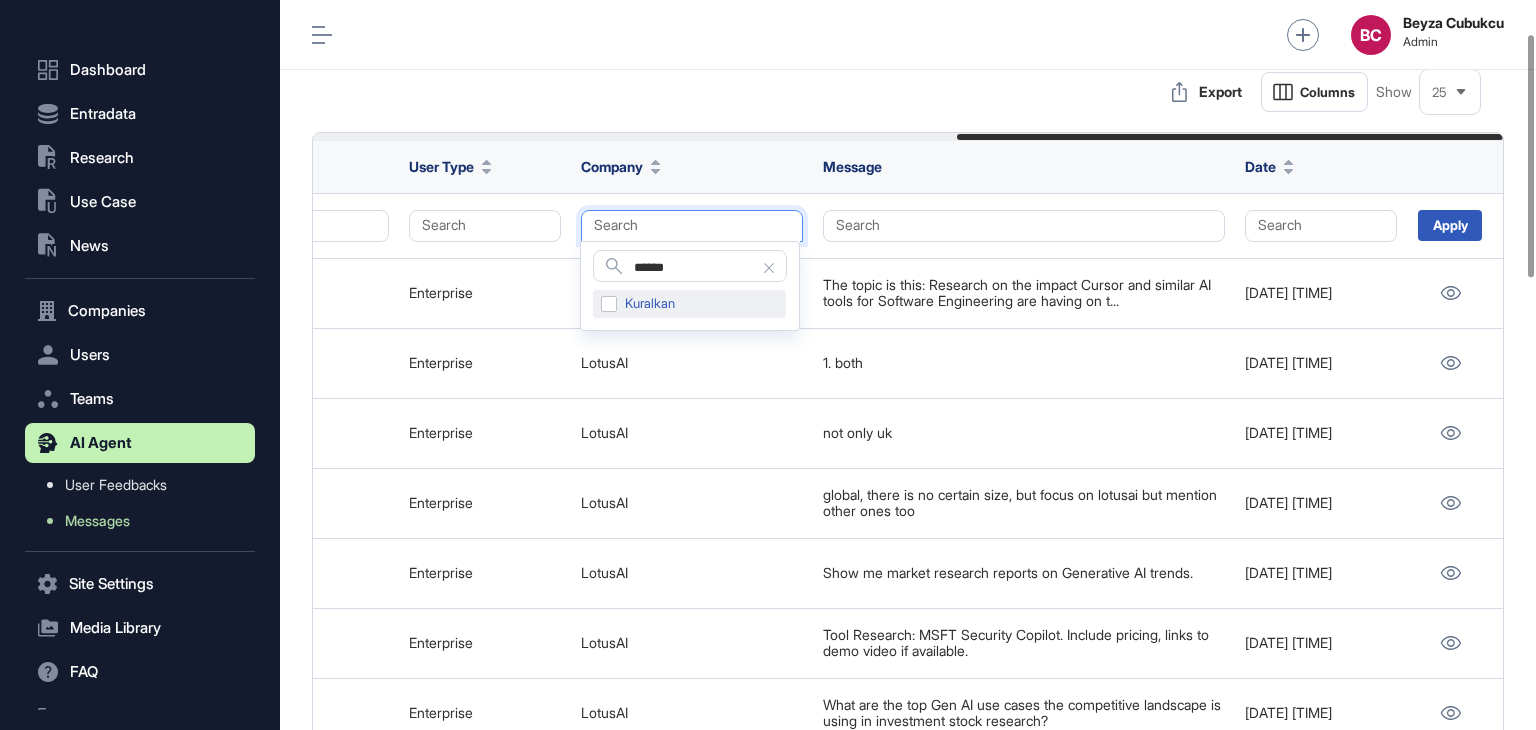 click on "Kuralkan" at bounding box center (689, 304) 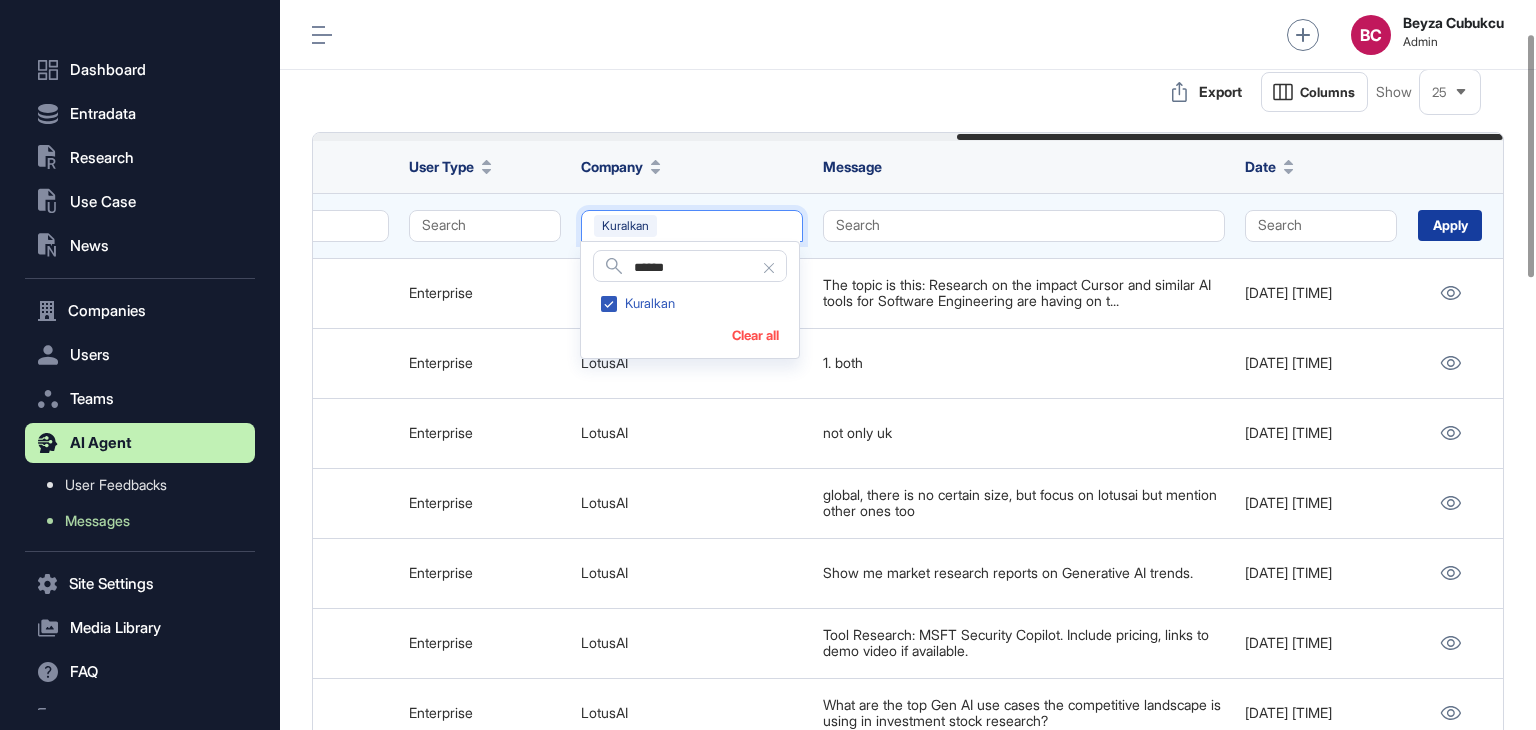 click on "Apply" at bounding box center (1450, 225) 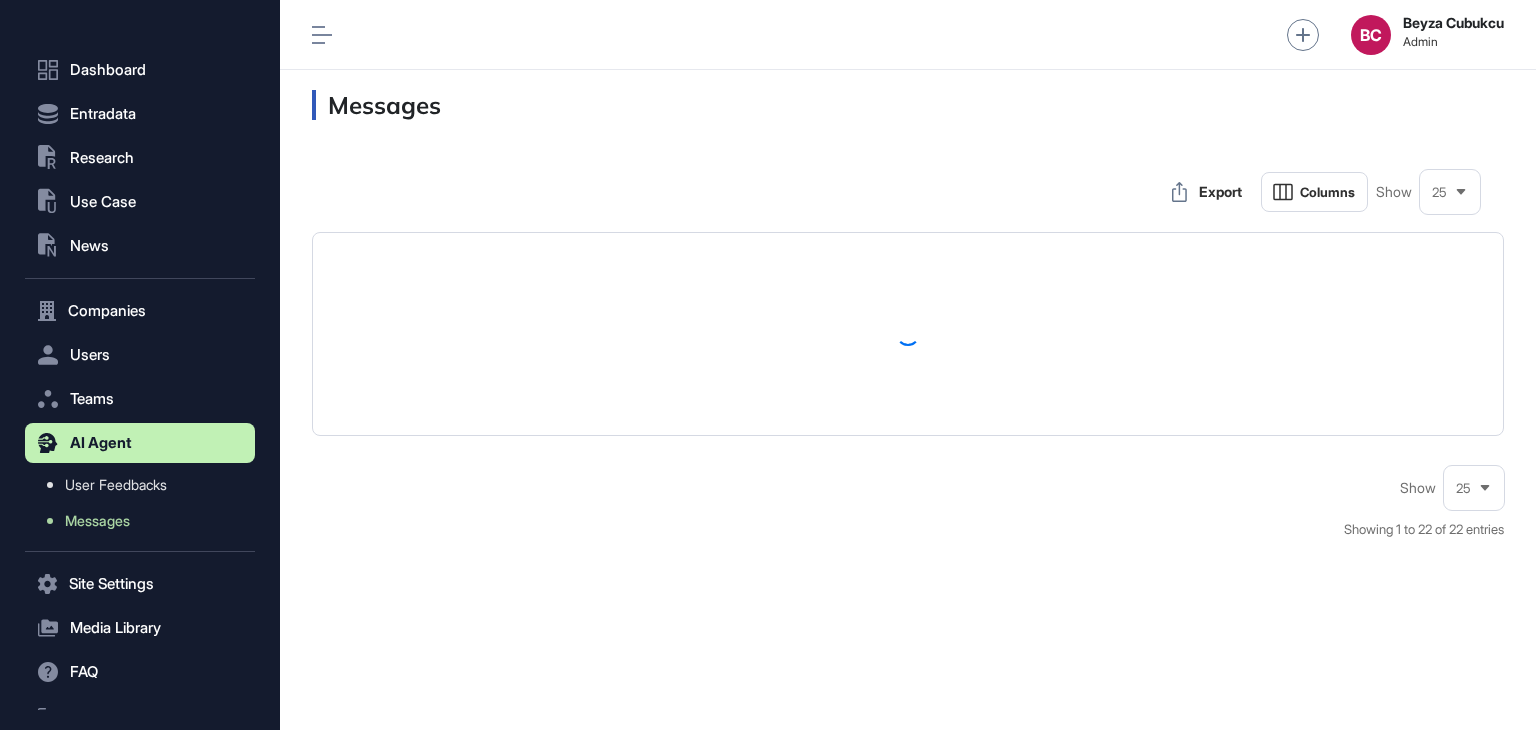 scroll, scrollTop: 0, scrollLeft: 0, axis: both 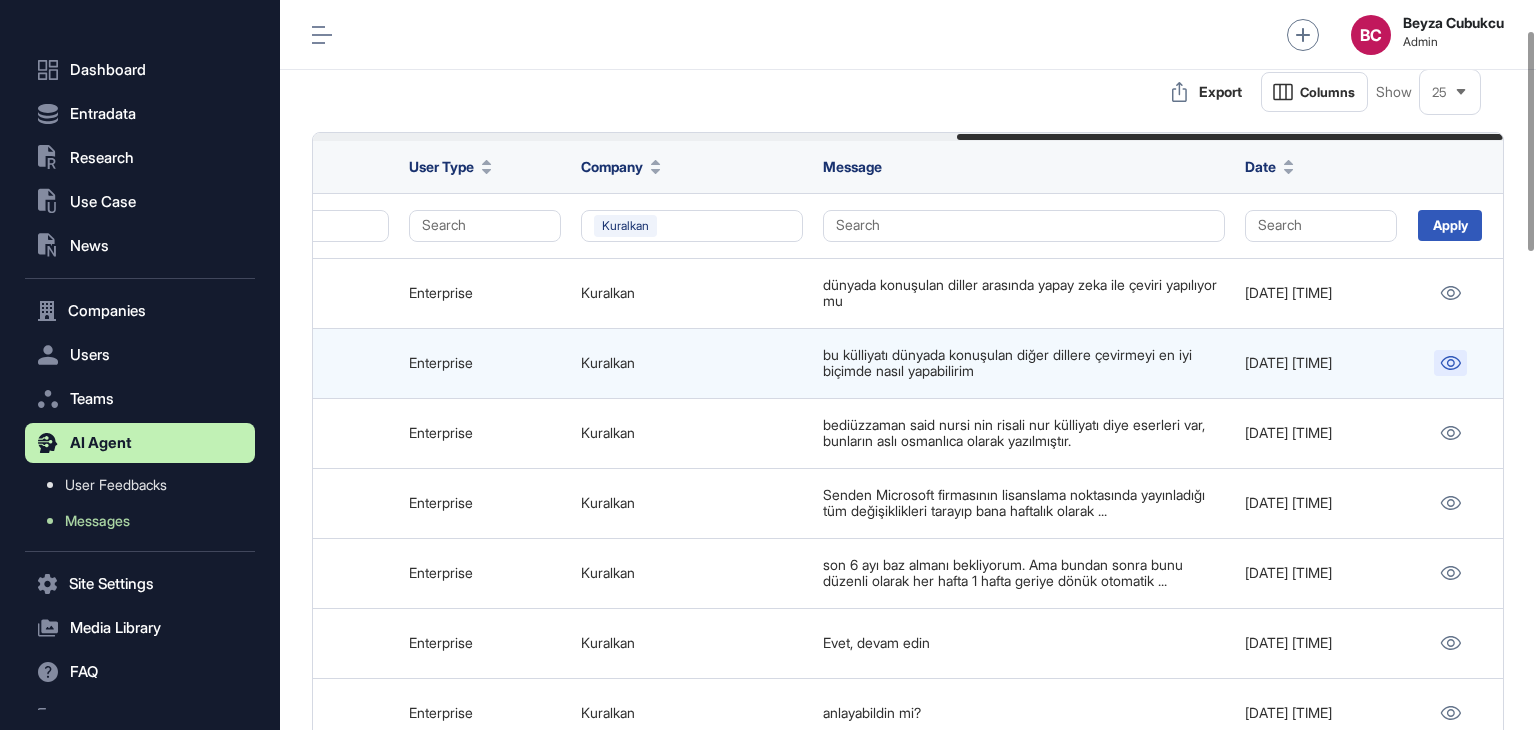 click 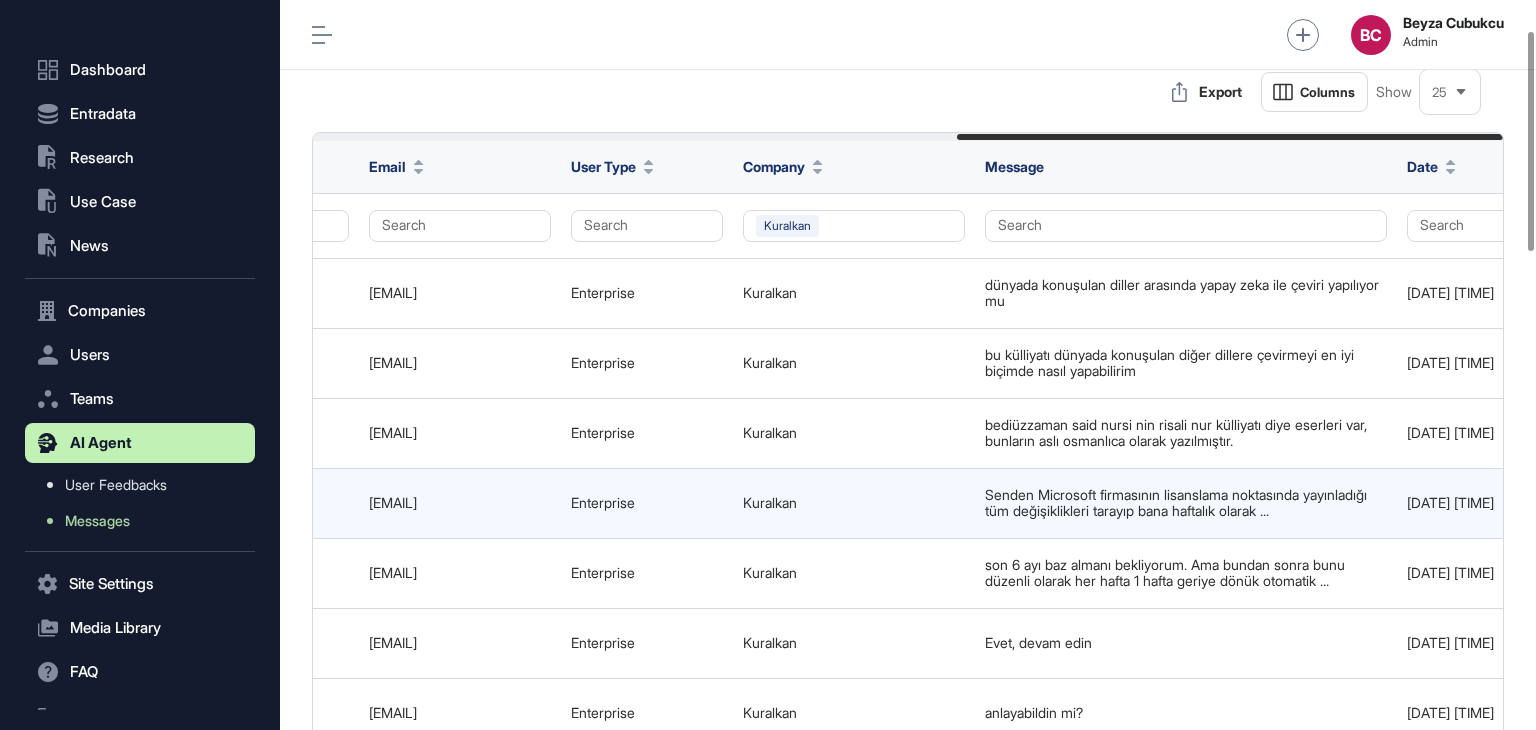scroll, scrollTop: 0, scrollLeft: 1406, axis: horizontal 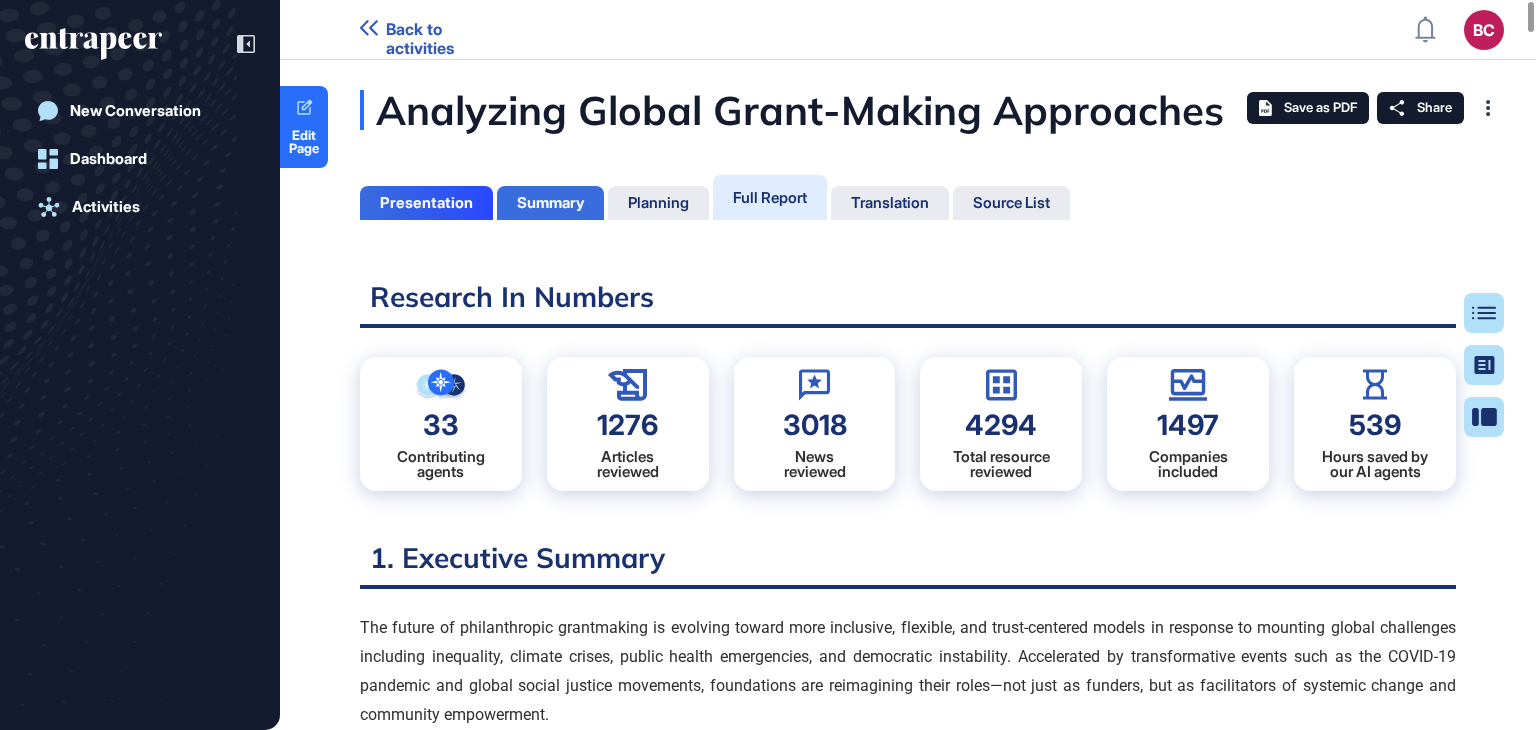 click on "Summary" at bounding box center (550, 203) 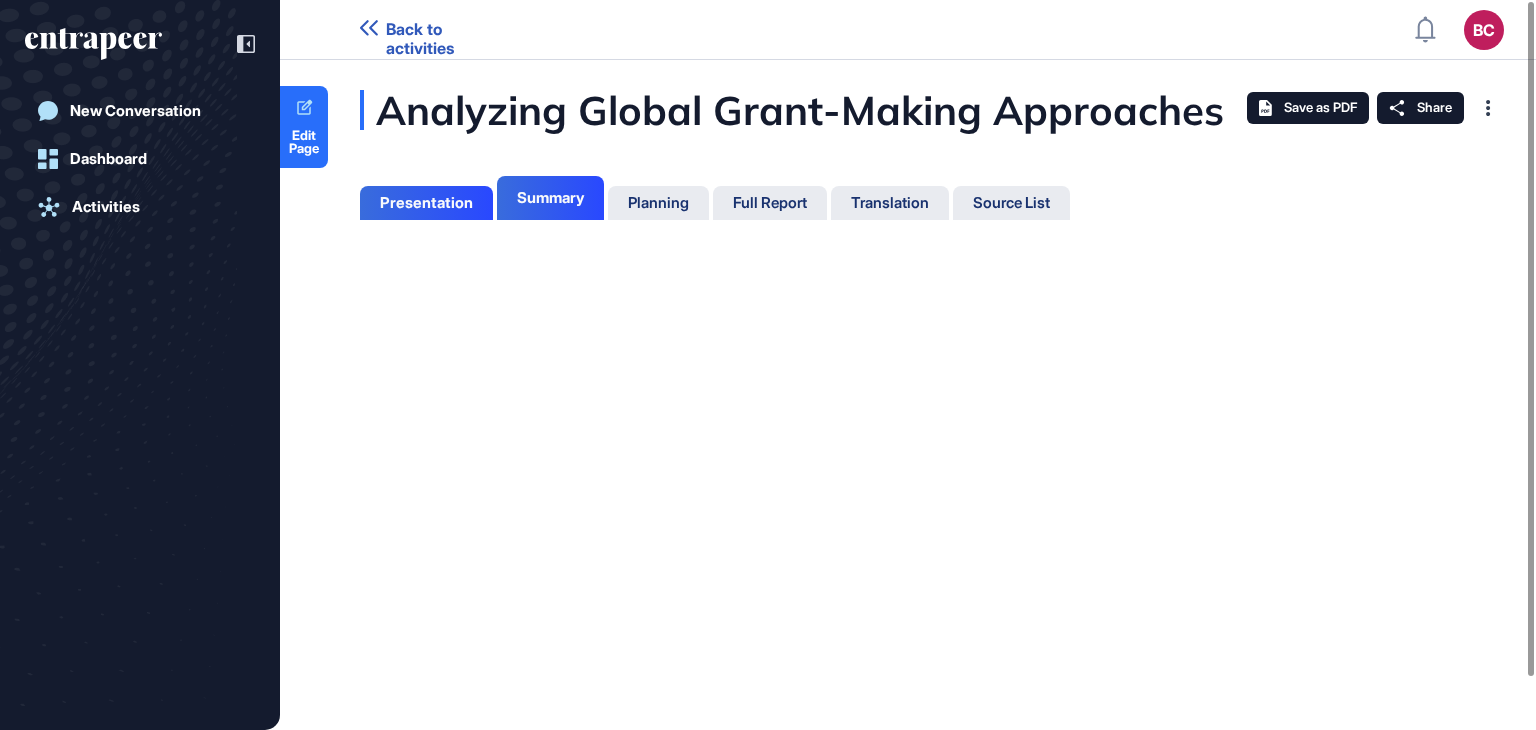 scroll, scrollTop: 9, scrollLeft: 0, axis: vertical 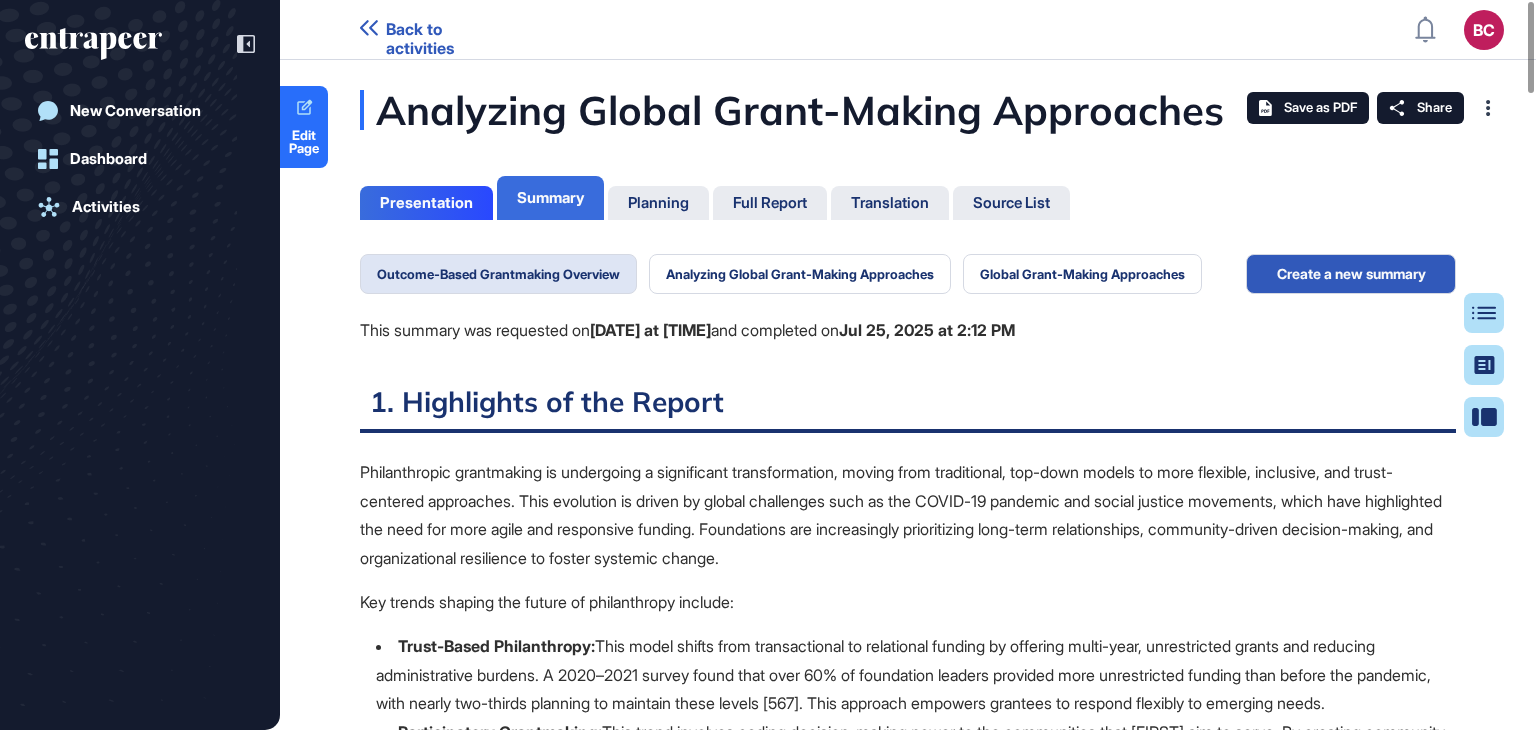 click on "Summary" at bounding box center [550, 198] 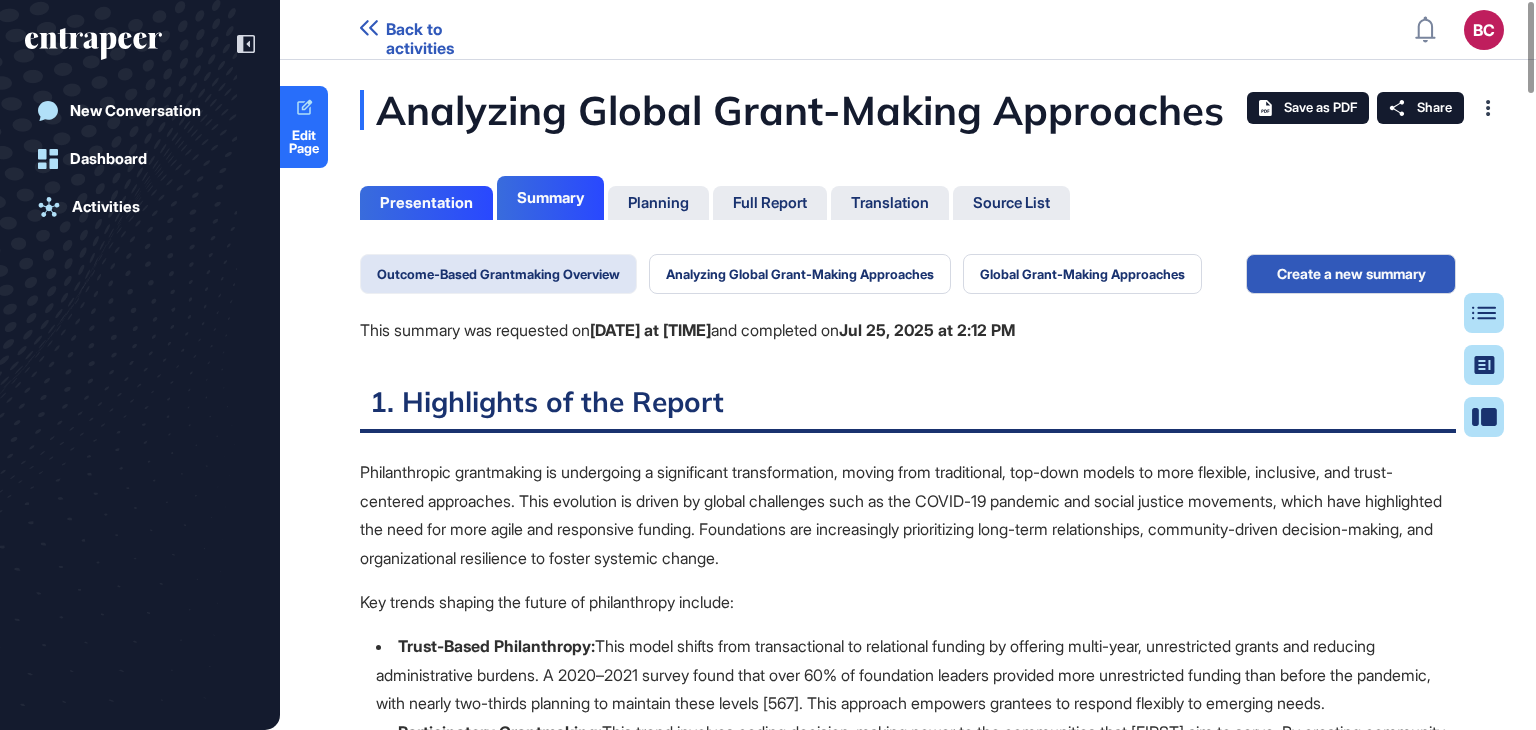 click on "Outcome-Based Grantmaking Overview" at bounding box center (498, 274) 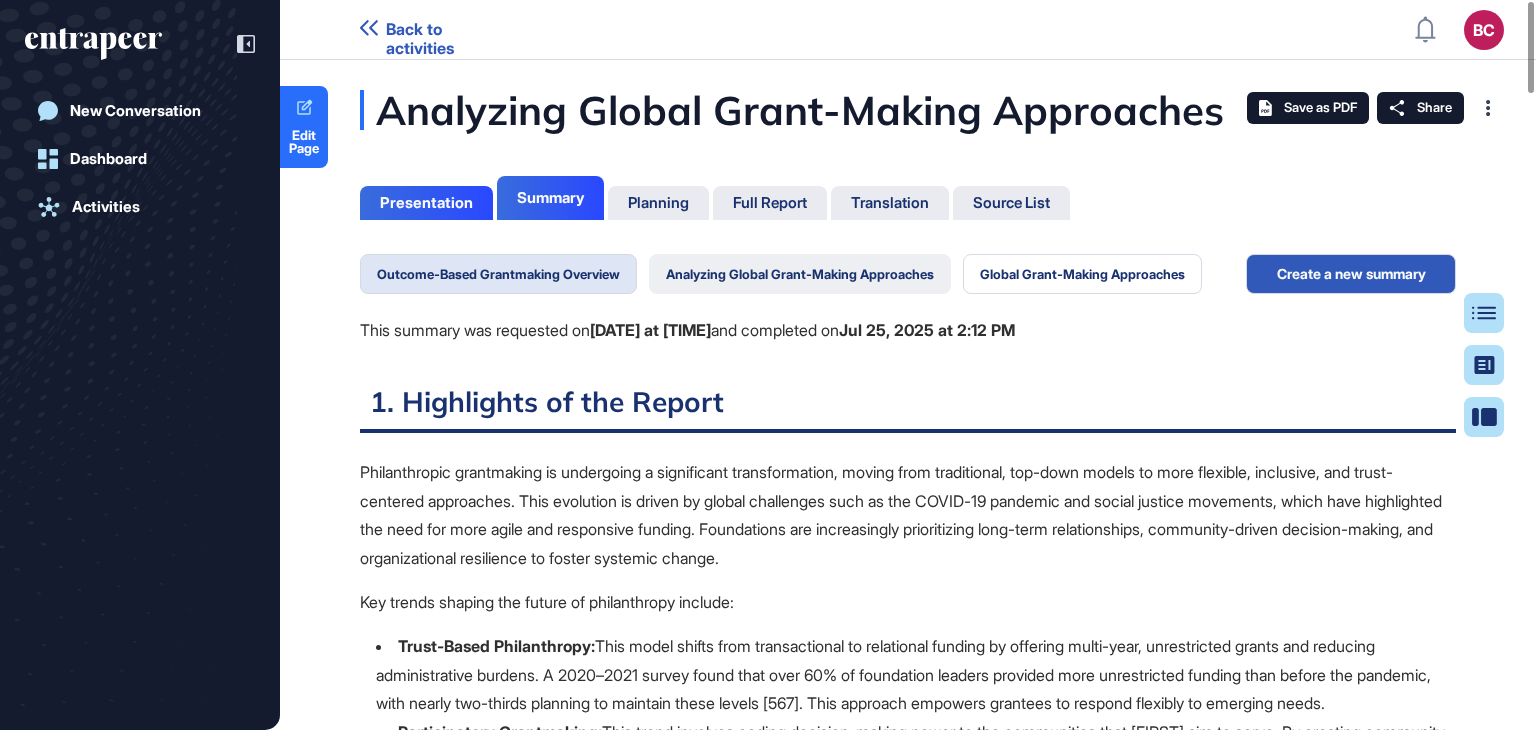 click on "Analyzing Global Grant-Making Approaches" at bounding box center (800, 274) 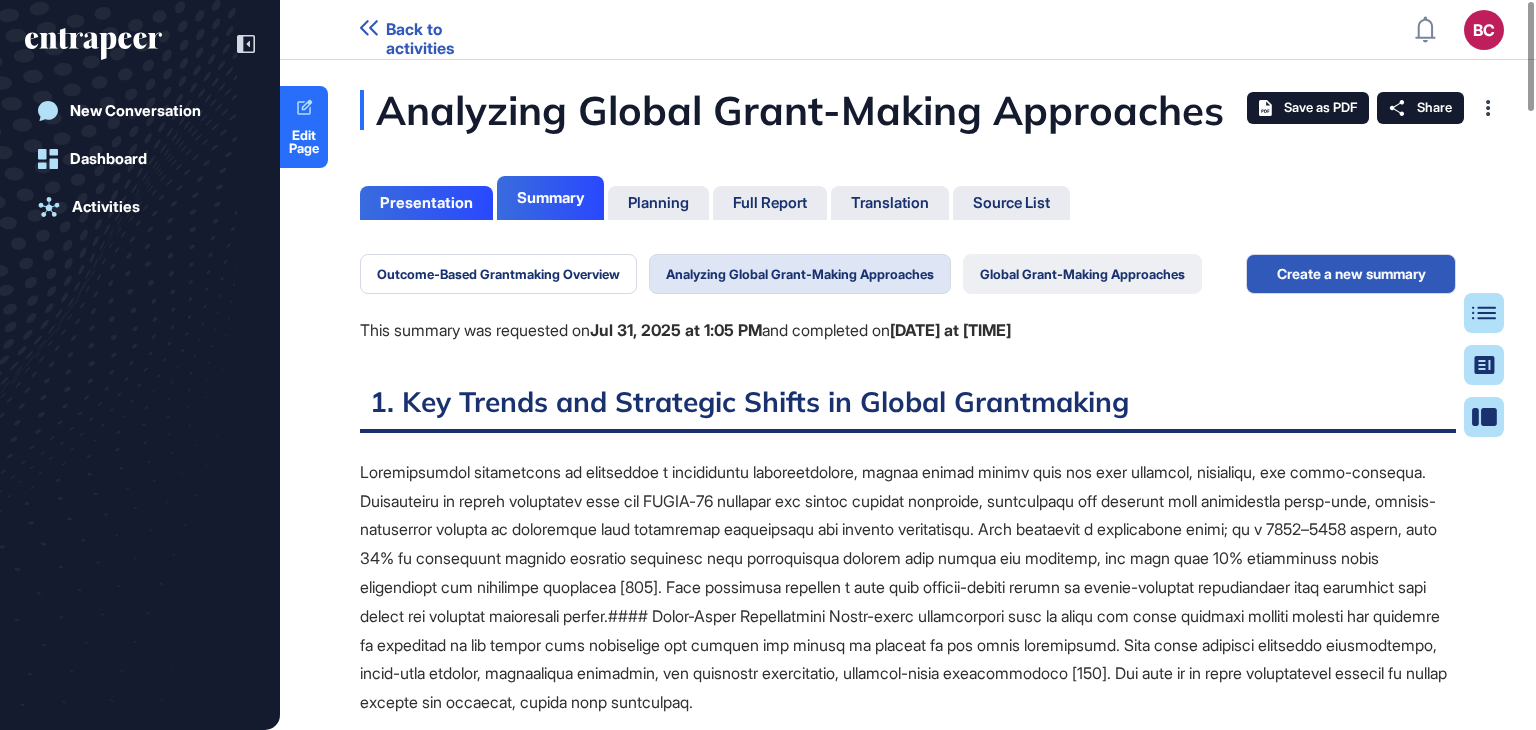 click on "Global Grant-Making Approaches" at bounding box center [1082, 274] 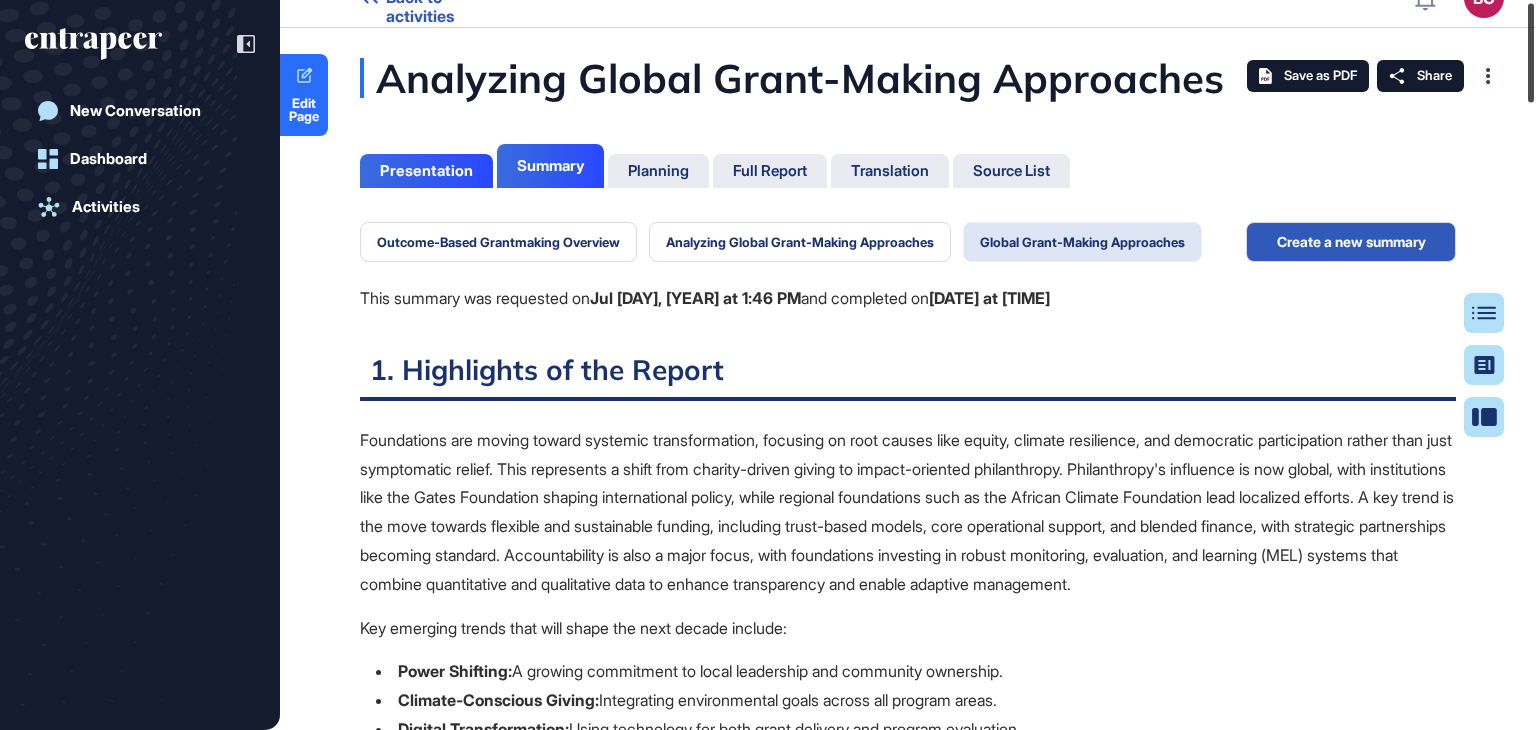 scroll, scrollTop: 0, scrollLeft: 0, axis: both 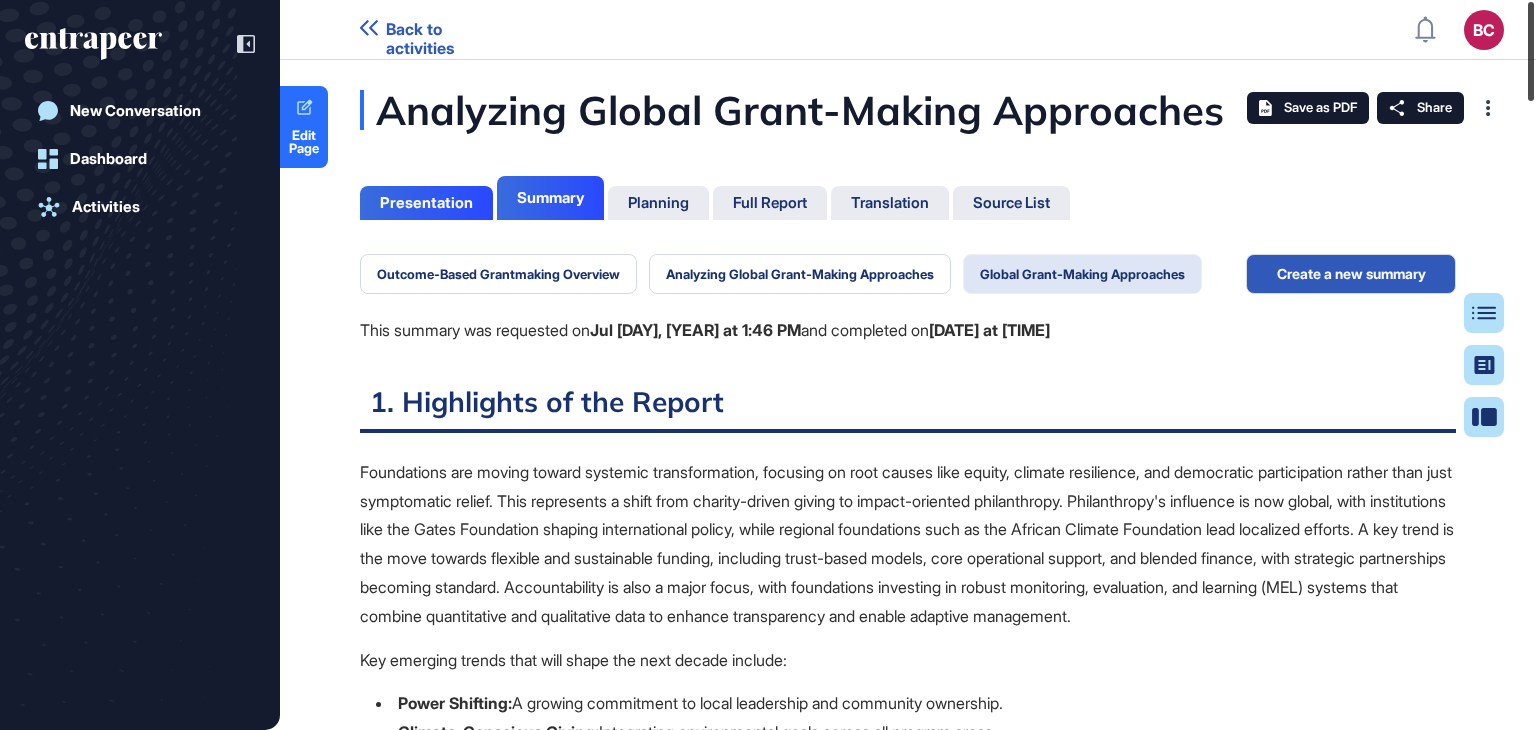 drag, startPoint x: 1535, startPoint y: 539, endPoint x: 1535, endPoint y: 34, distance: 505 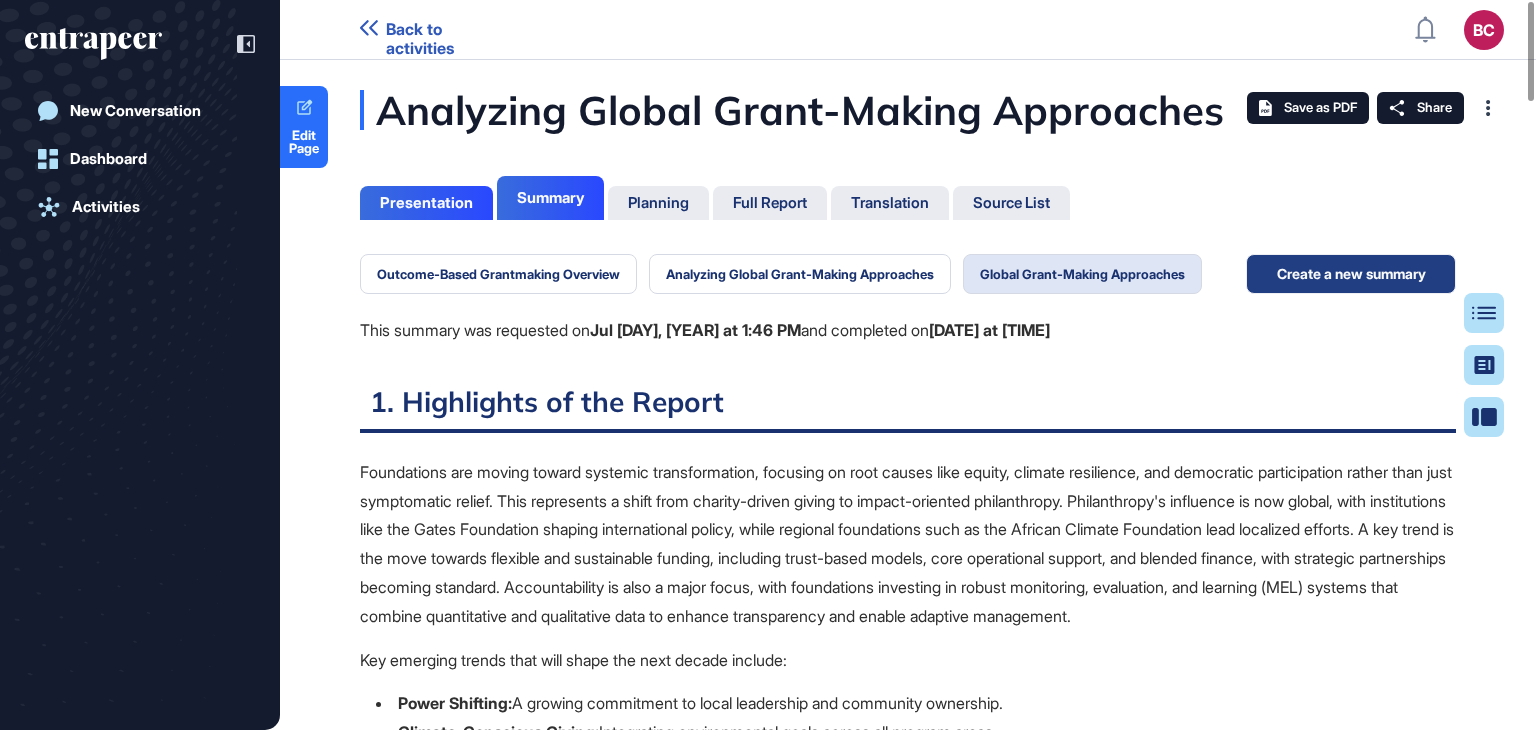 click on "Create a new summary" at bounding box center [1351, 274] 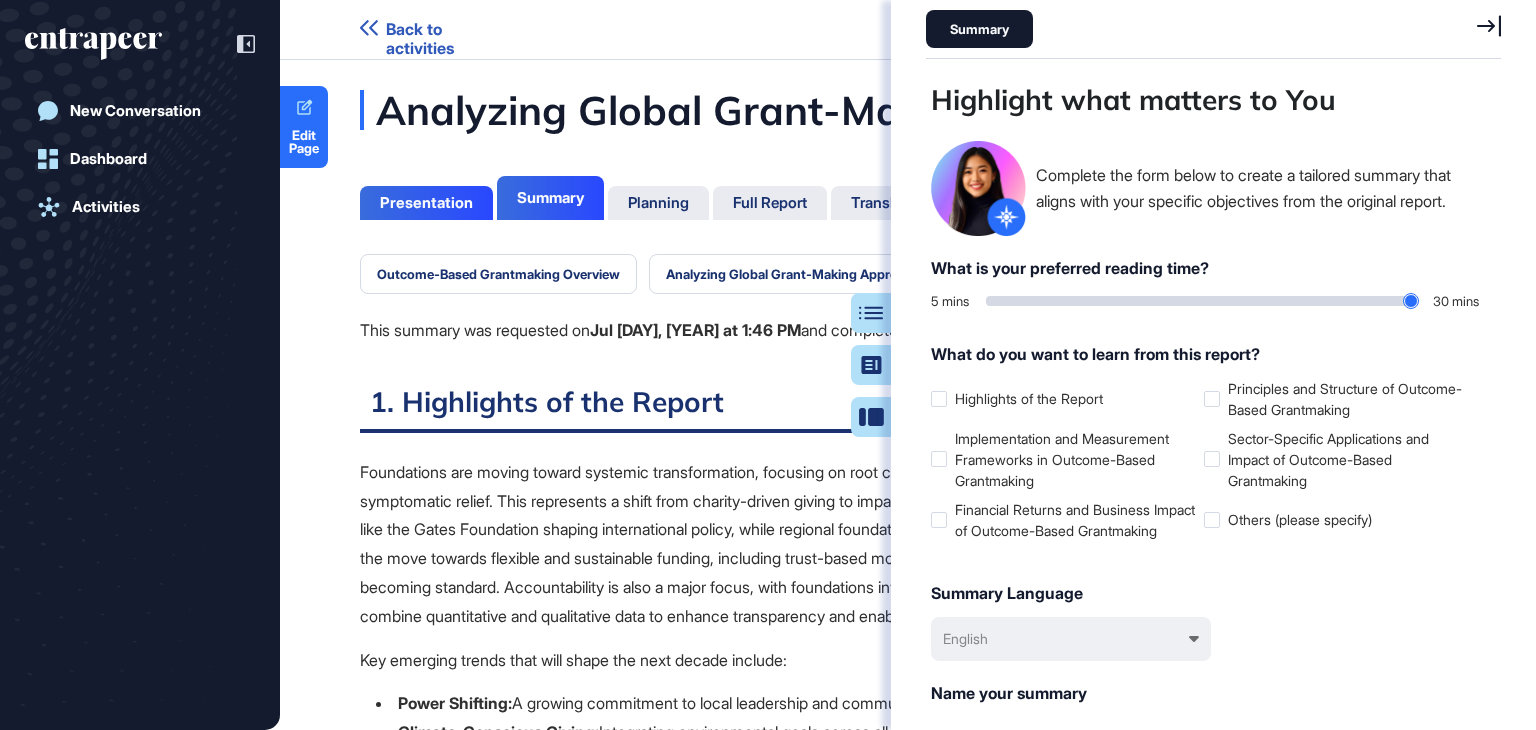 scroll, scrollTop: 629, scrollLeft: 580, axis: both 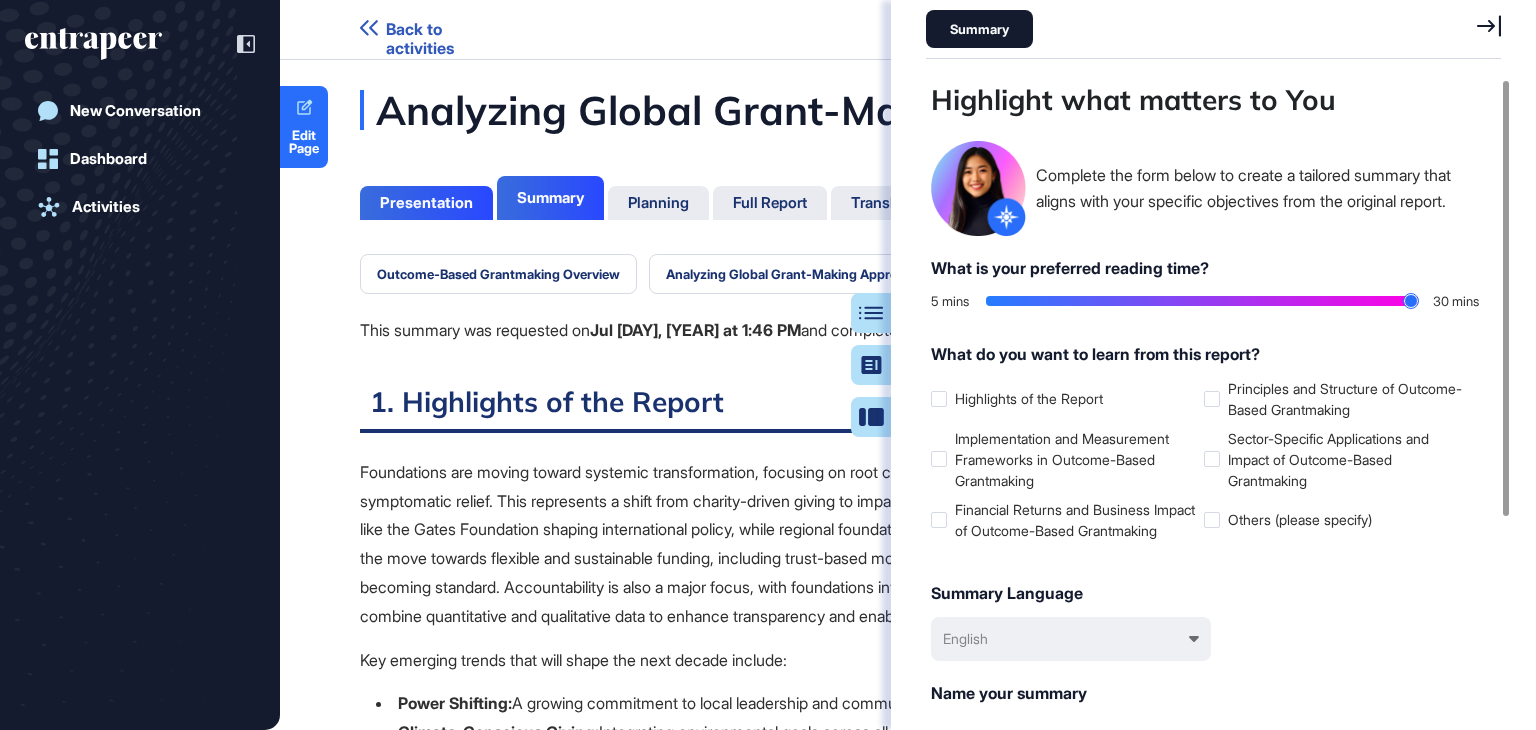 drag, startPoint x: 991, startPoint y: 305, endPoint x: 1508, endPoint y: 312, distance: 517.04736 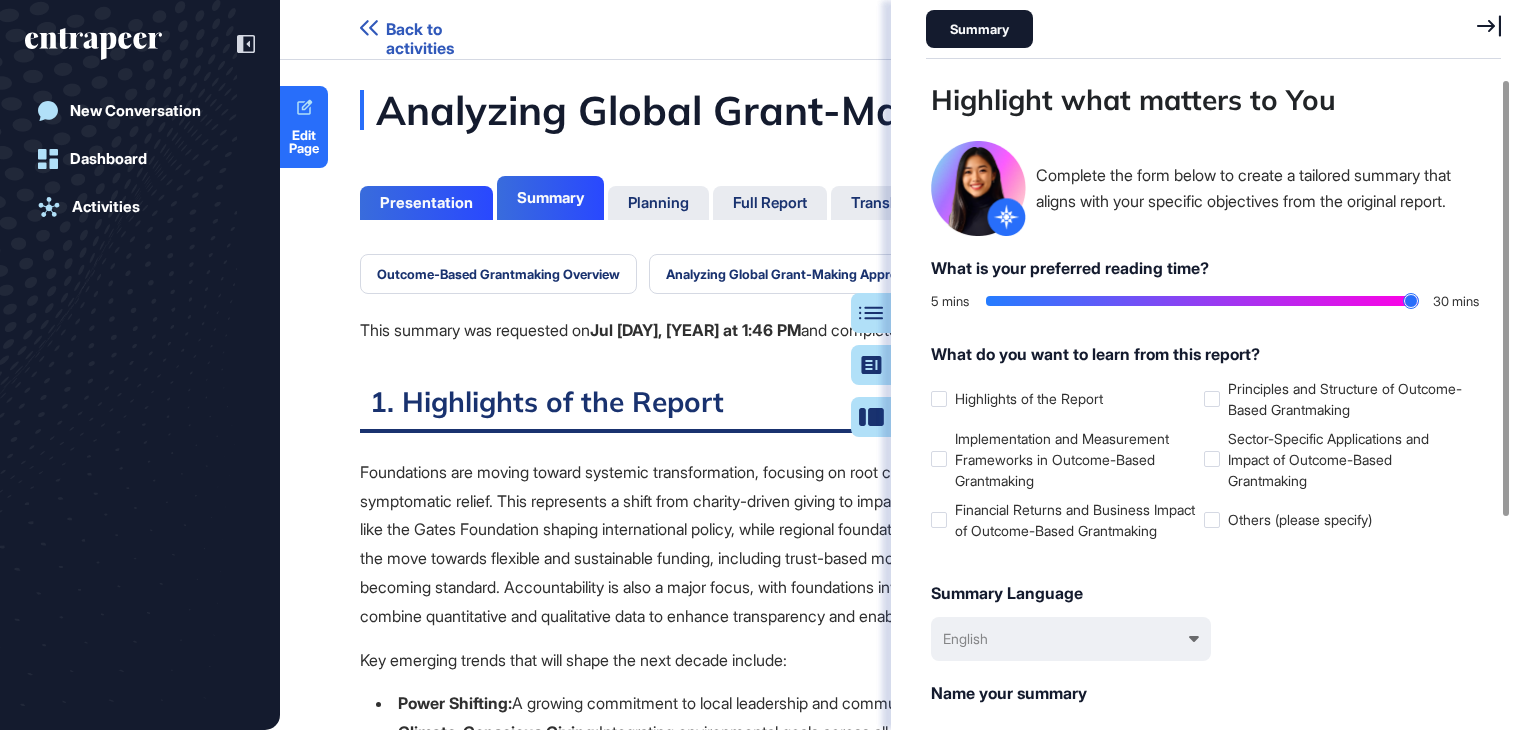 type on "**" 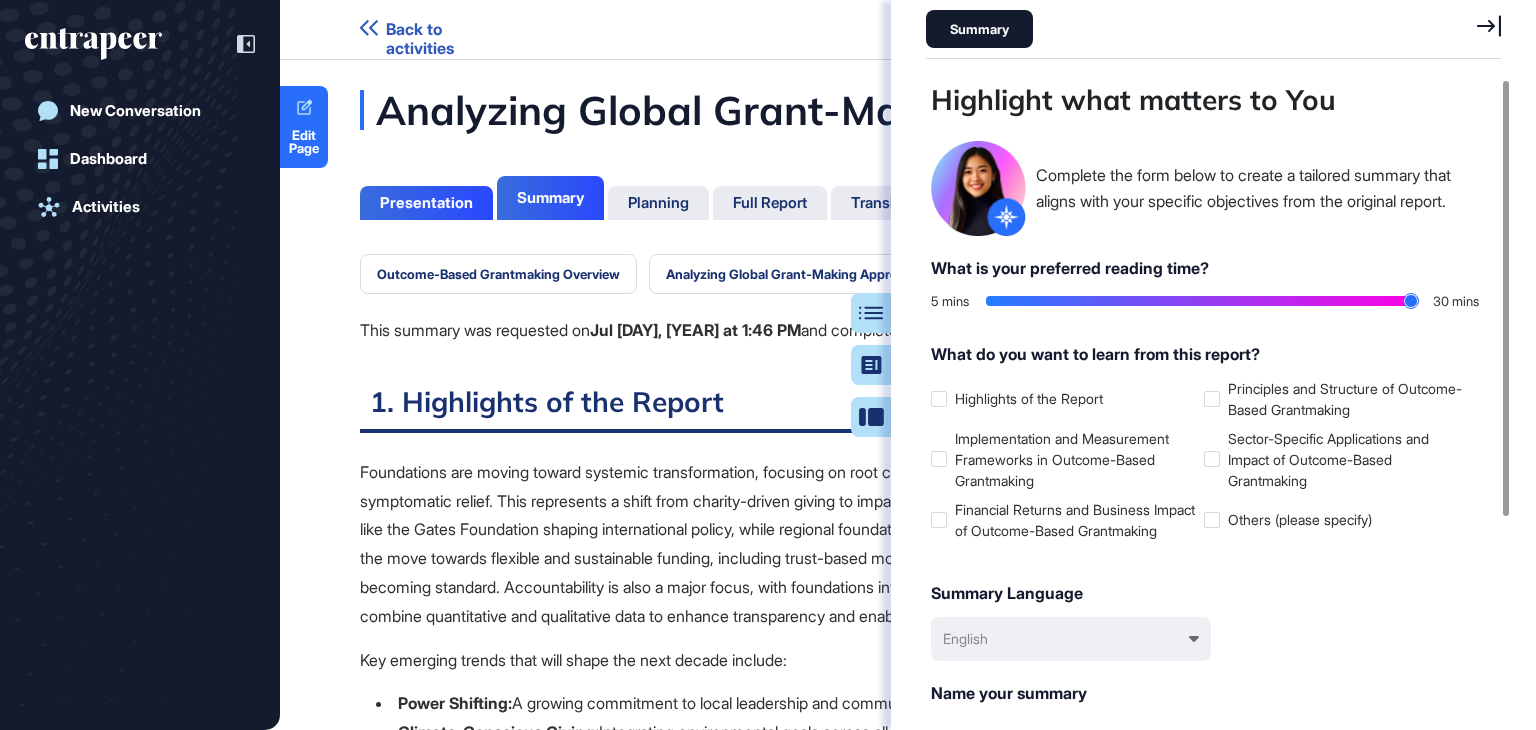click at bounding box center [1202, 301] 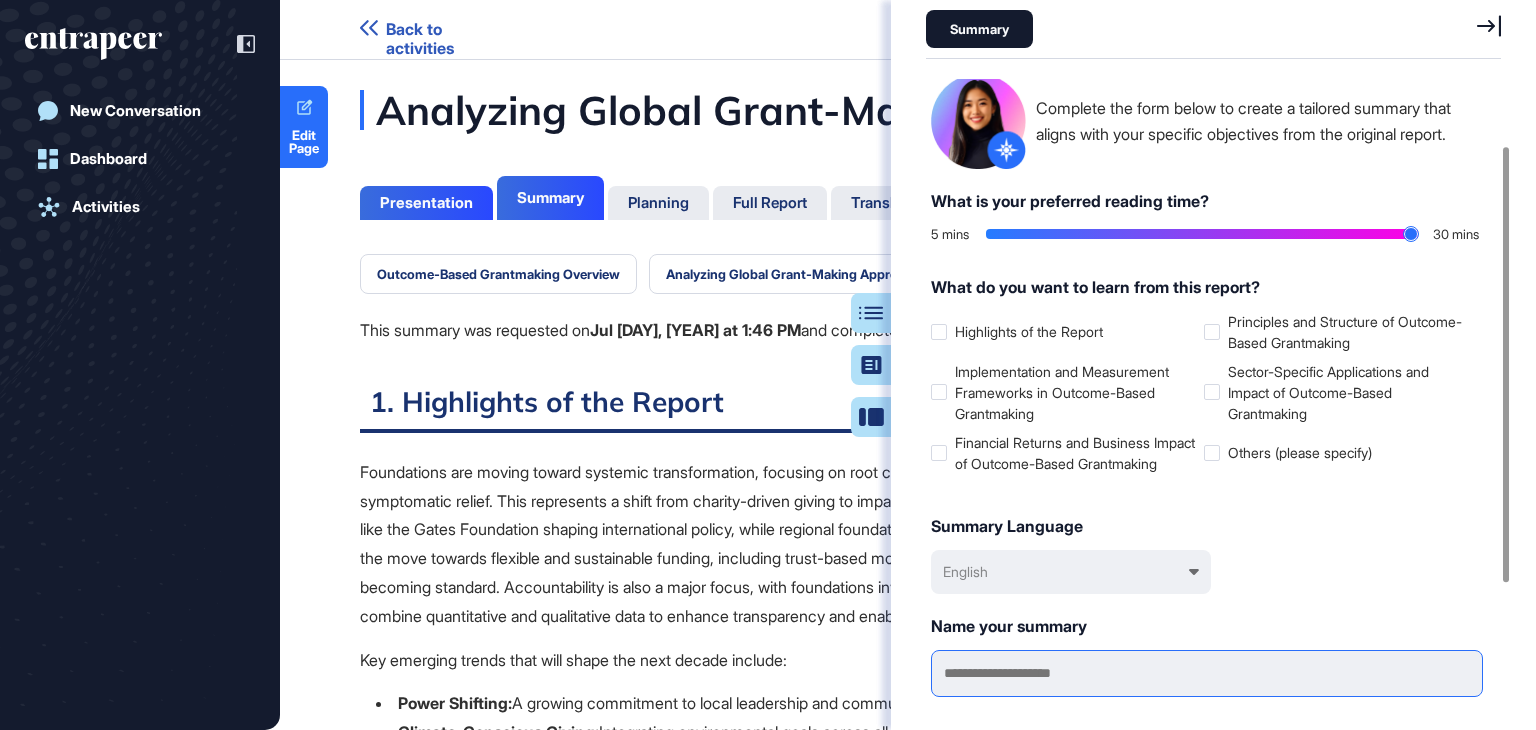 scroll, scrollTop: 276, scrollLeft: 0, axis: vertical 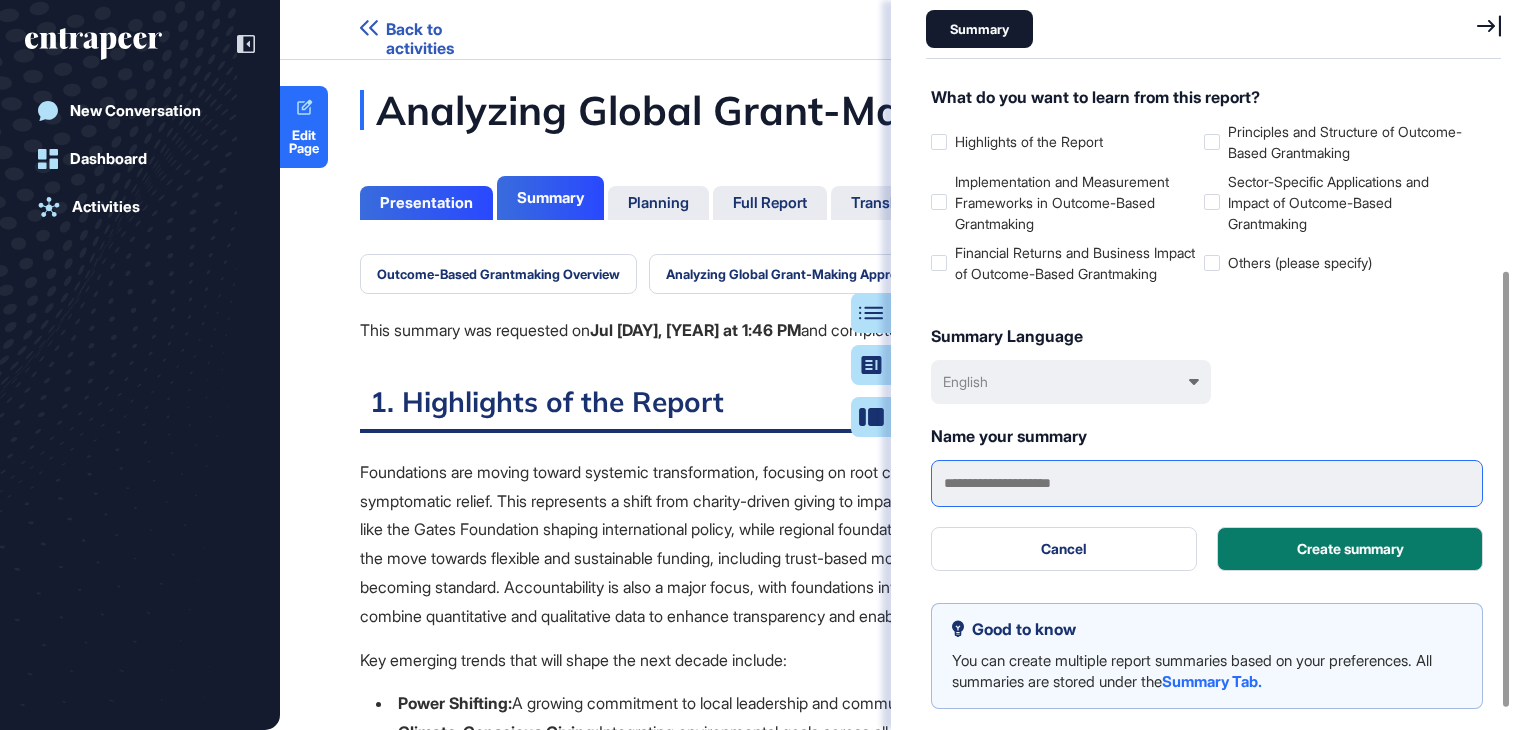 click at bounding box center (1207, 483) 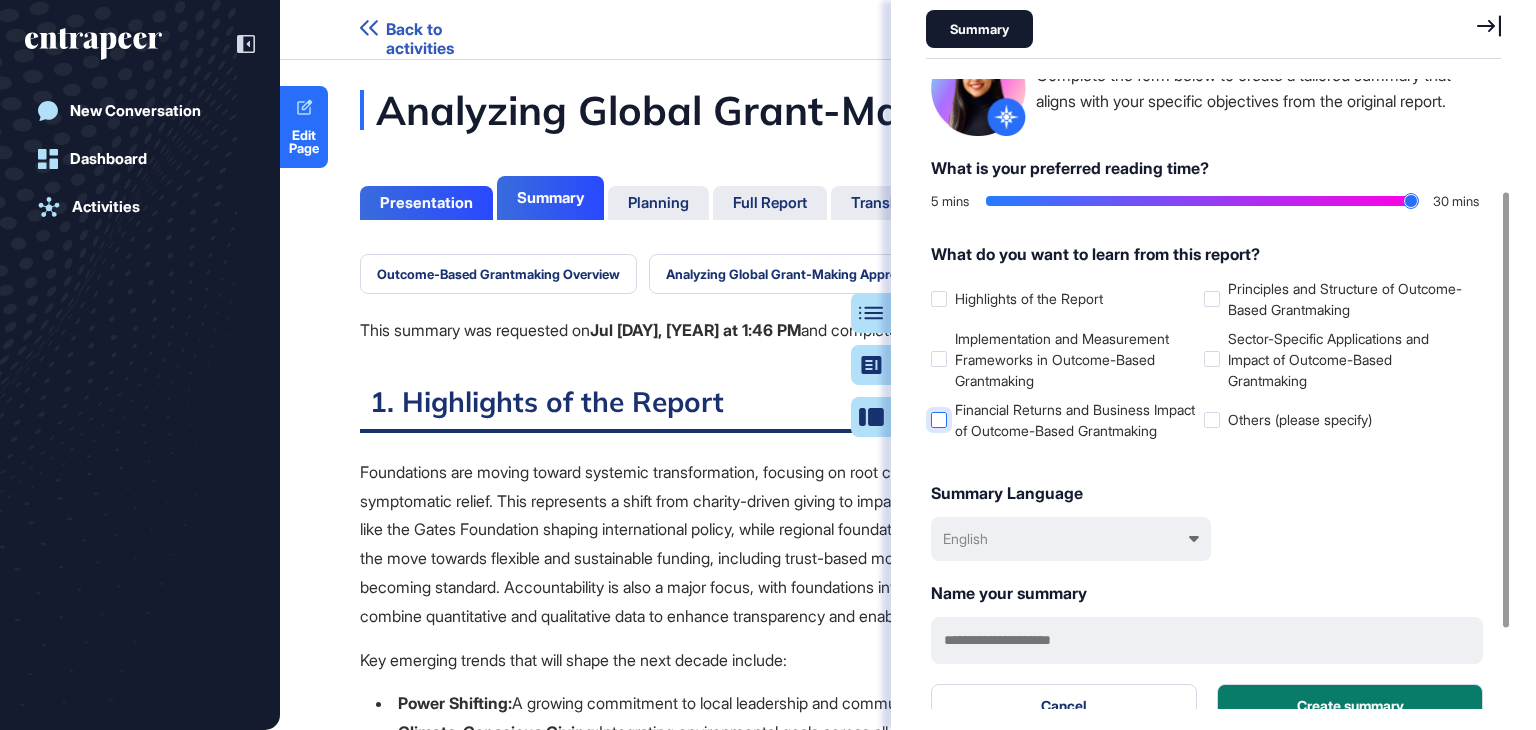 scroll, scrollTop: 76, scrollLeft: 0, axis: vertical 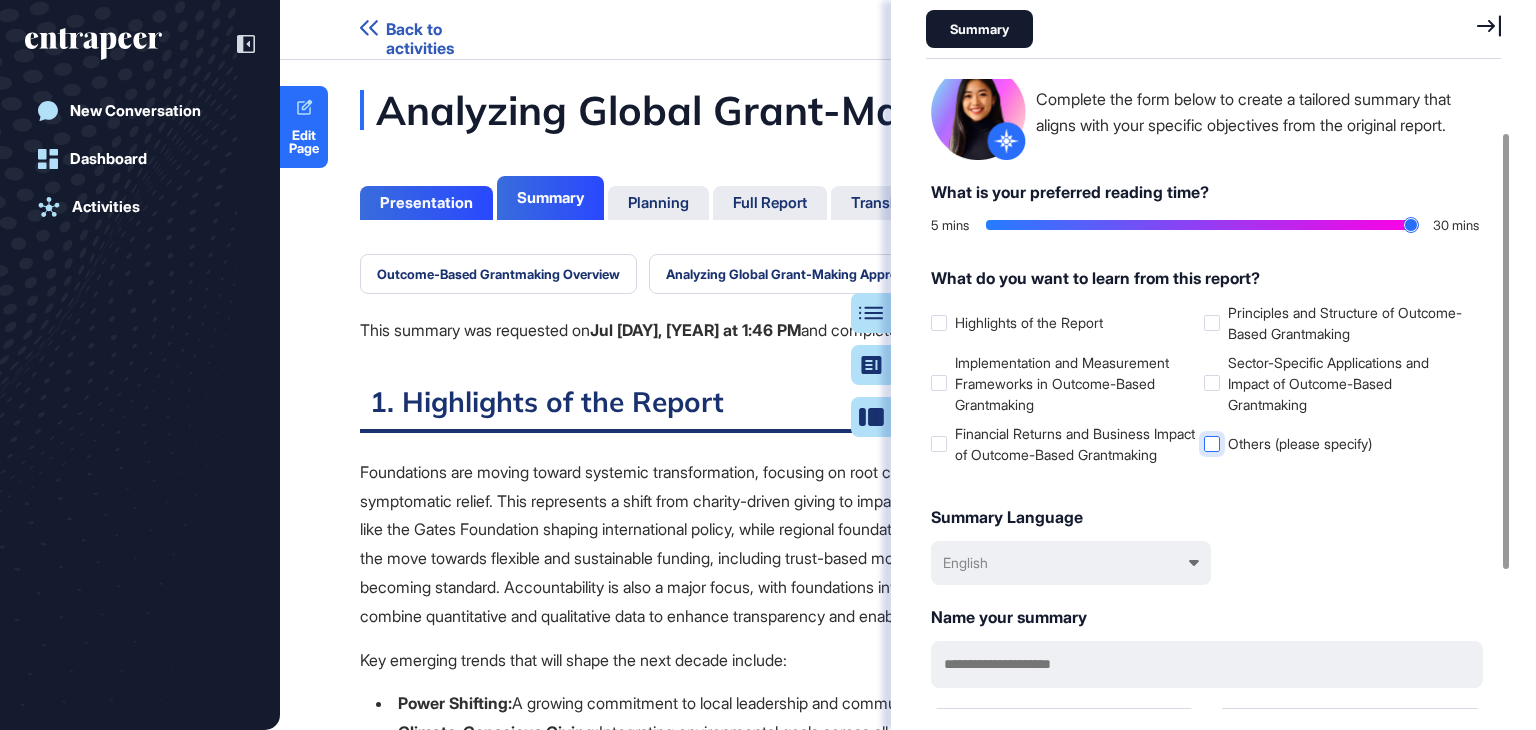 click on "Others (please specify)" at bounding box center (1336, 443) 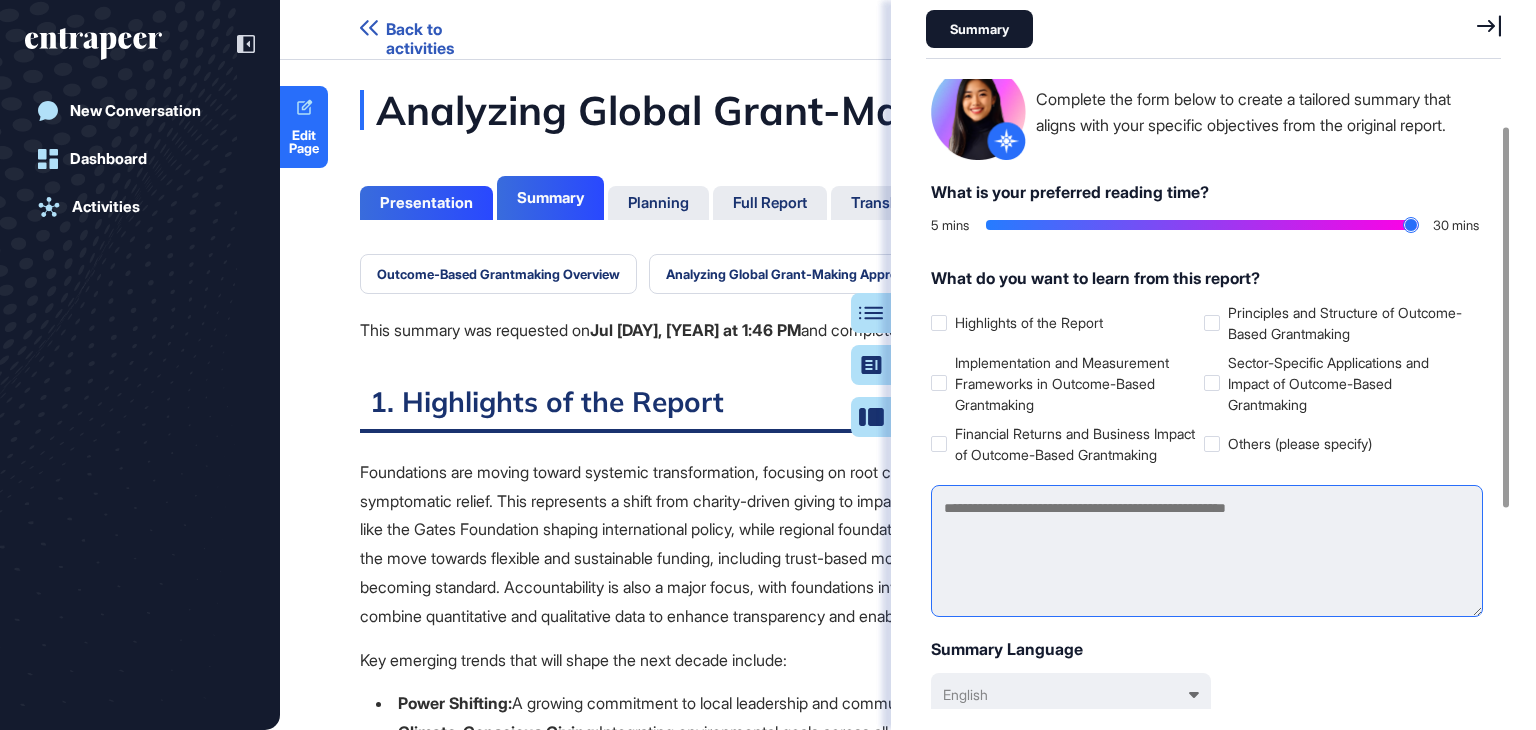 click at bounding box center (1207, 551) 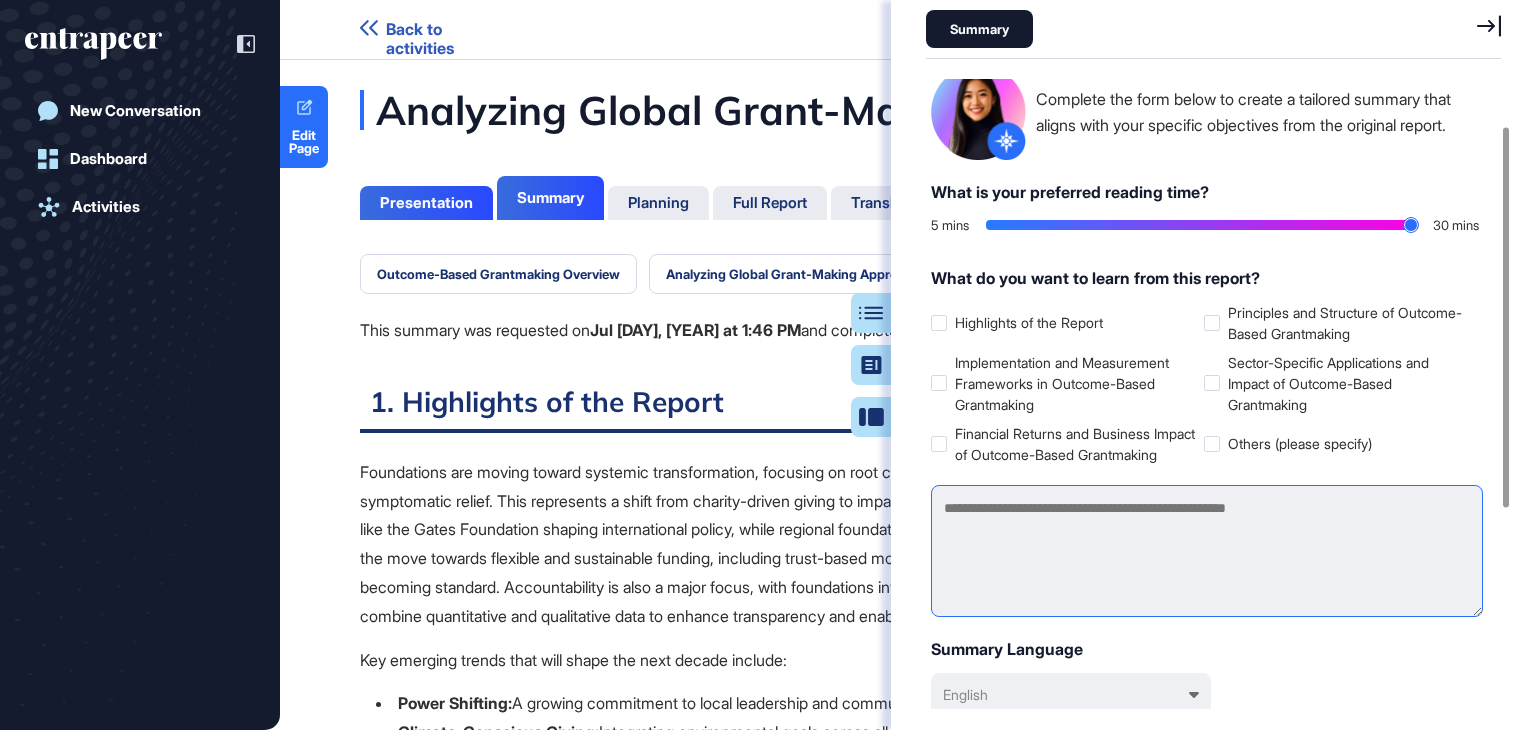 click at bounding box center [1207, 551] 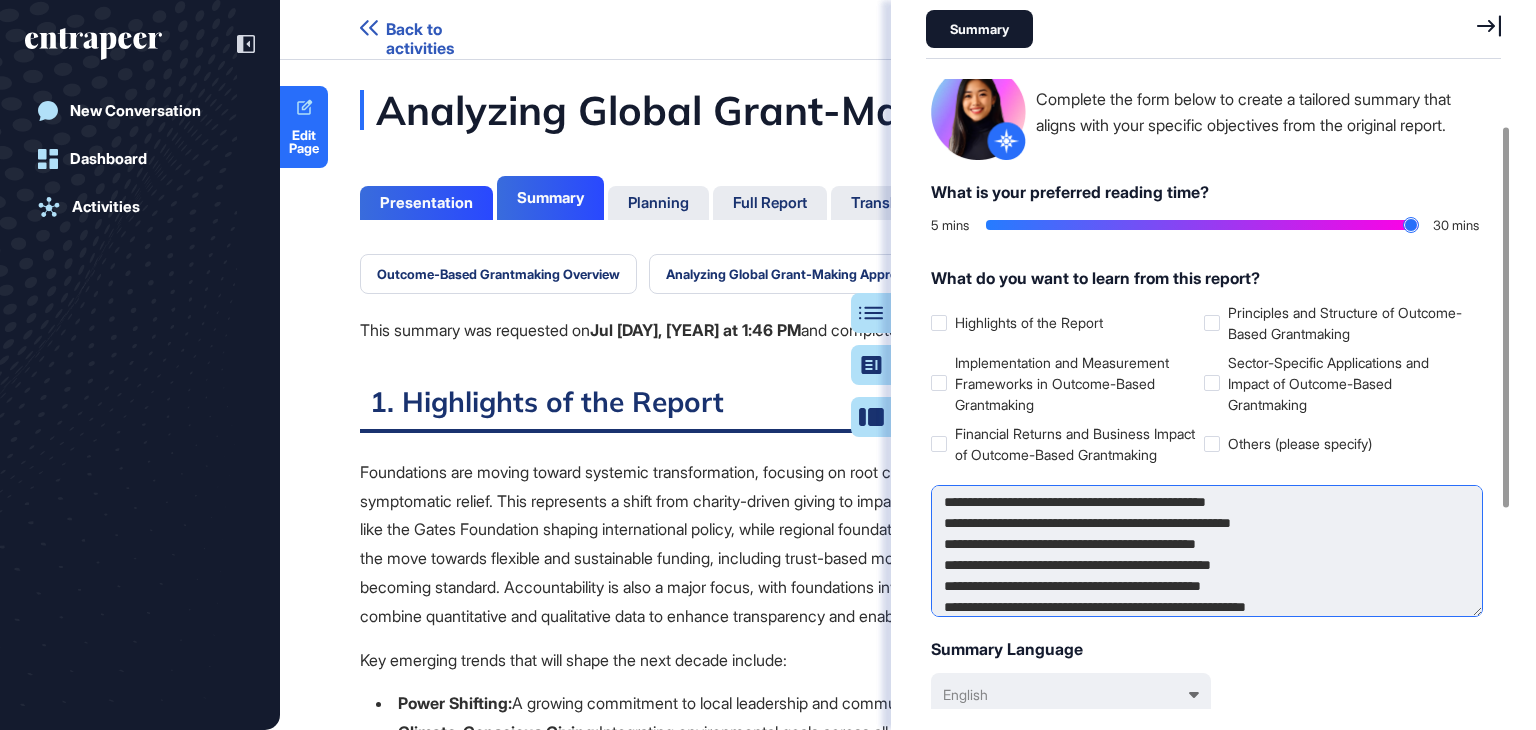 scroll, scrollTop: 271, scrollLeft: 0, axis: vertical 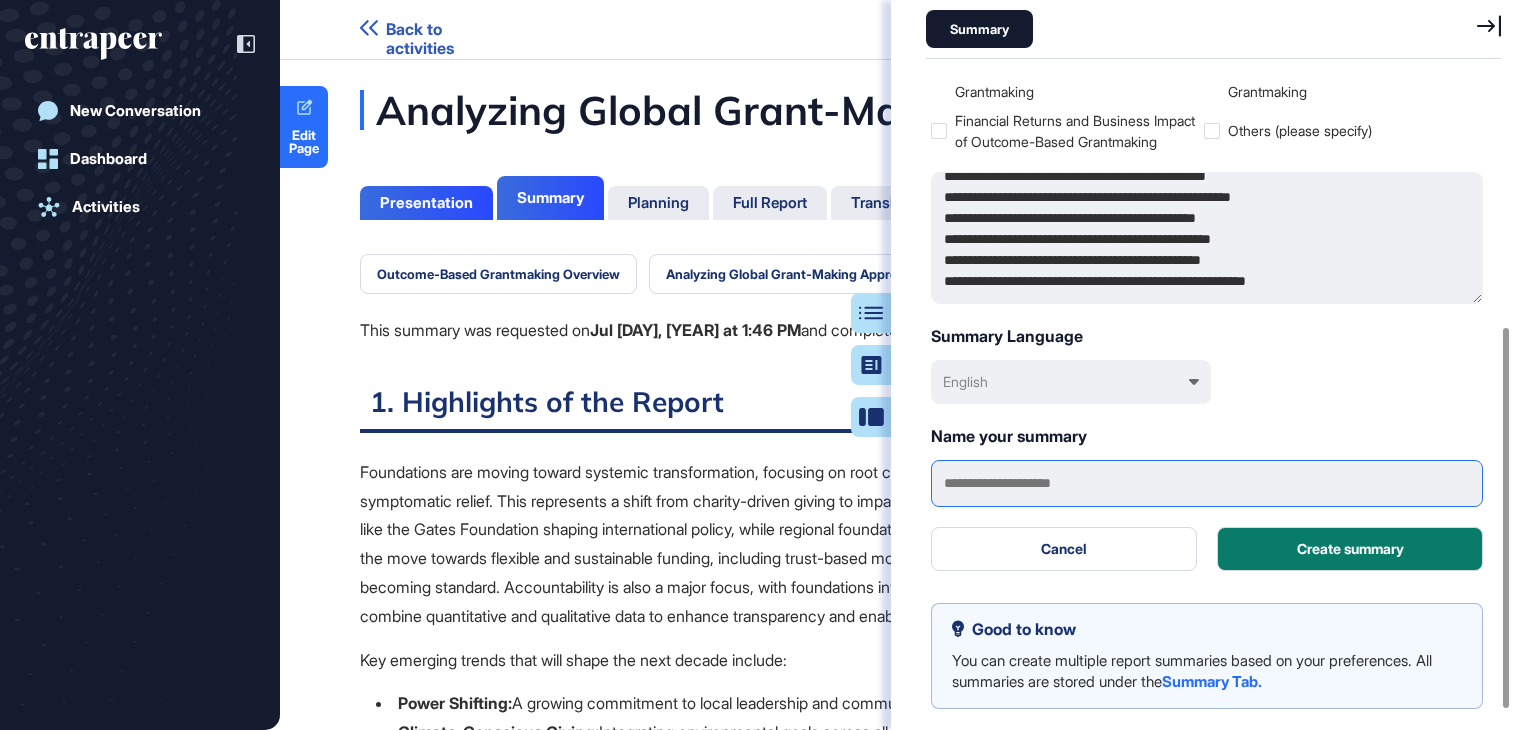 type on "**********" 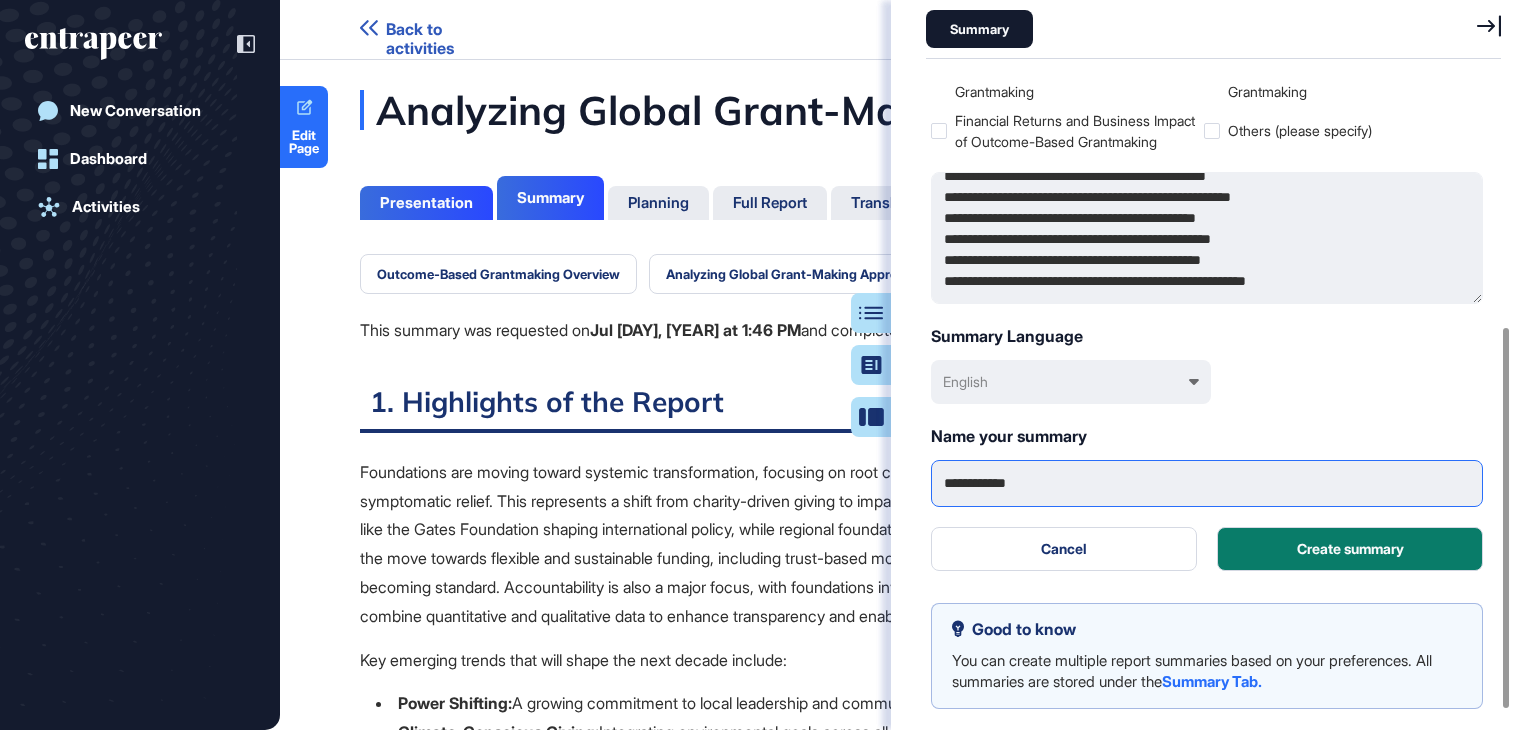 paste on "**********" 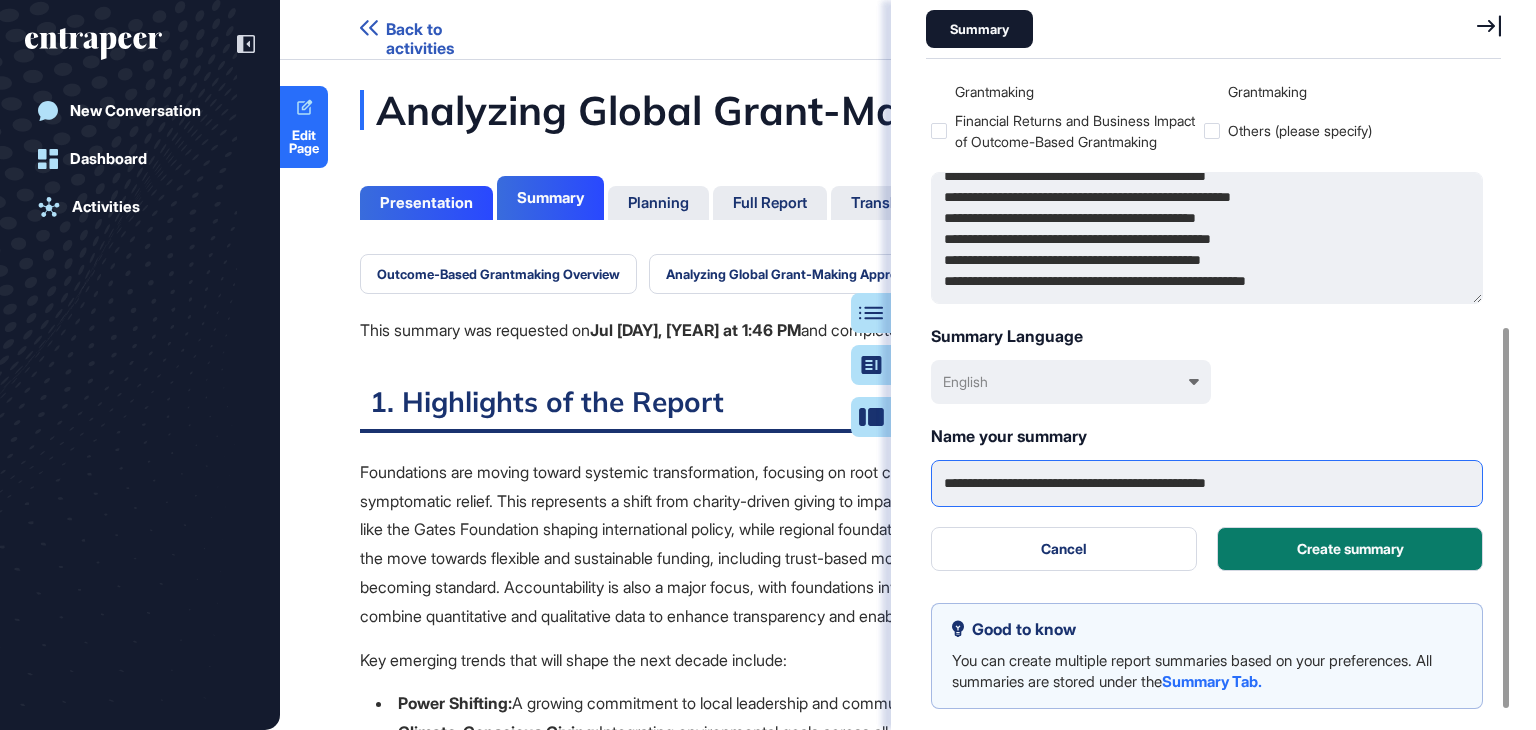 drag, startPoint x: 1032, startPoint y: 485, endPoint x: 1011, endPoint y: 491, distance: 21.84033 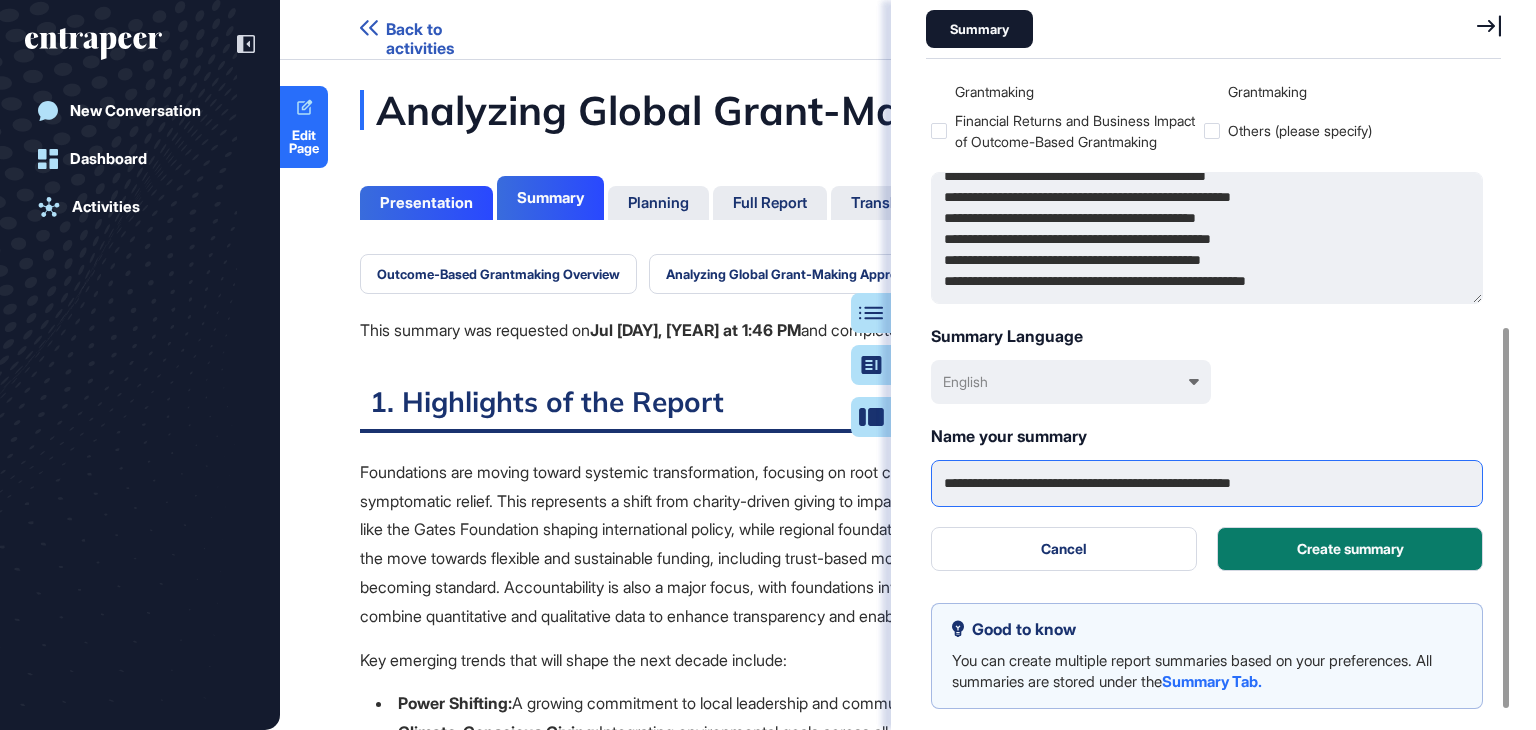 drag, startPoint x: 1066, startPoint y: 485, endPoint x: 937, endPoint y: 484, distance: 129.00388 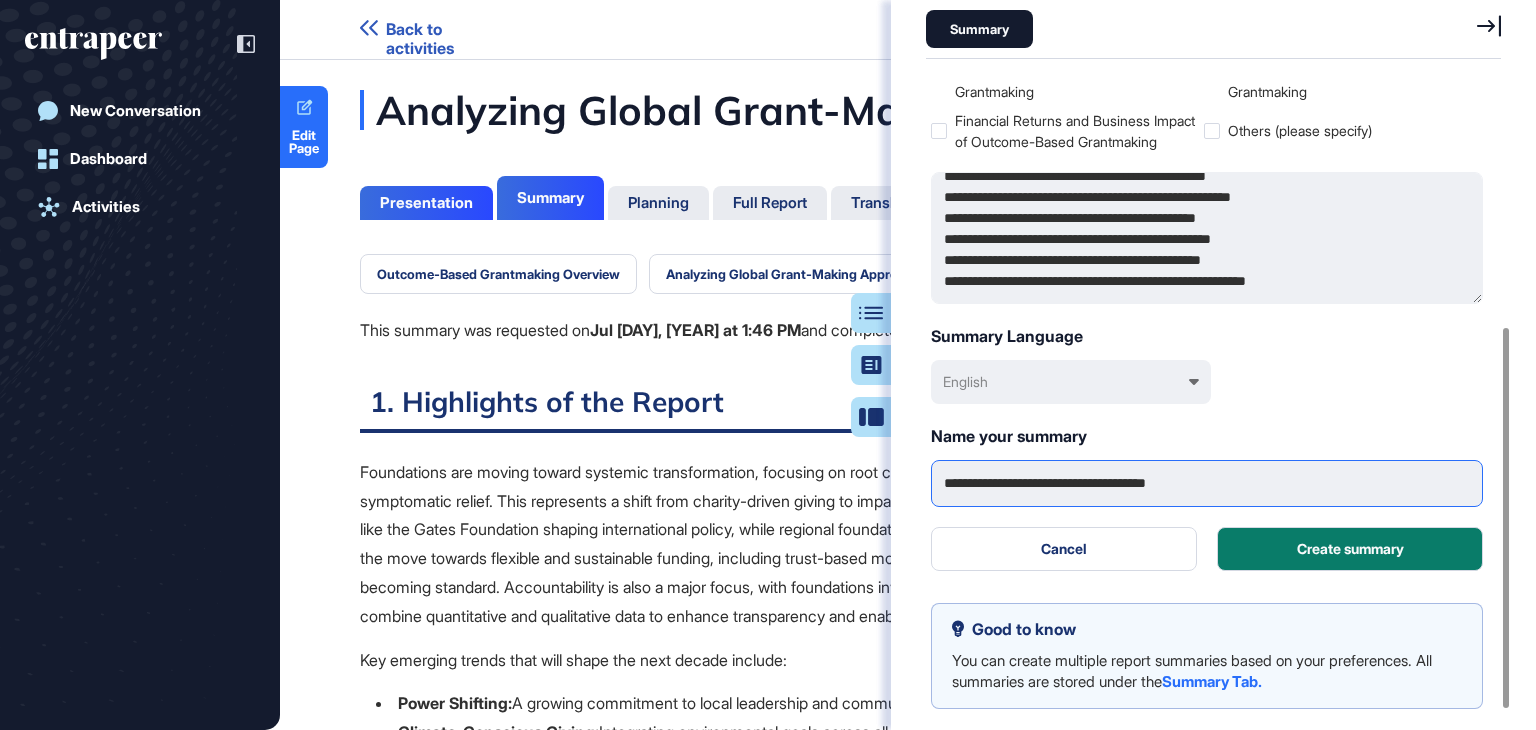 click on "**********" at bounding box center [1207, 483] 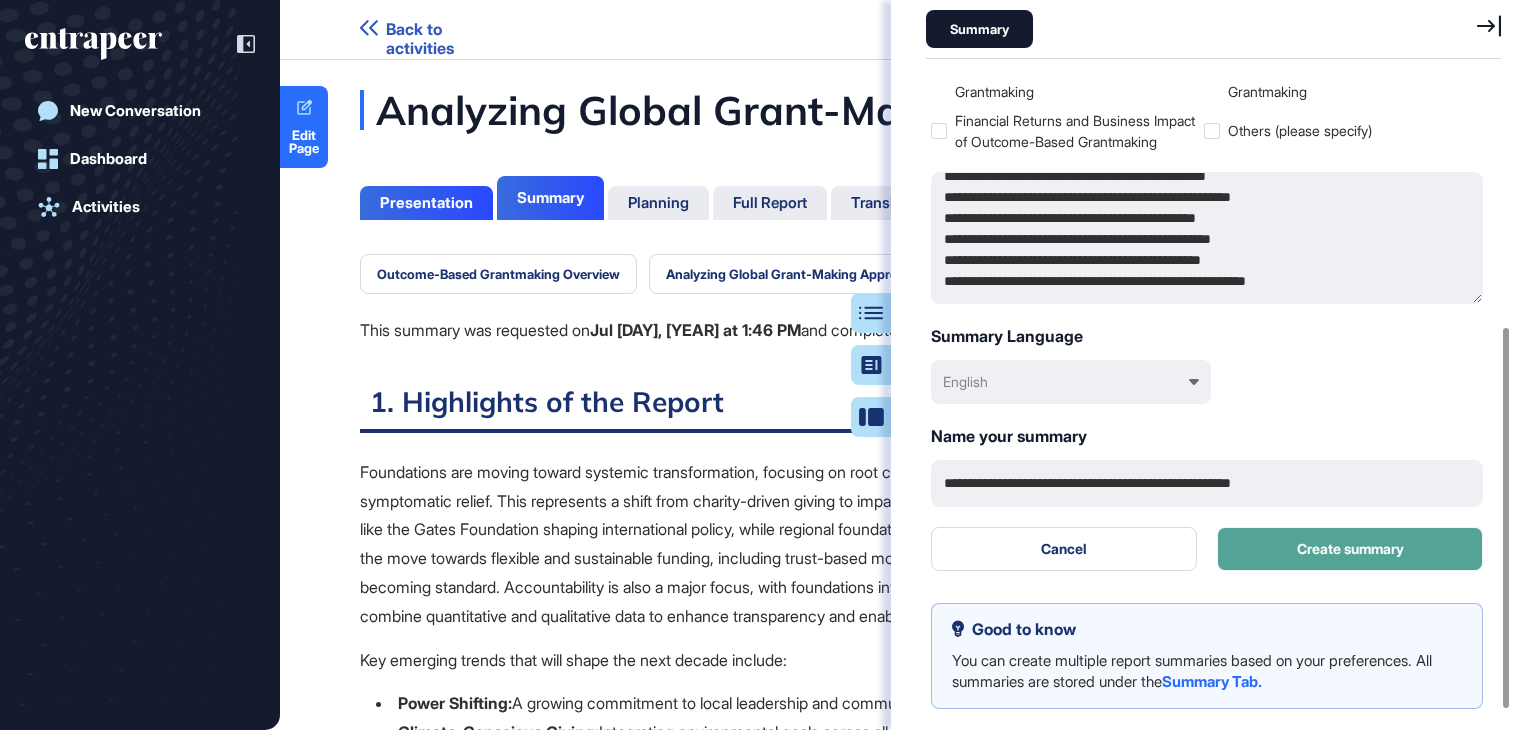 type on "**********" 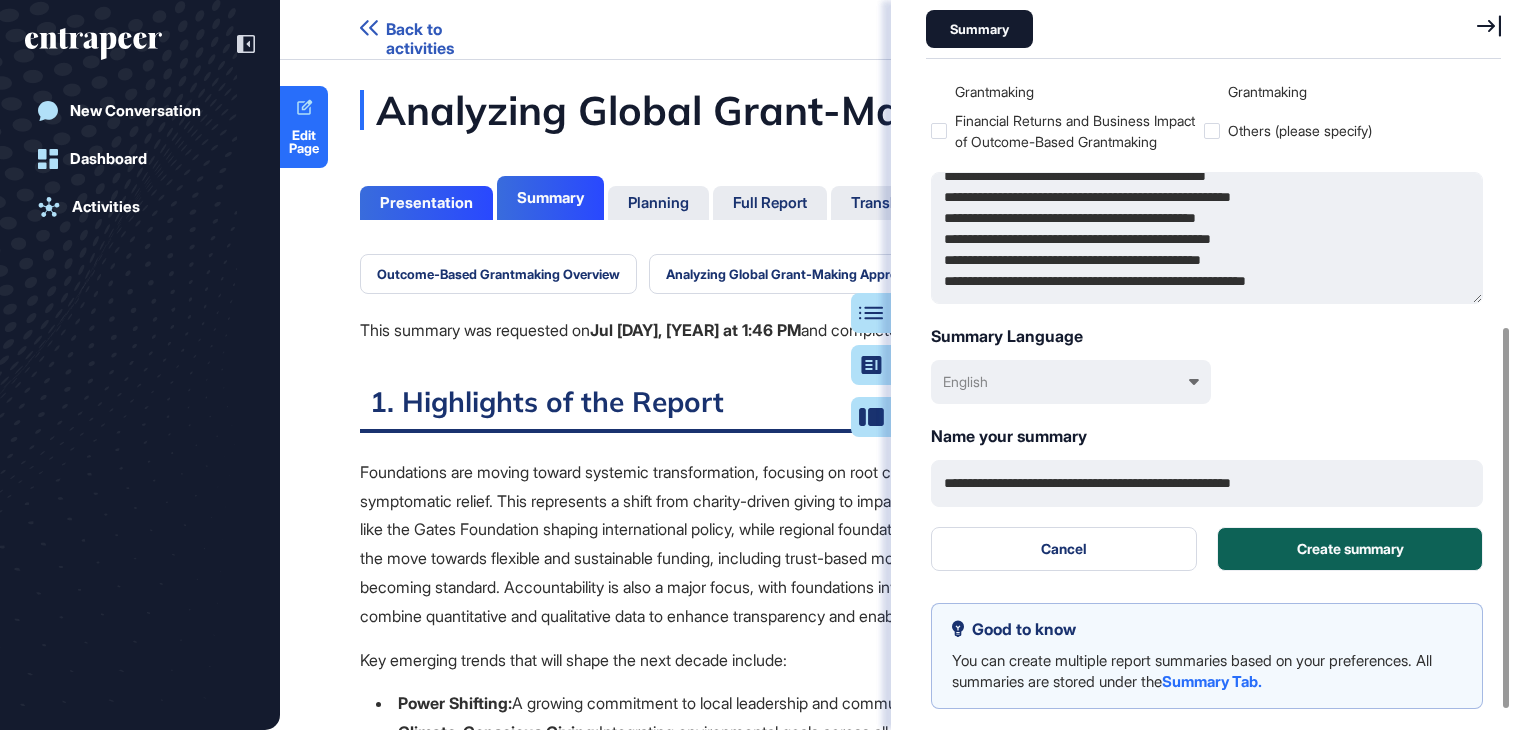 click on "Create summary" at bounding box center (1350, 549) 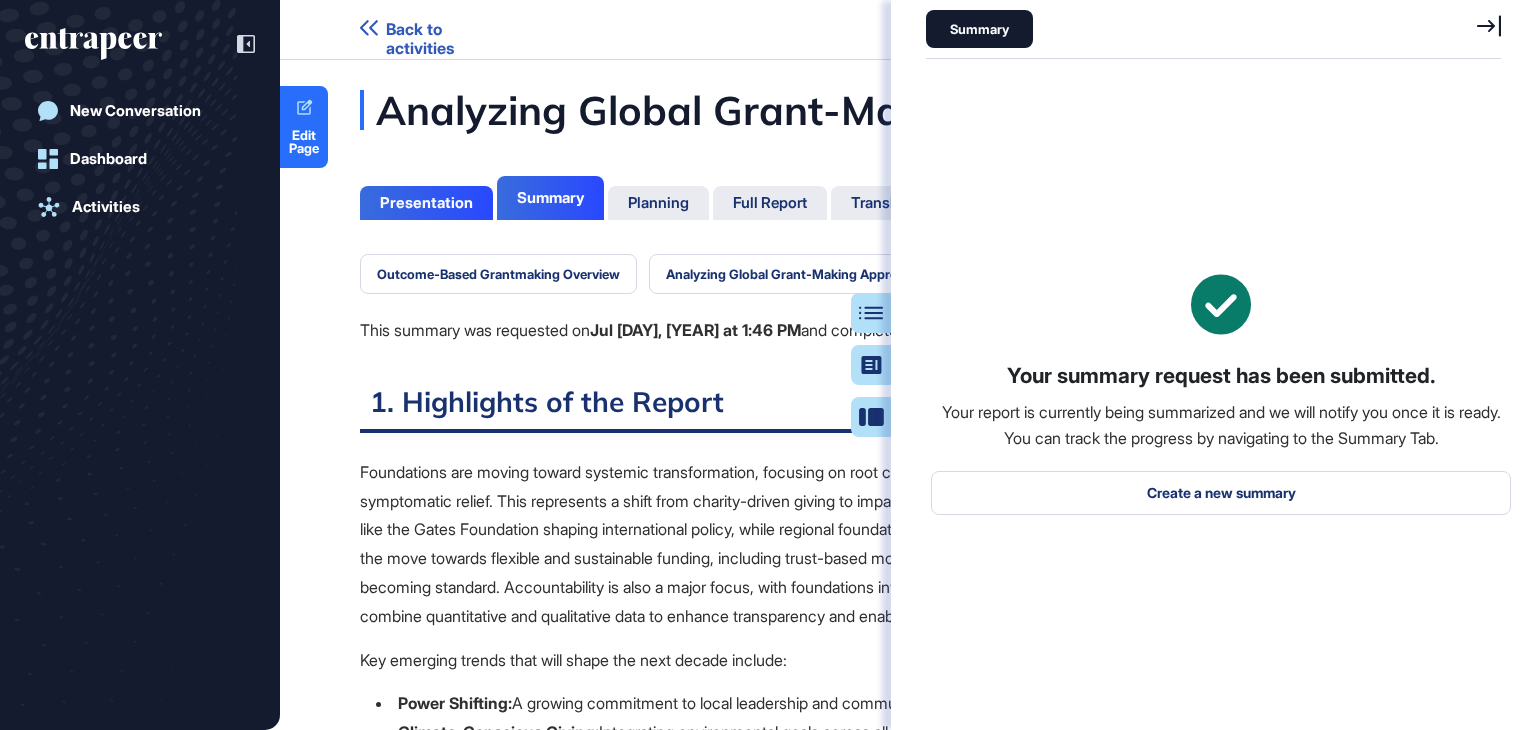 scroll, scrollTop: 0, scrollLeft: 0, axis: both 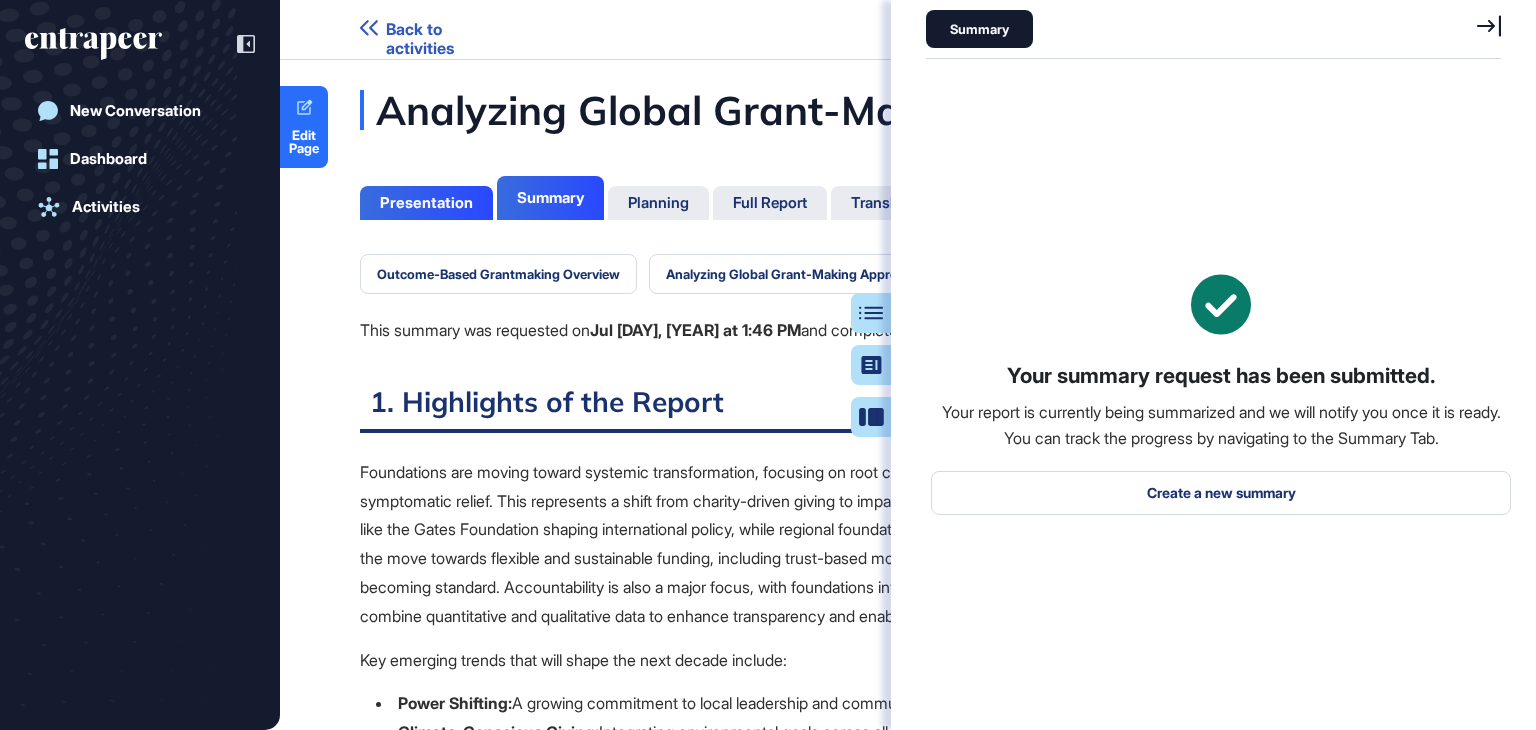 click 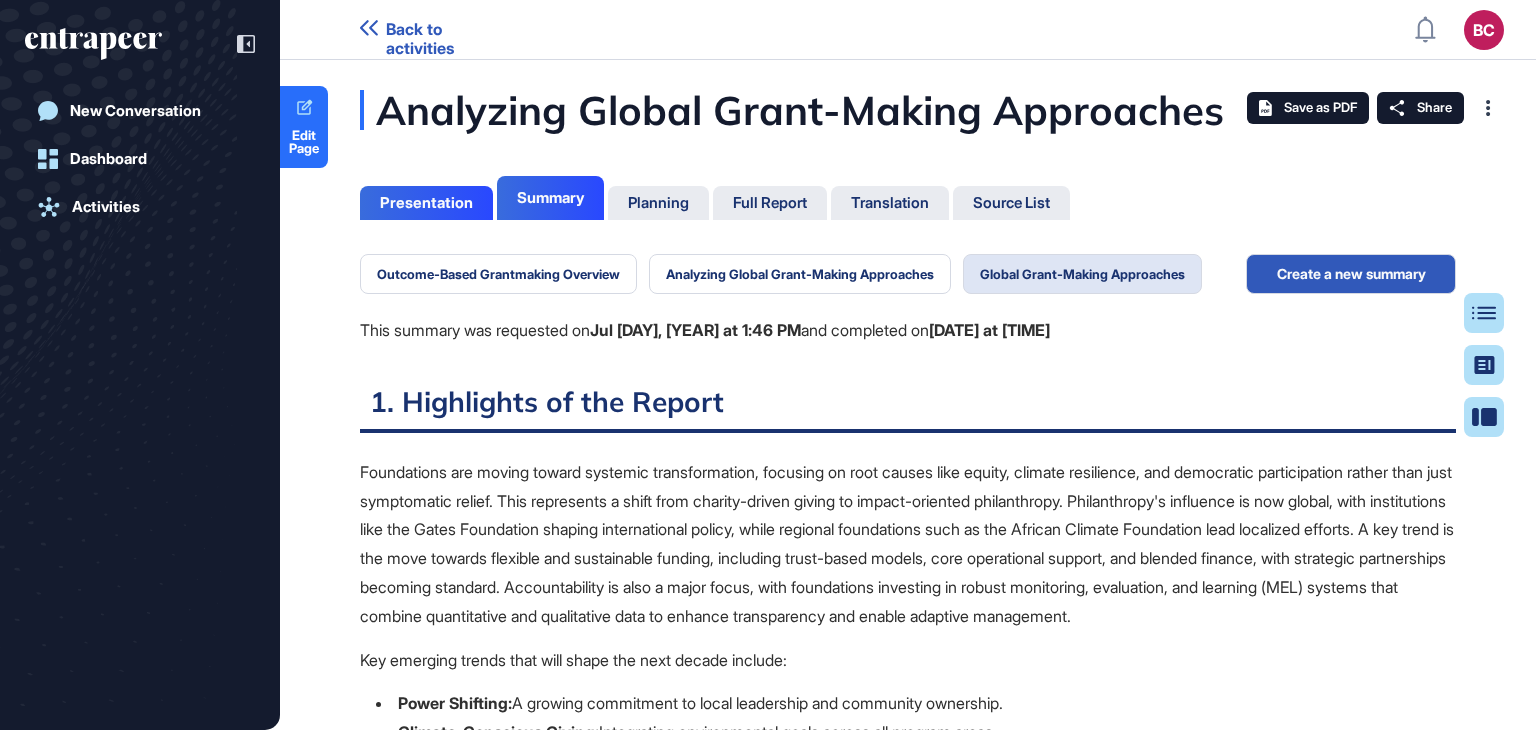 scroll, scrollTop: 629, scrollLeft: 395, axis: both 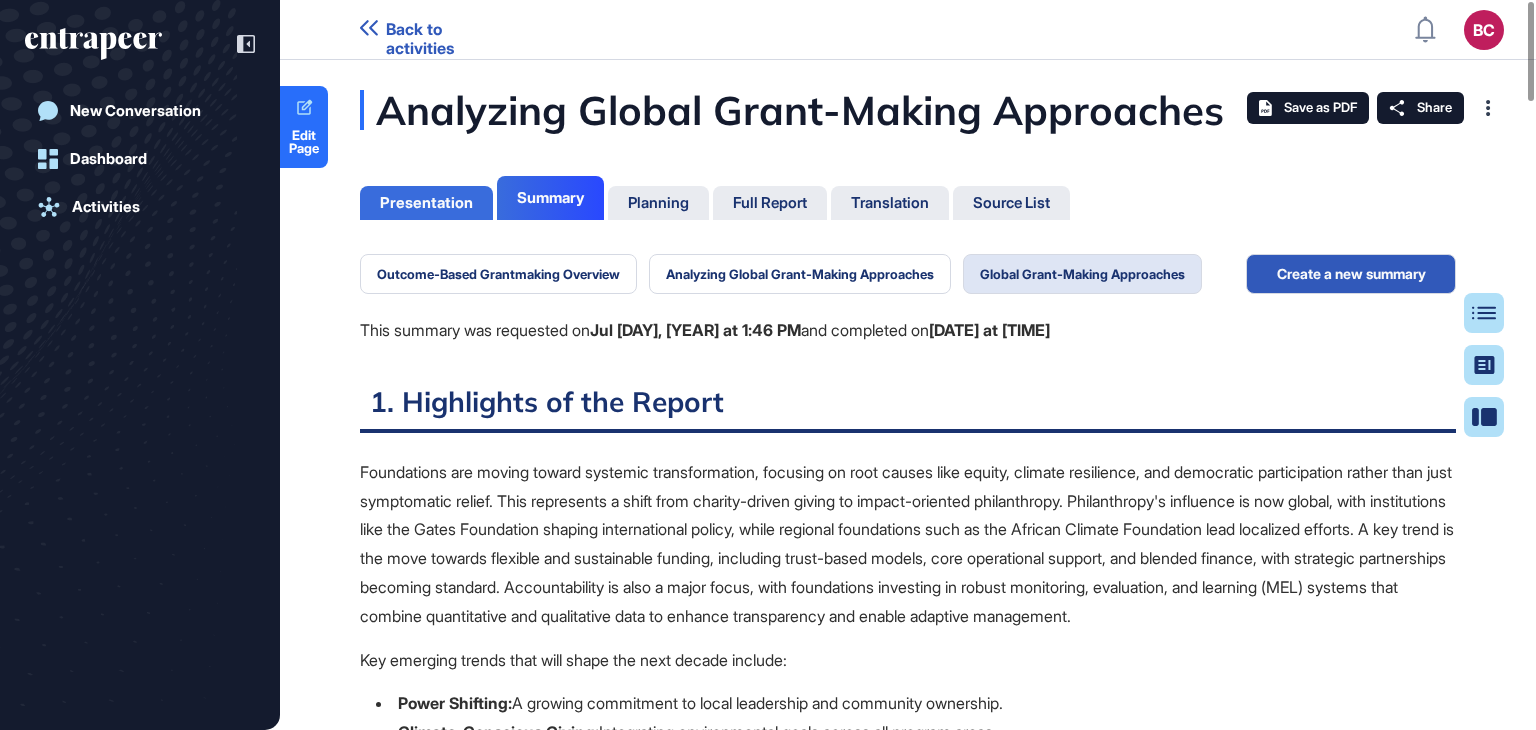 click on "Presentation" 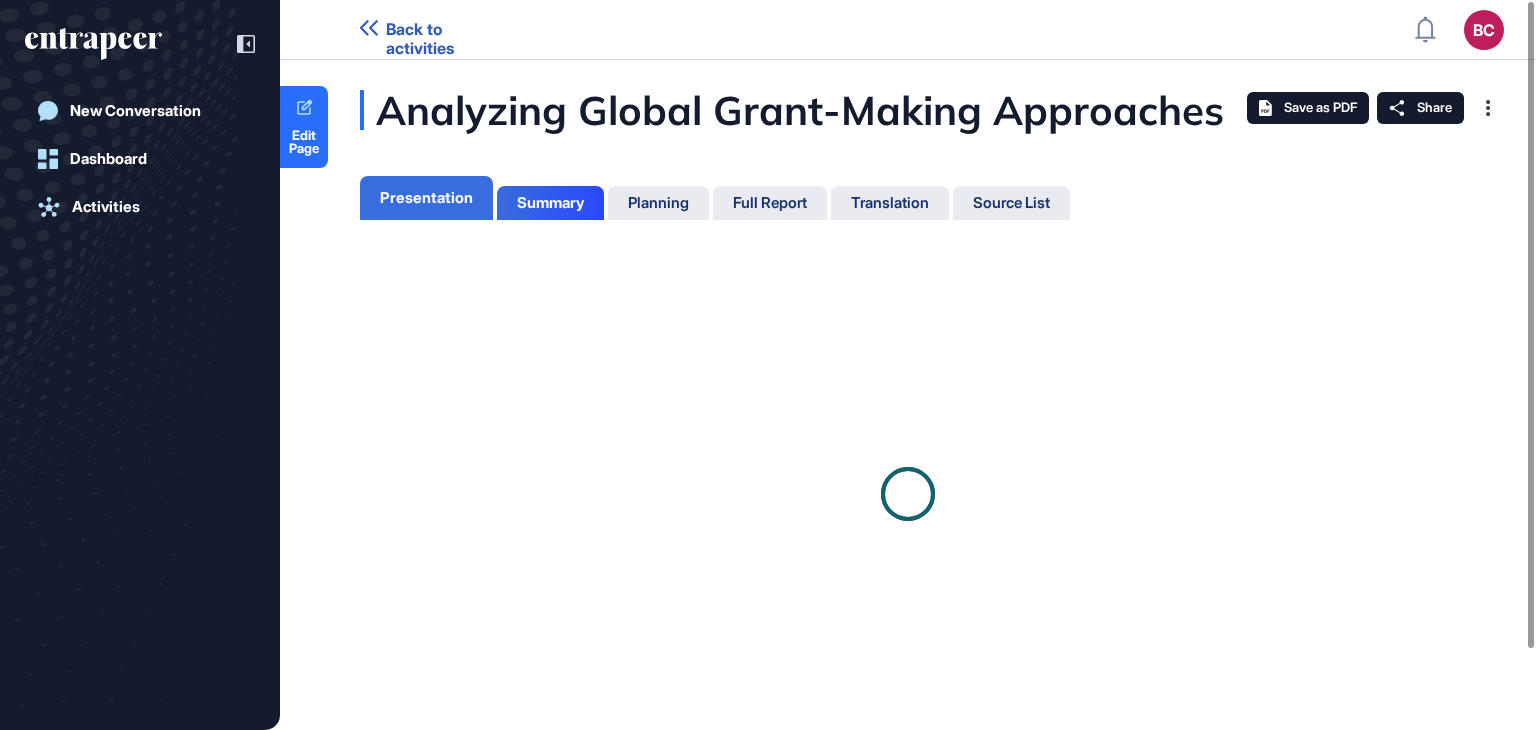 scroll, scrollTop: 629, scrollLeft: 5, axis: both 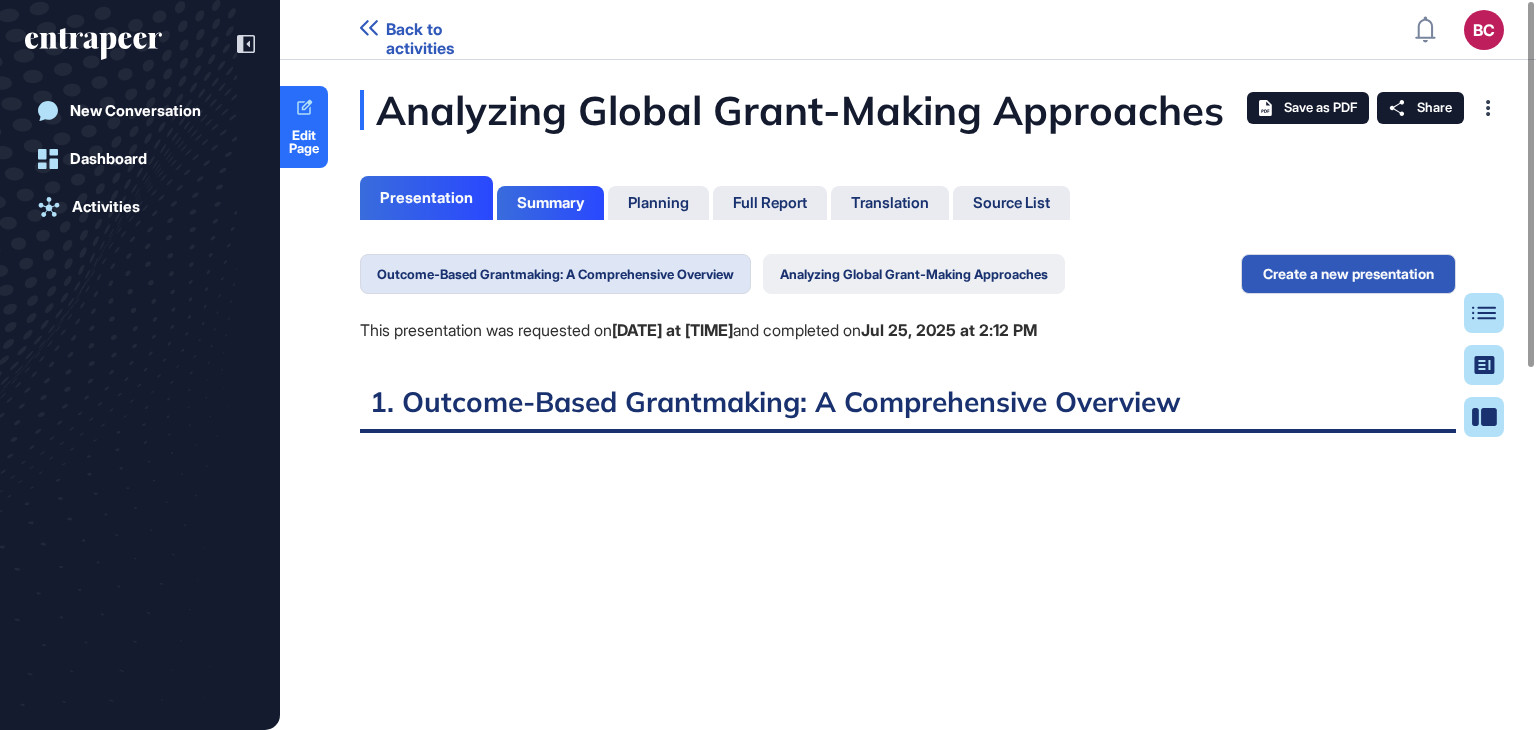 click on "Analyzing Global Grant-Making Approaches" at bounding box center (914, 274) 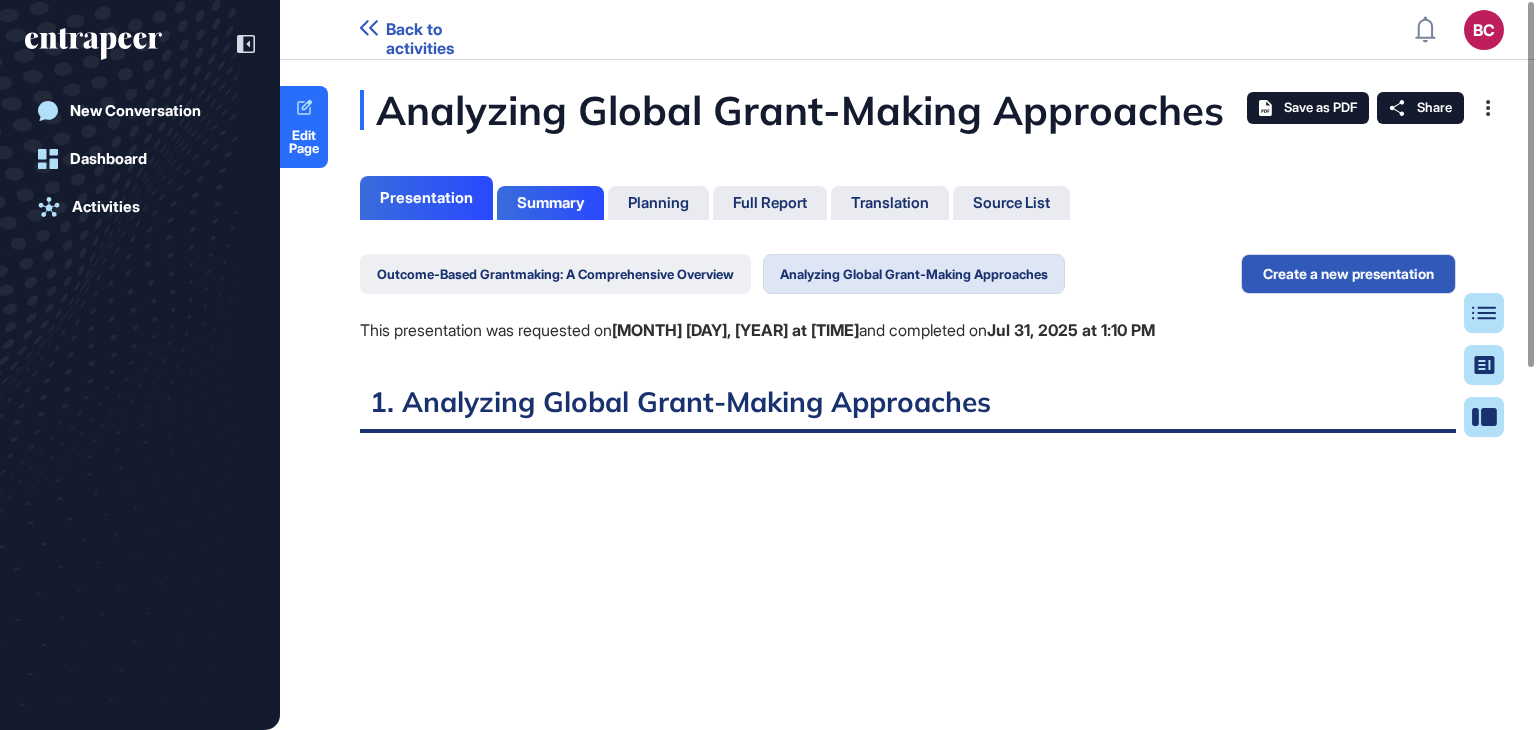 click on "Outcome-Based Grantmaking: A Comprehensive Overview" at bounding box center (555, 274) 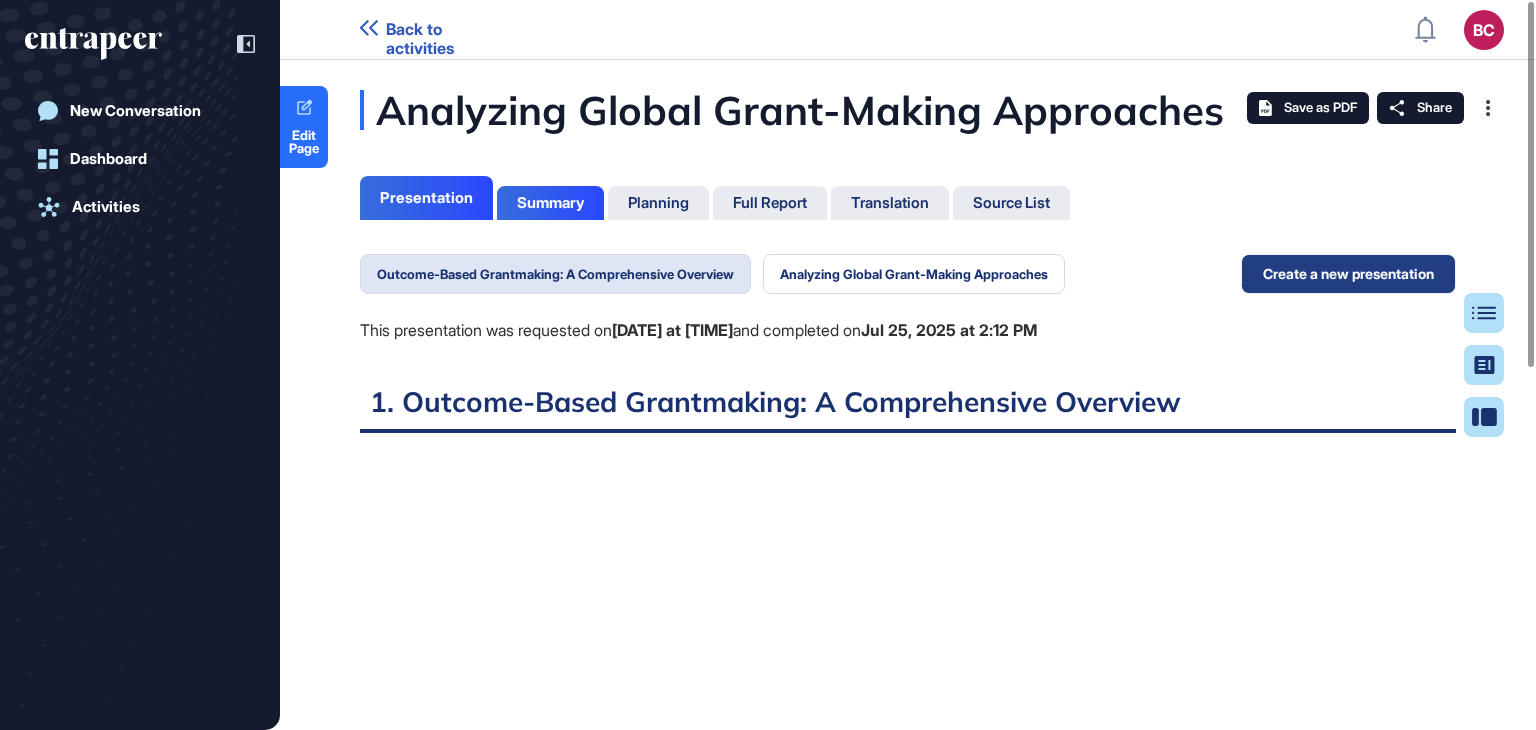 click on "Create a new presentation" at bounding box center (1348, 274) 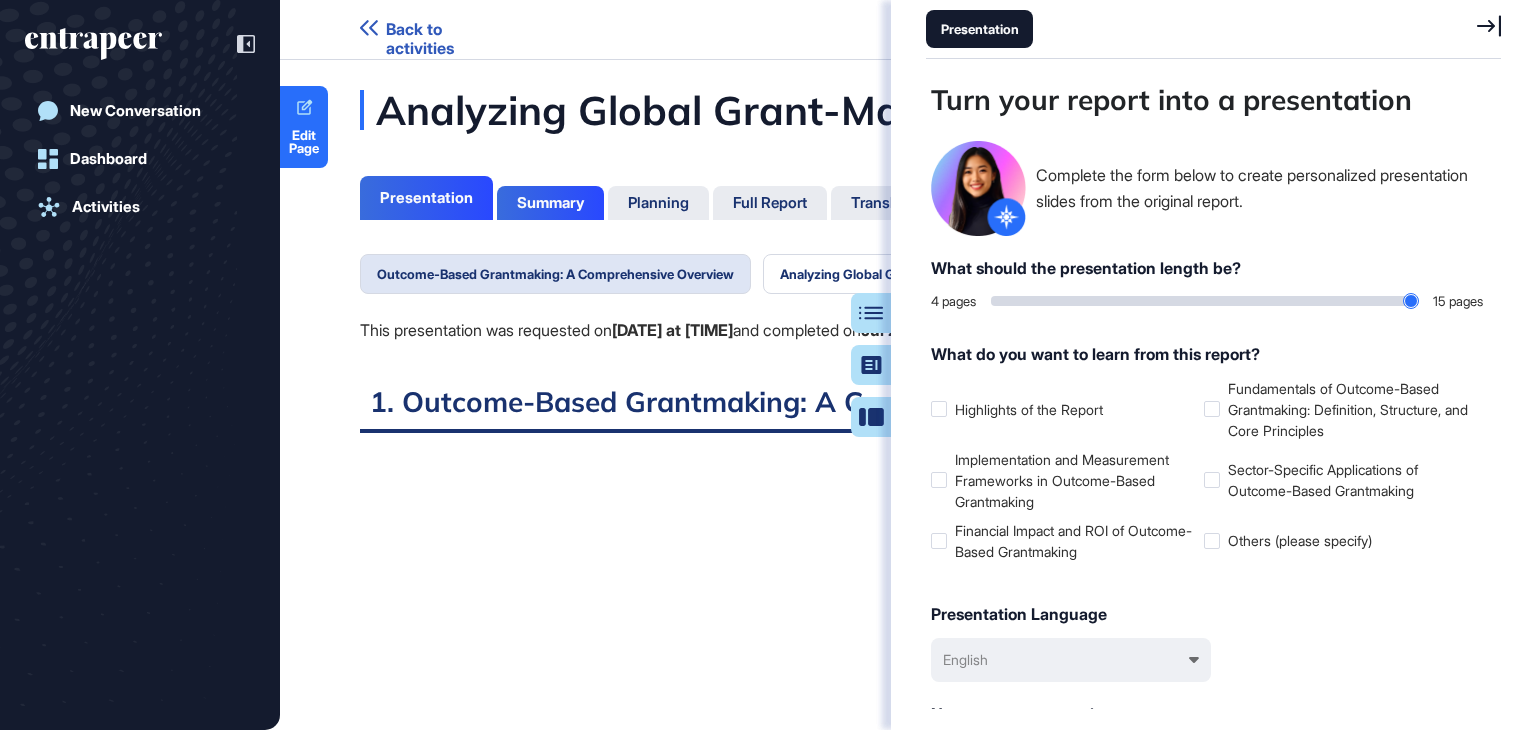 scroll, scrollTop: 629, scrollLeft: 580, axis: both 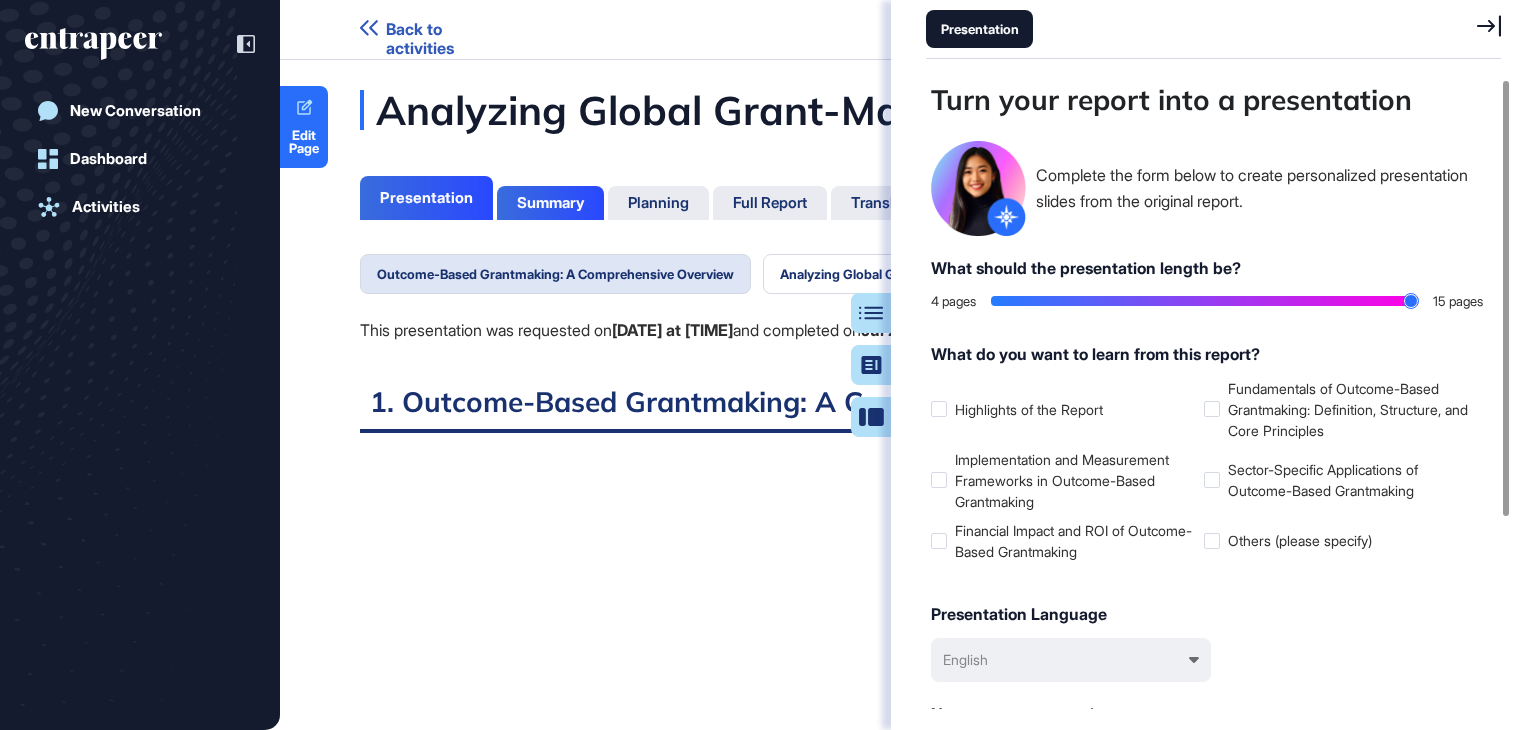 drag, startPoint x: 998, startPoint y: 302, endPoint x: 1443, endPoint y: 284, distance: 445.3639 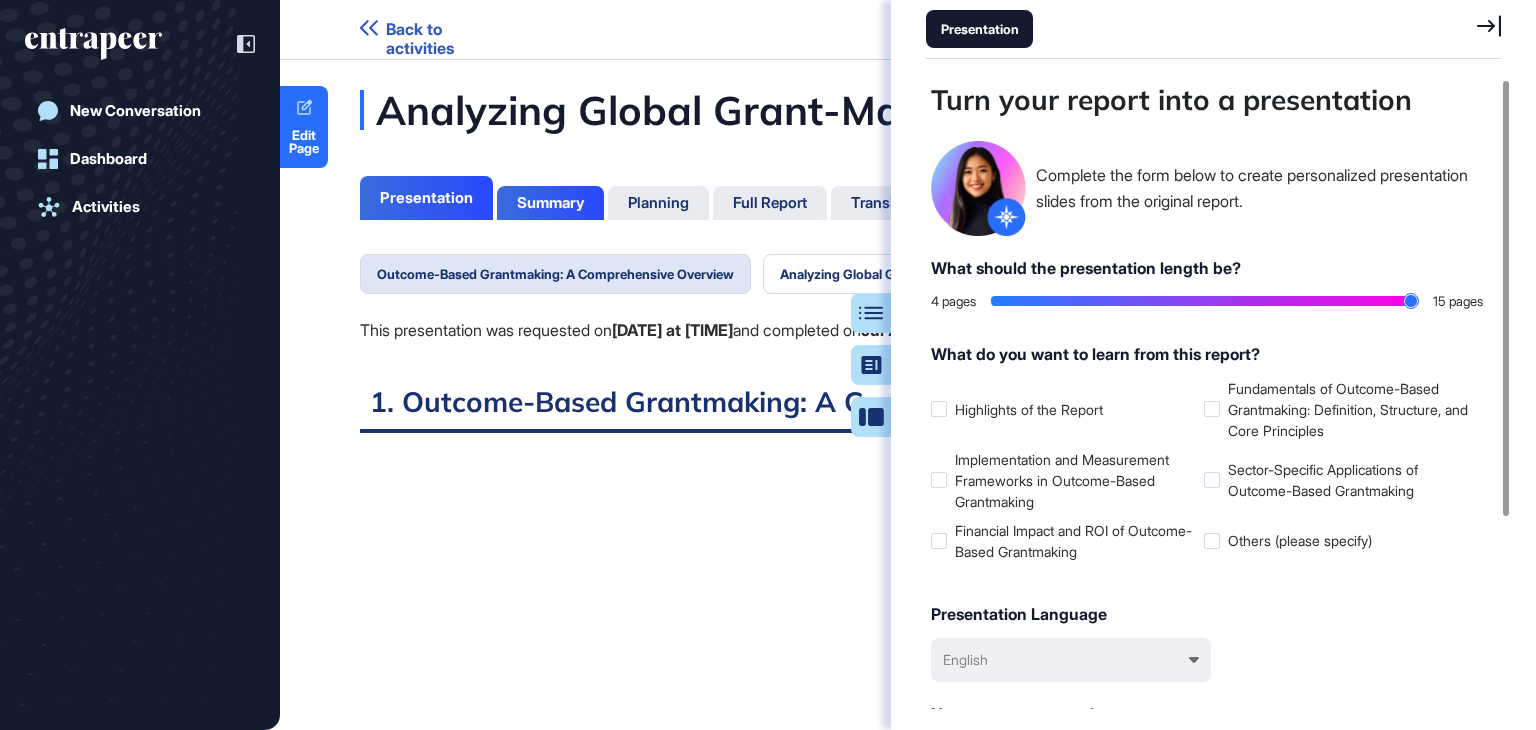 type on "**" 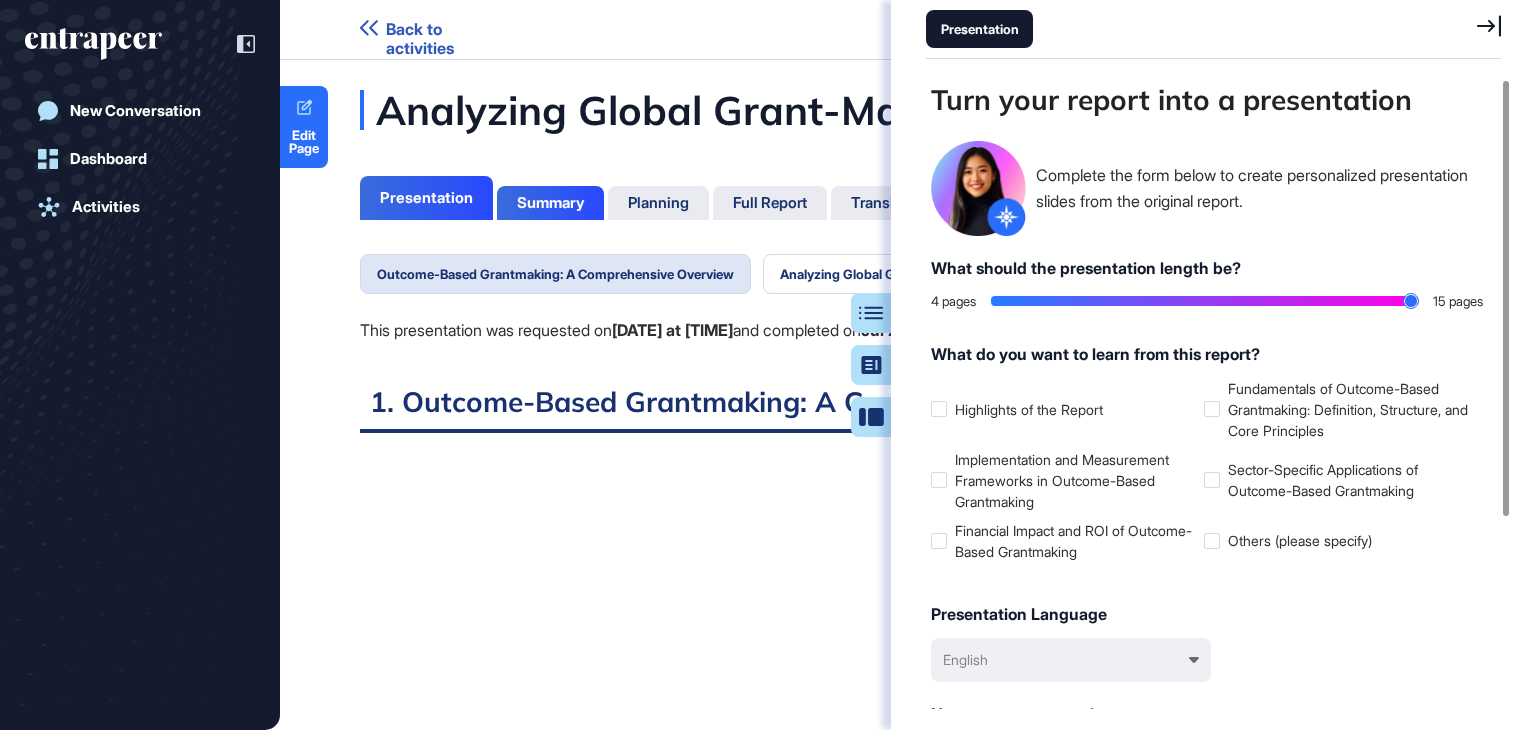 click at bounding box center (1204, 301) 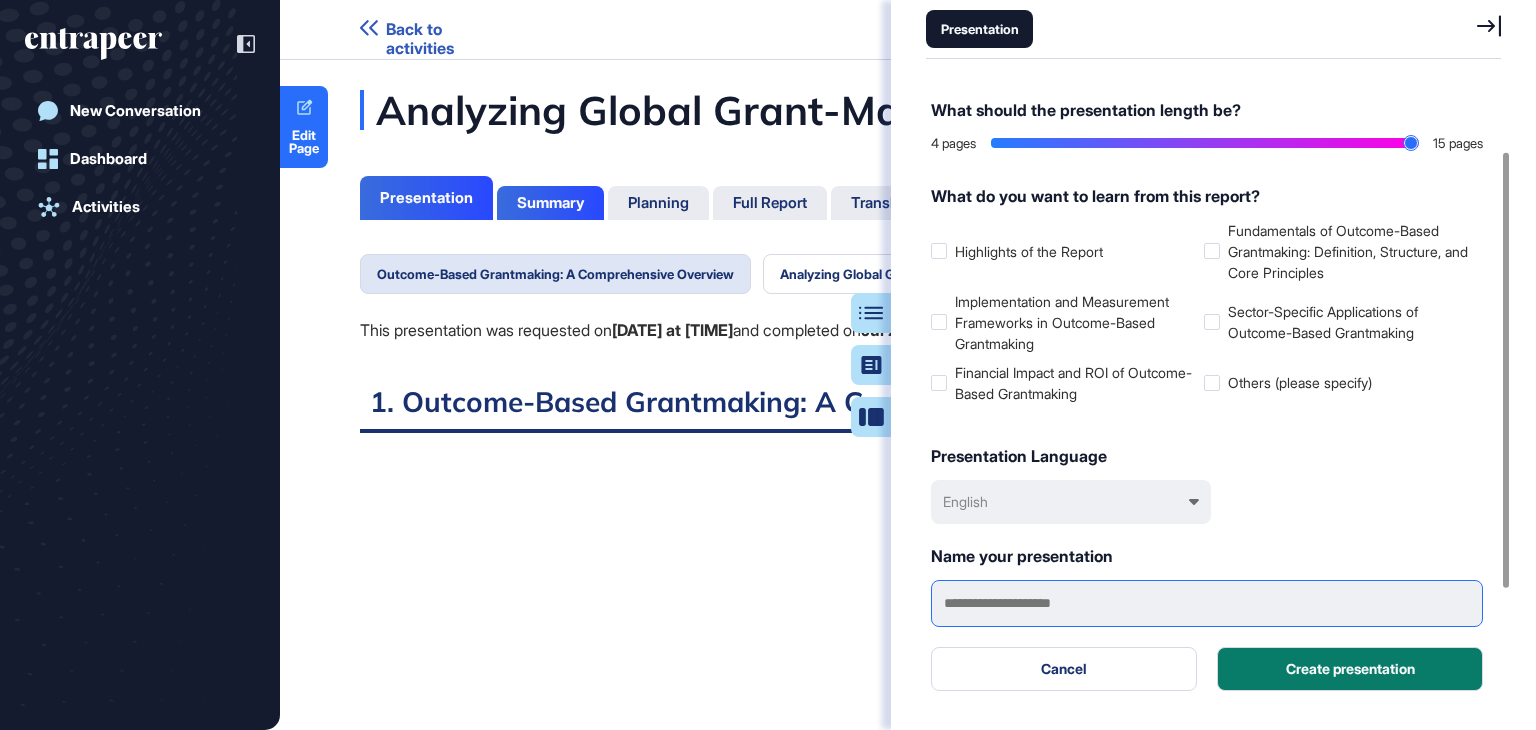 scroll, scrollTop: 200, scrollLeft: 0, axis: vertical 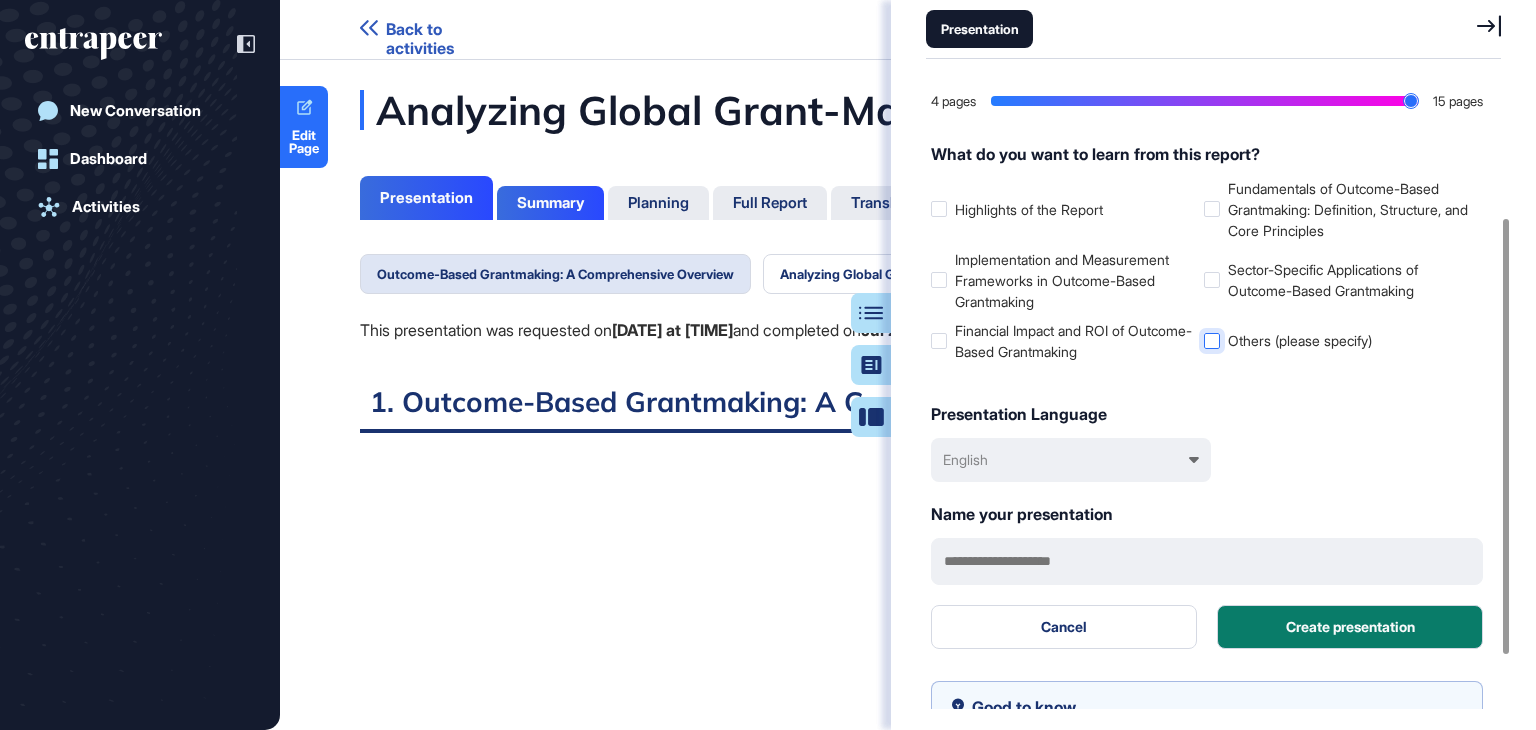 click on "Others (please specify)" at bounding box center [1336, 340] 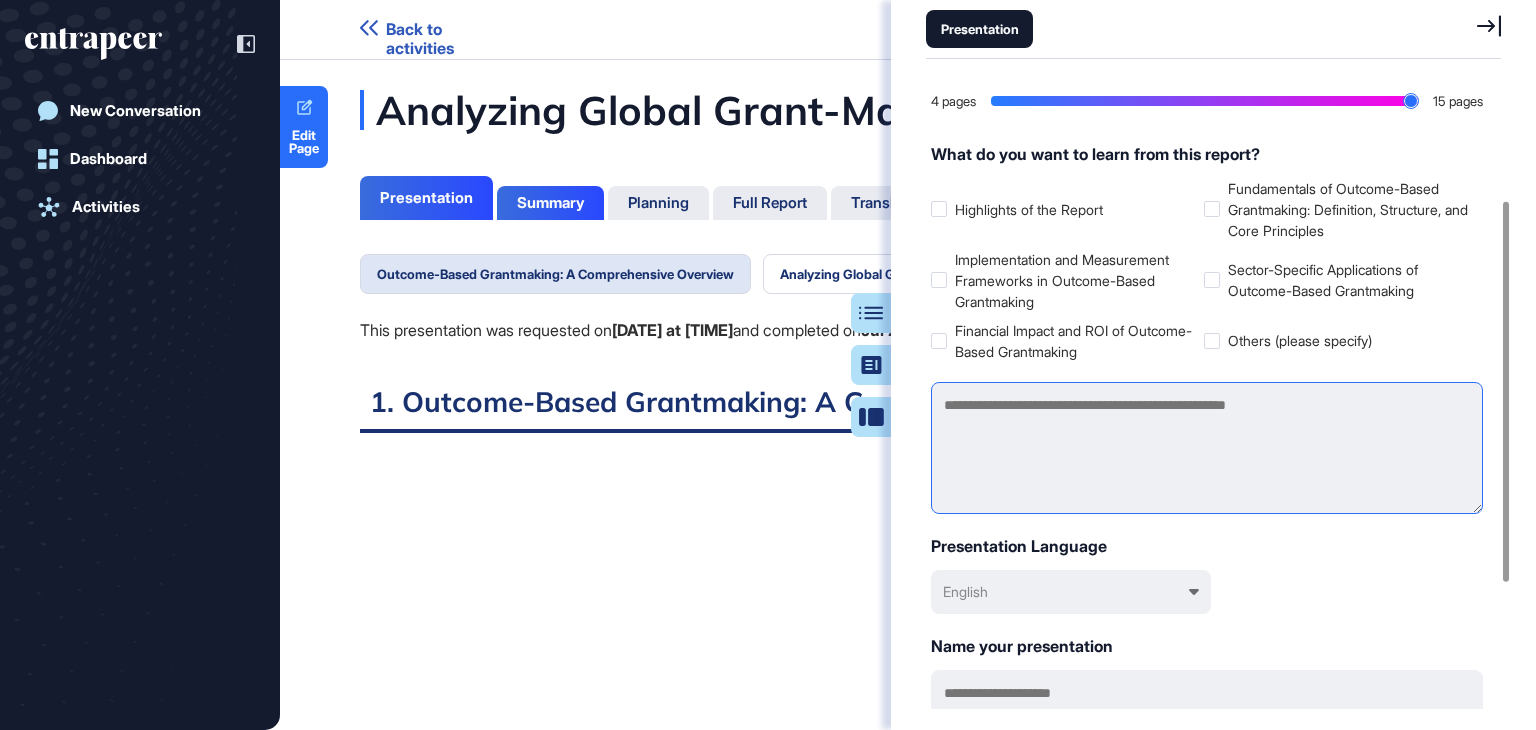 click at bounding box center (1207, 448) 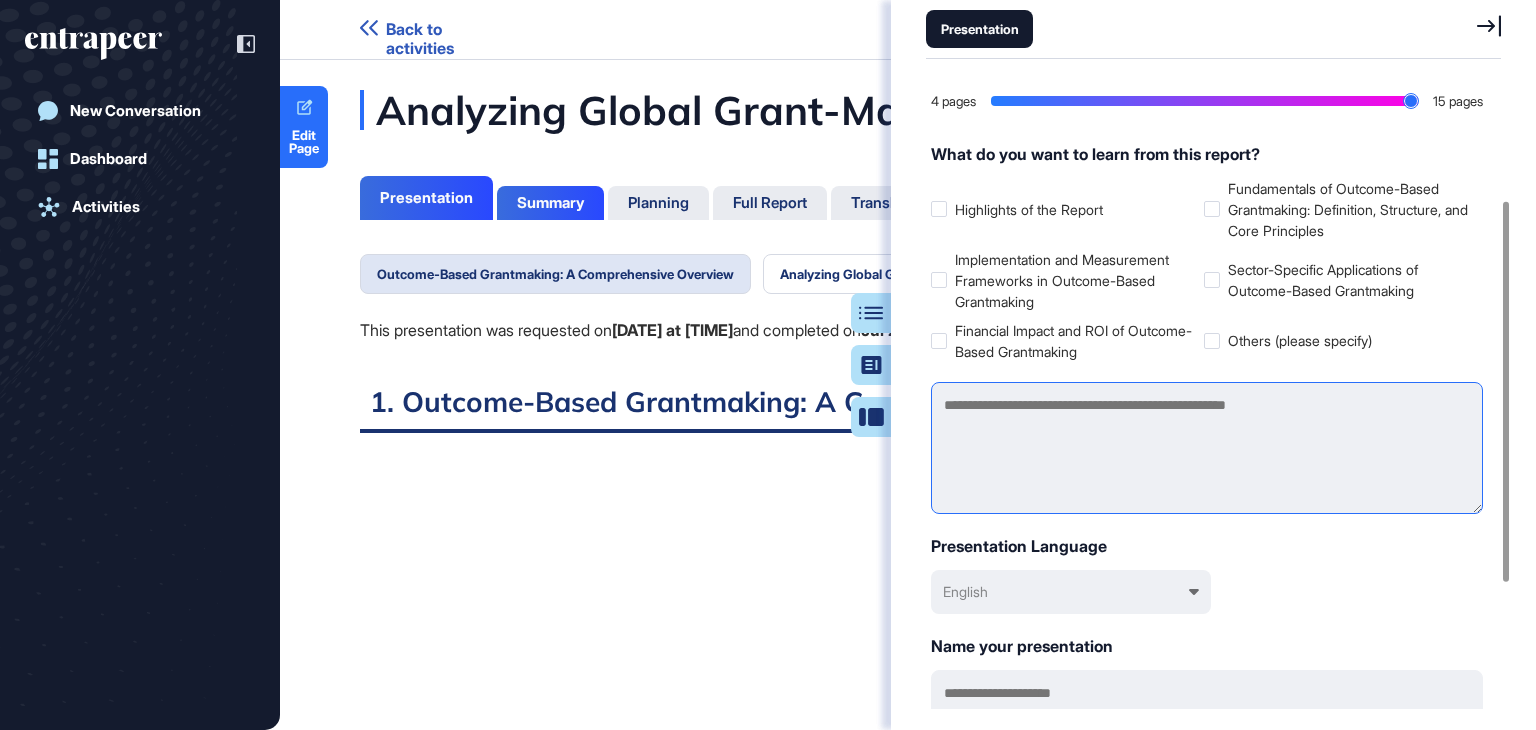paste on "**********" 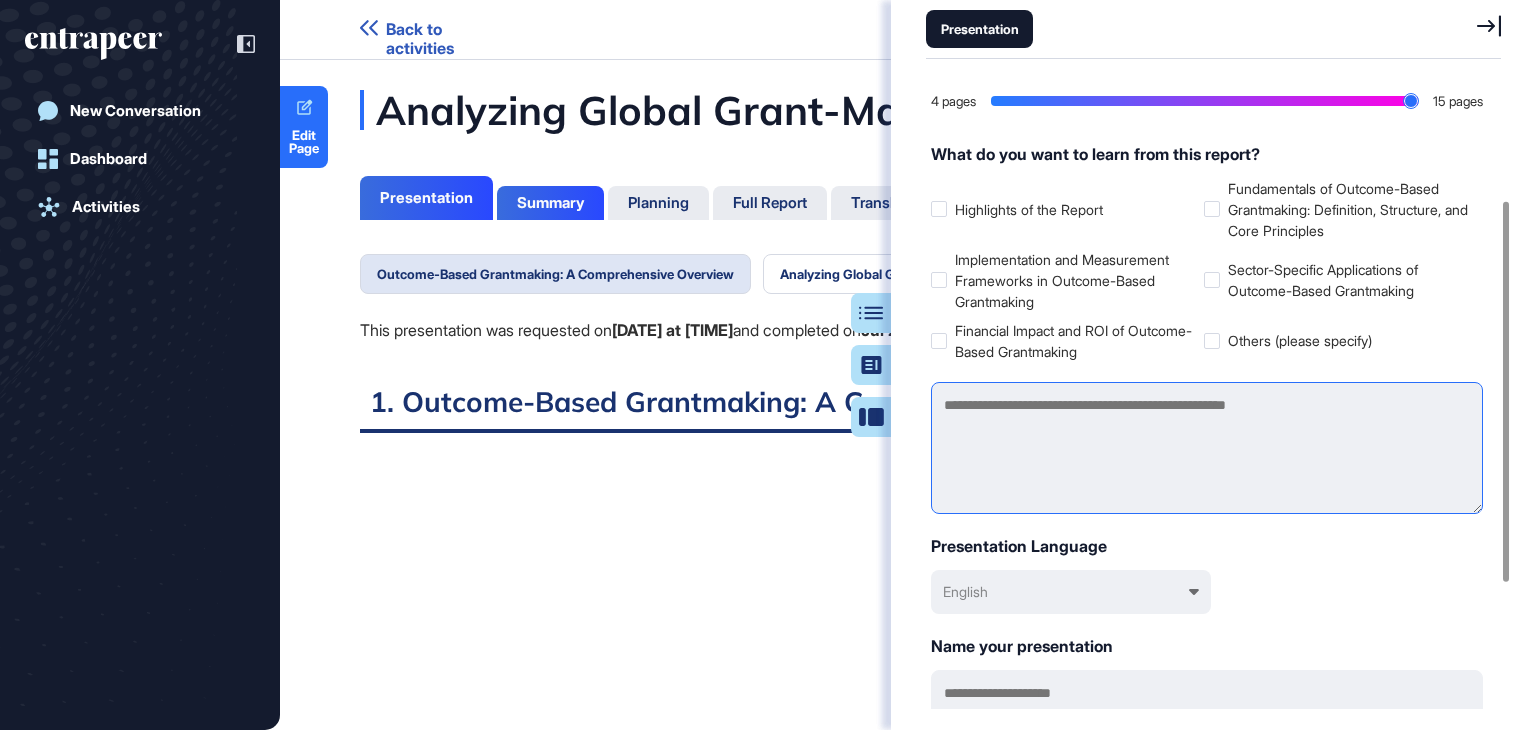type on "**********" 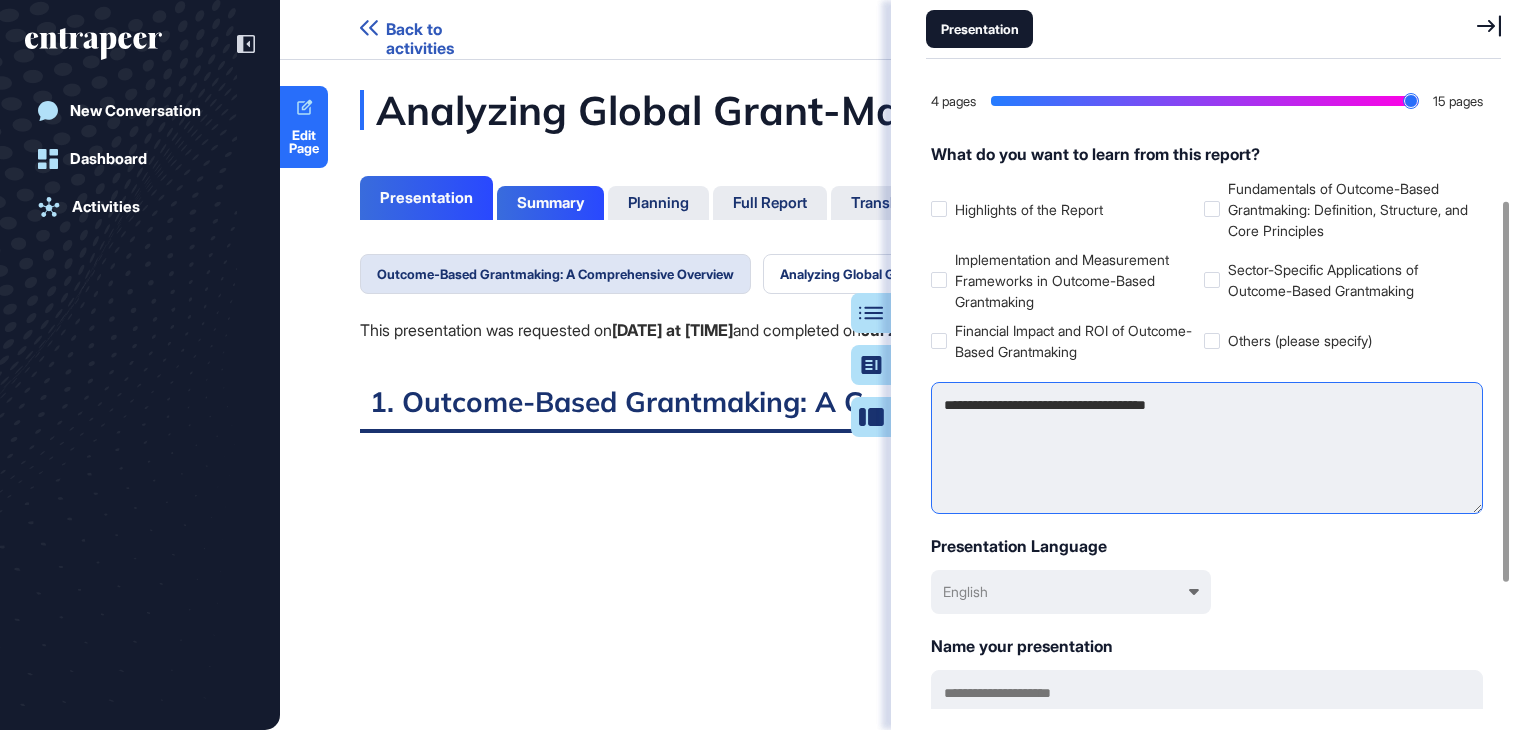drag, startPoint x: 1287, startPoint y: 396, endPoint x: 939, endPoint y: 399, distance: 348.01294 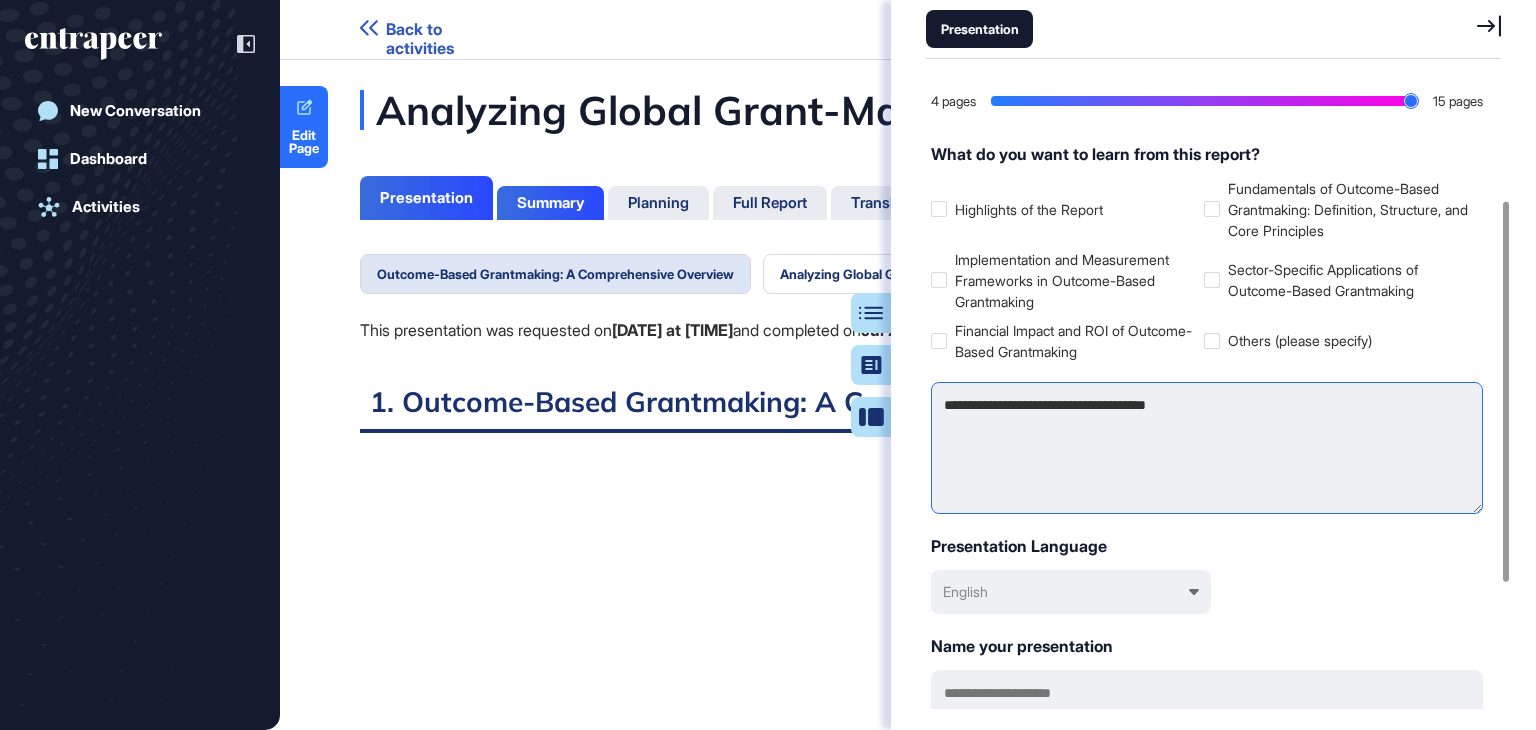 click on "**********" at bounding box center (1207, 448) 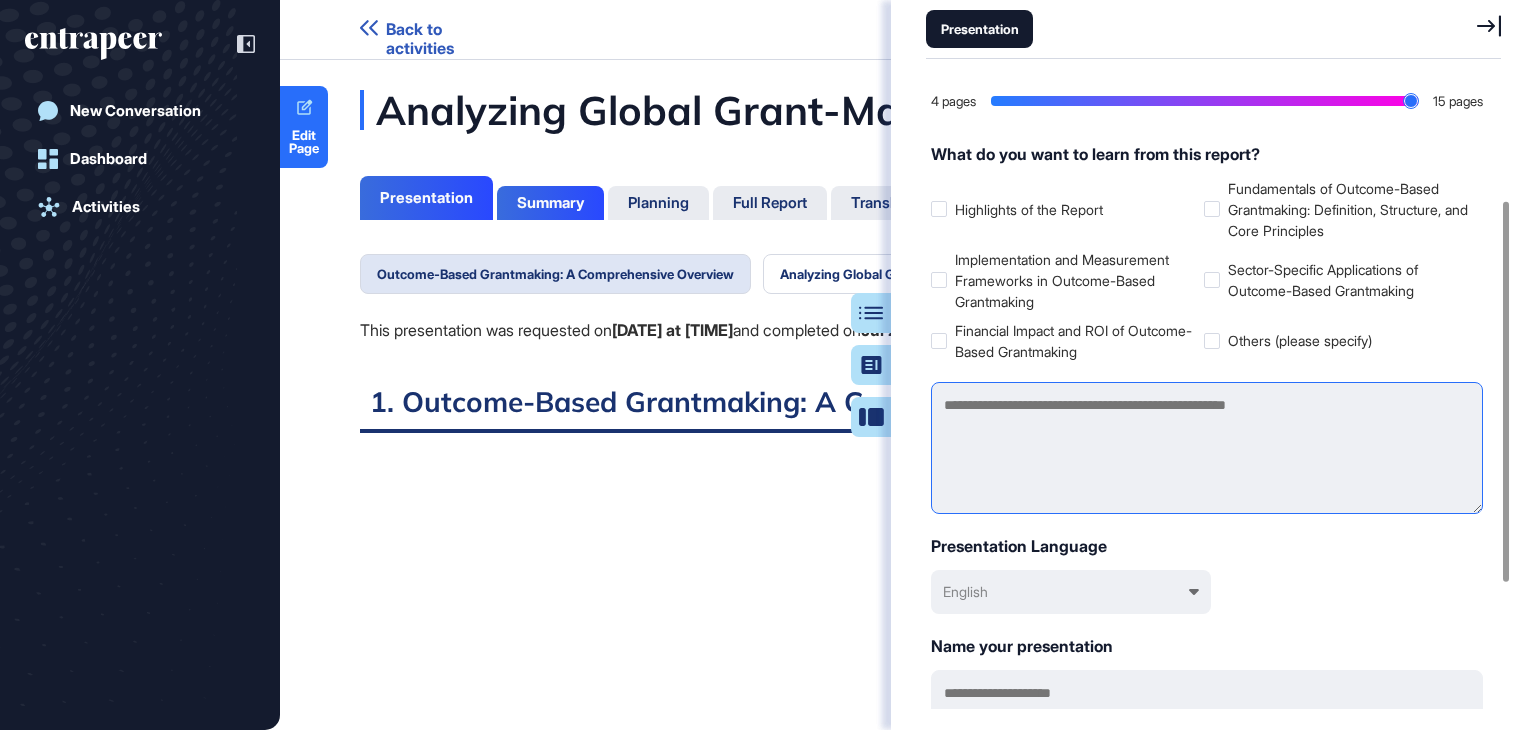 click at bounding box center [1207, 448] 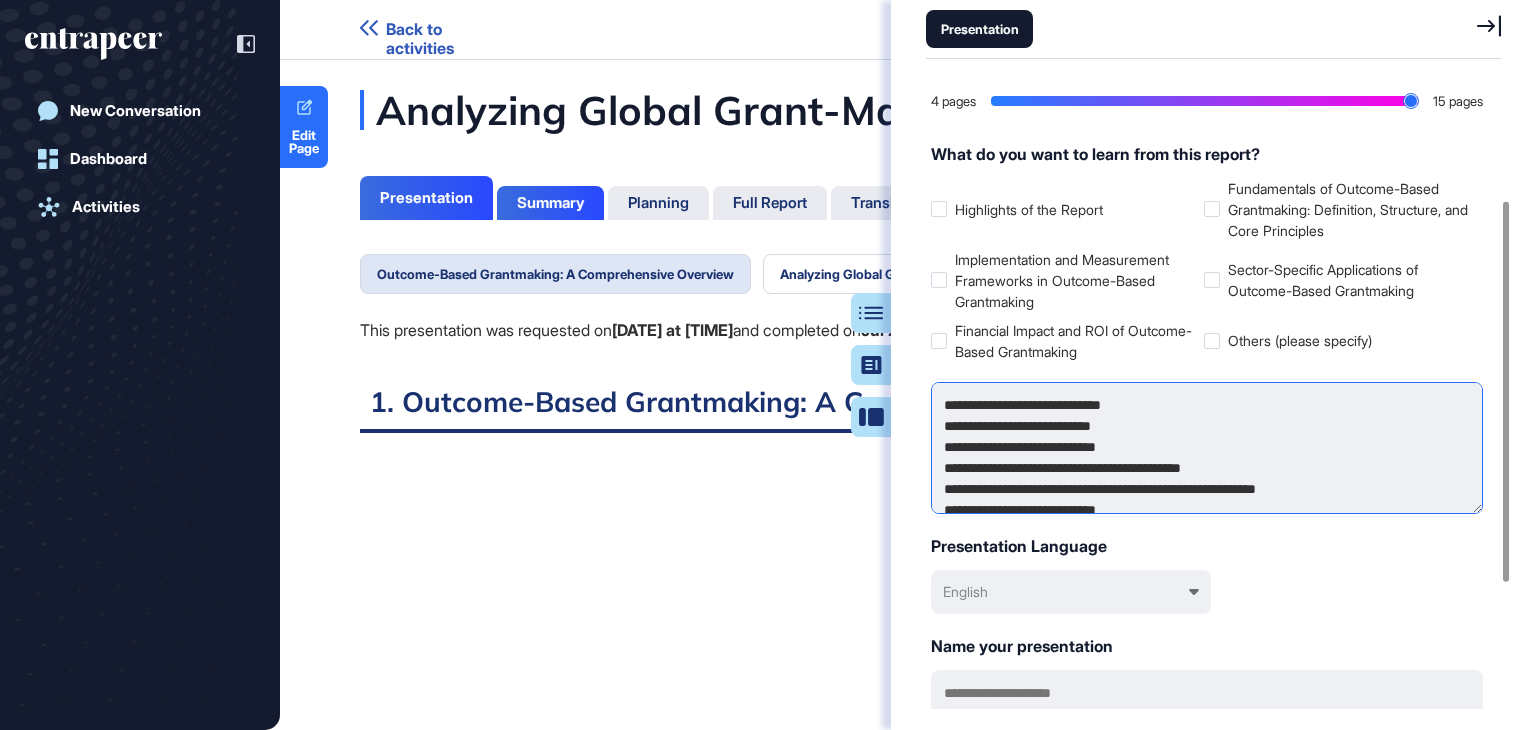 scroll, scrollTop: 256, scrollLeft: 0, axis: vertical 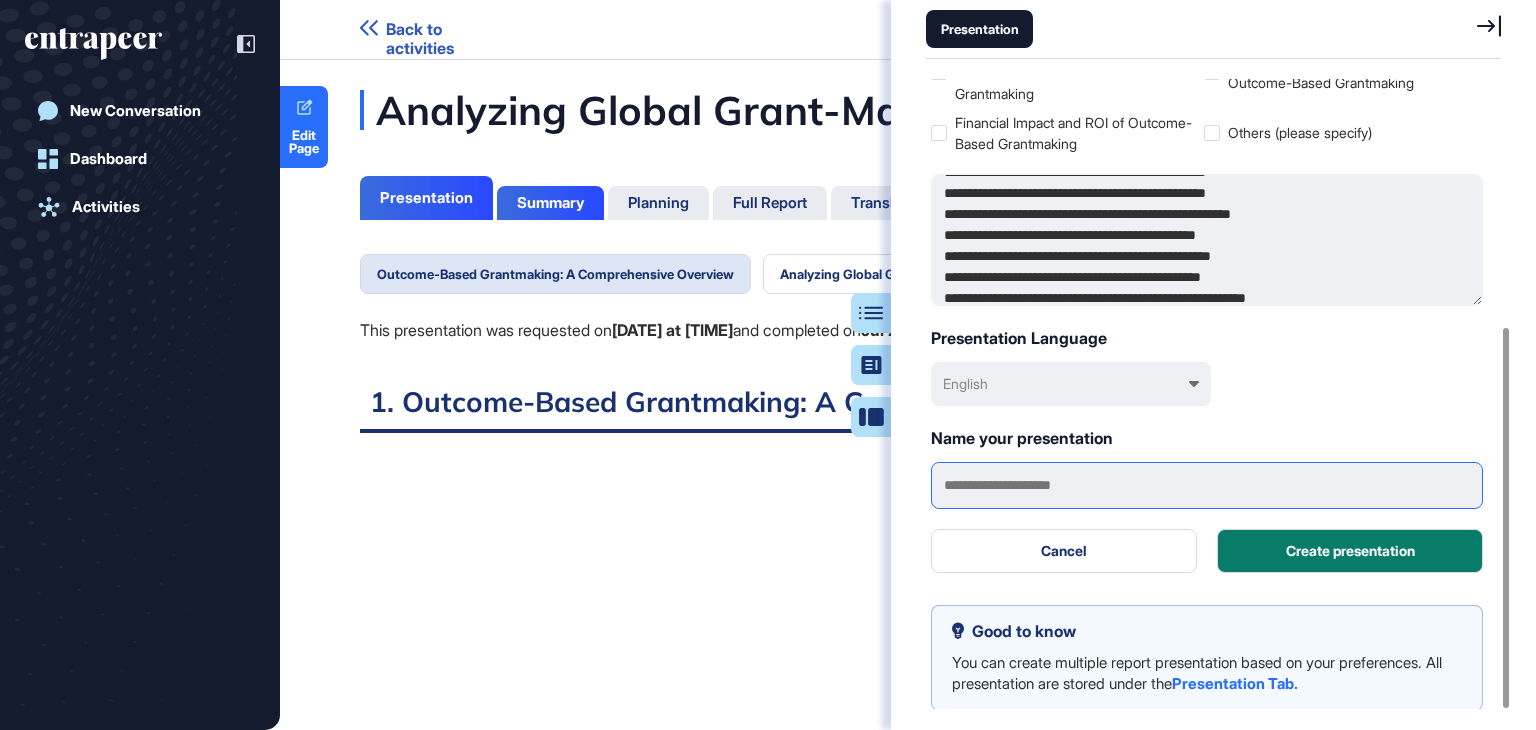 type on "**********" 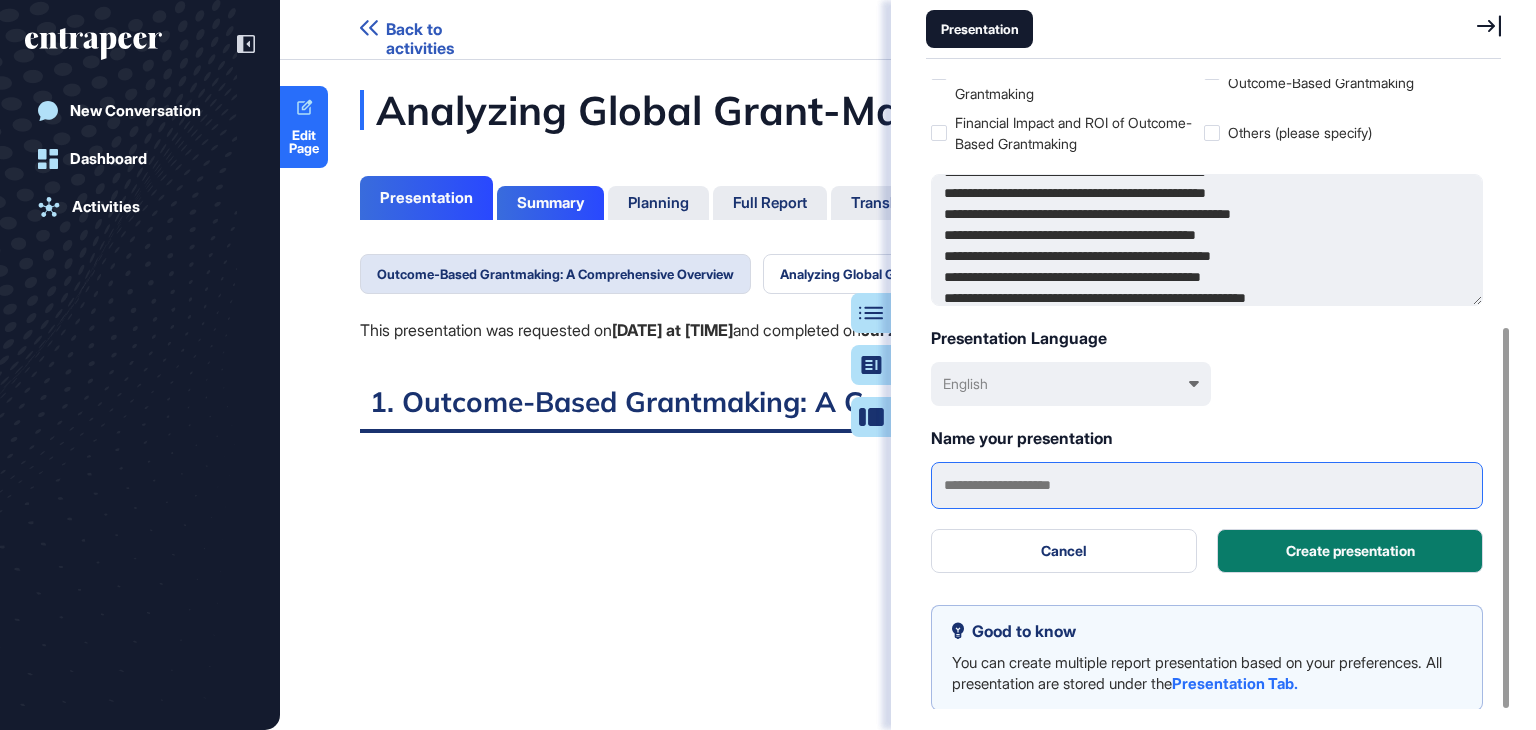 paste on "**********" 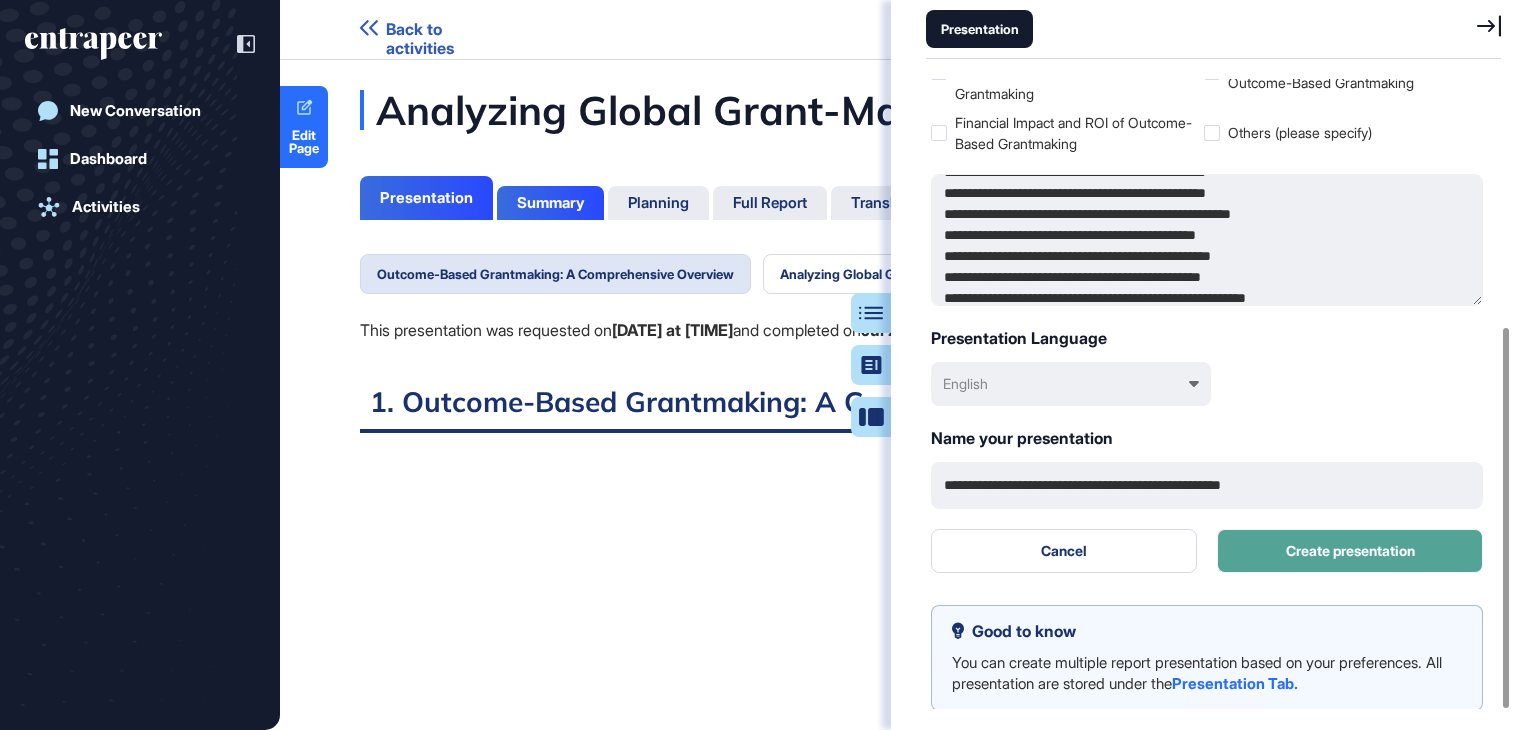 type on "**********" 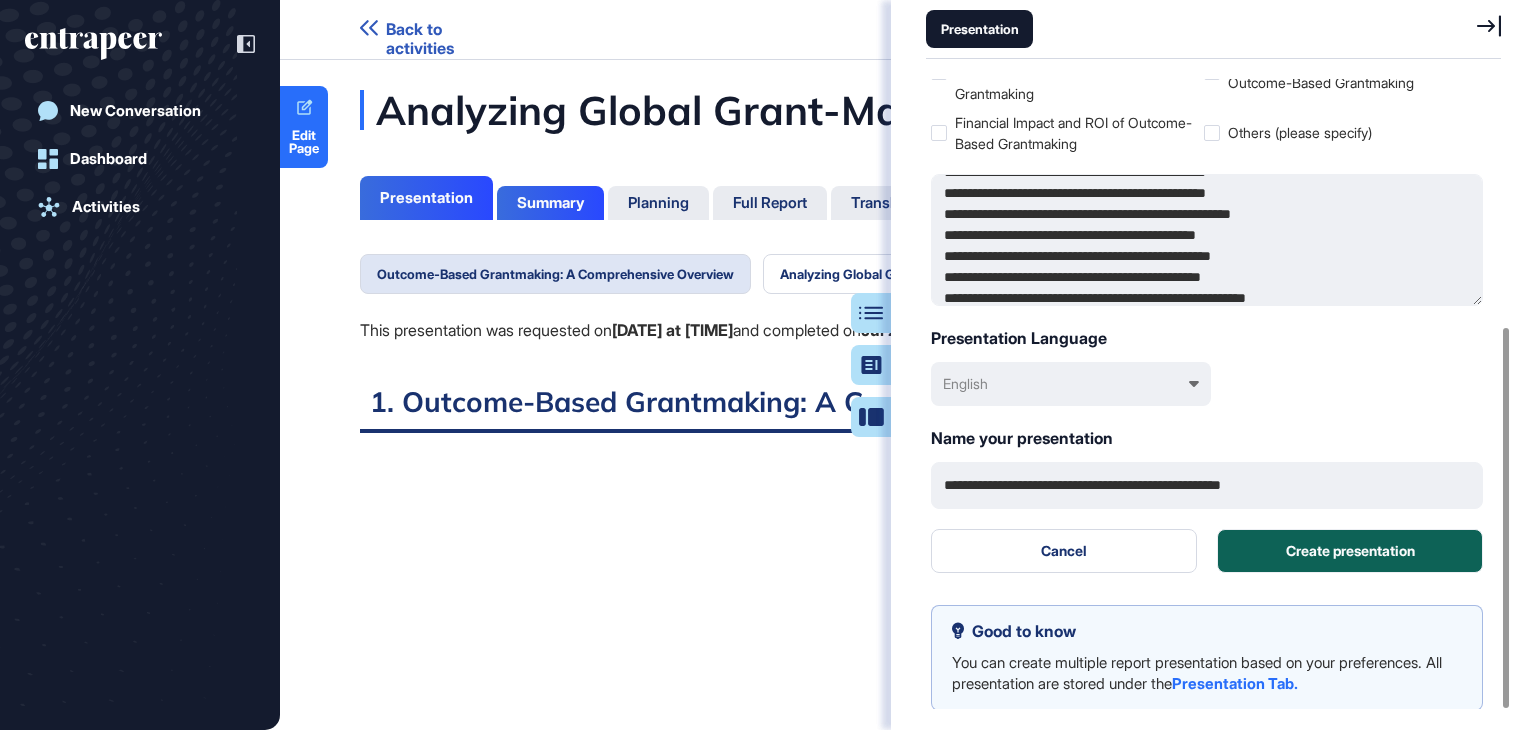 click on "Create presentation" at bounding box center [1350, 551] 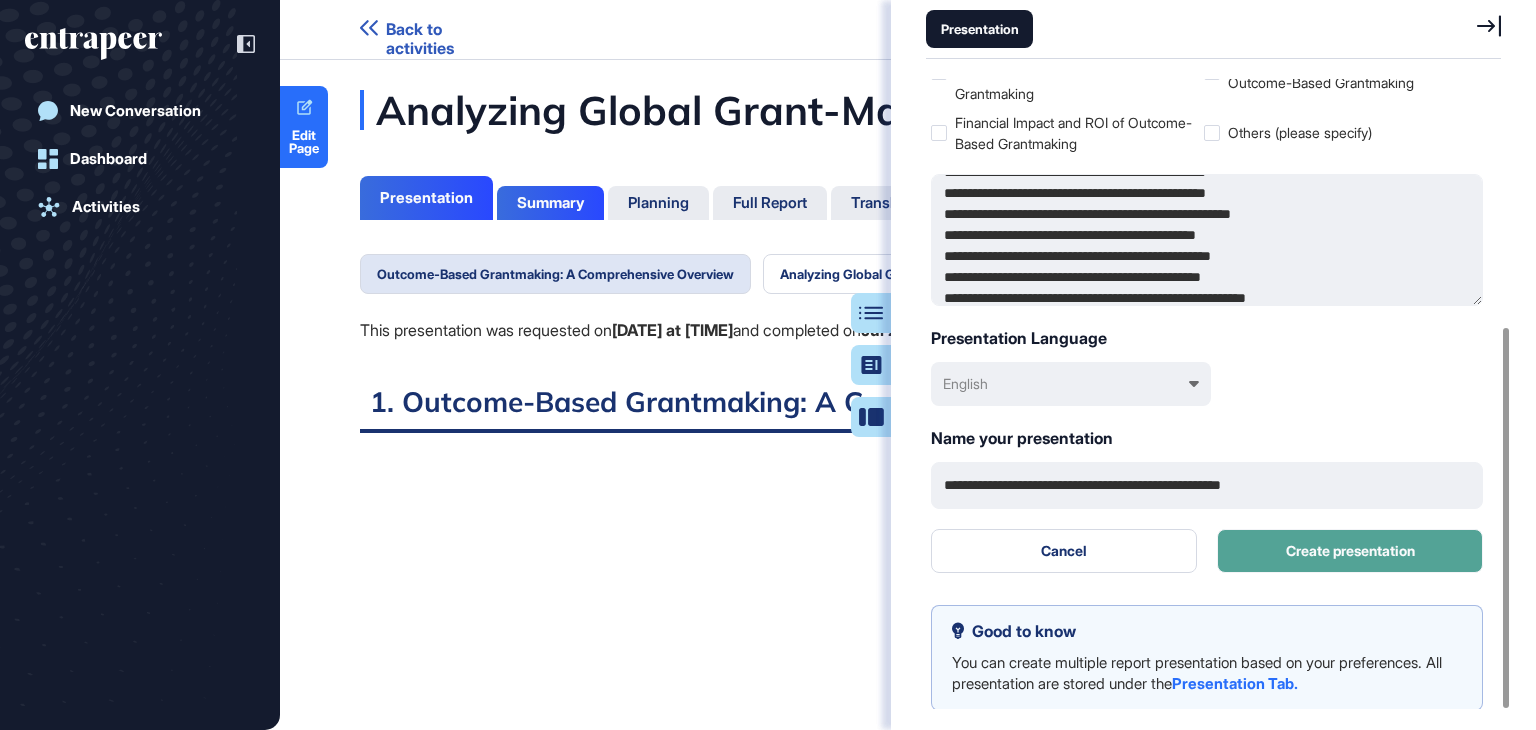 scroll, scrollTop: 0, scrollLeft: 0, axis: both 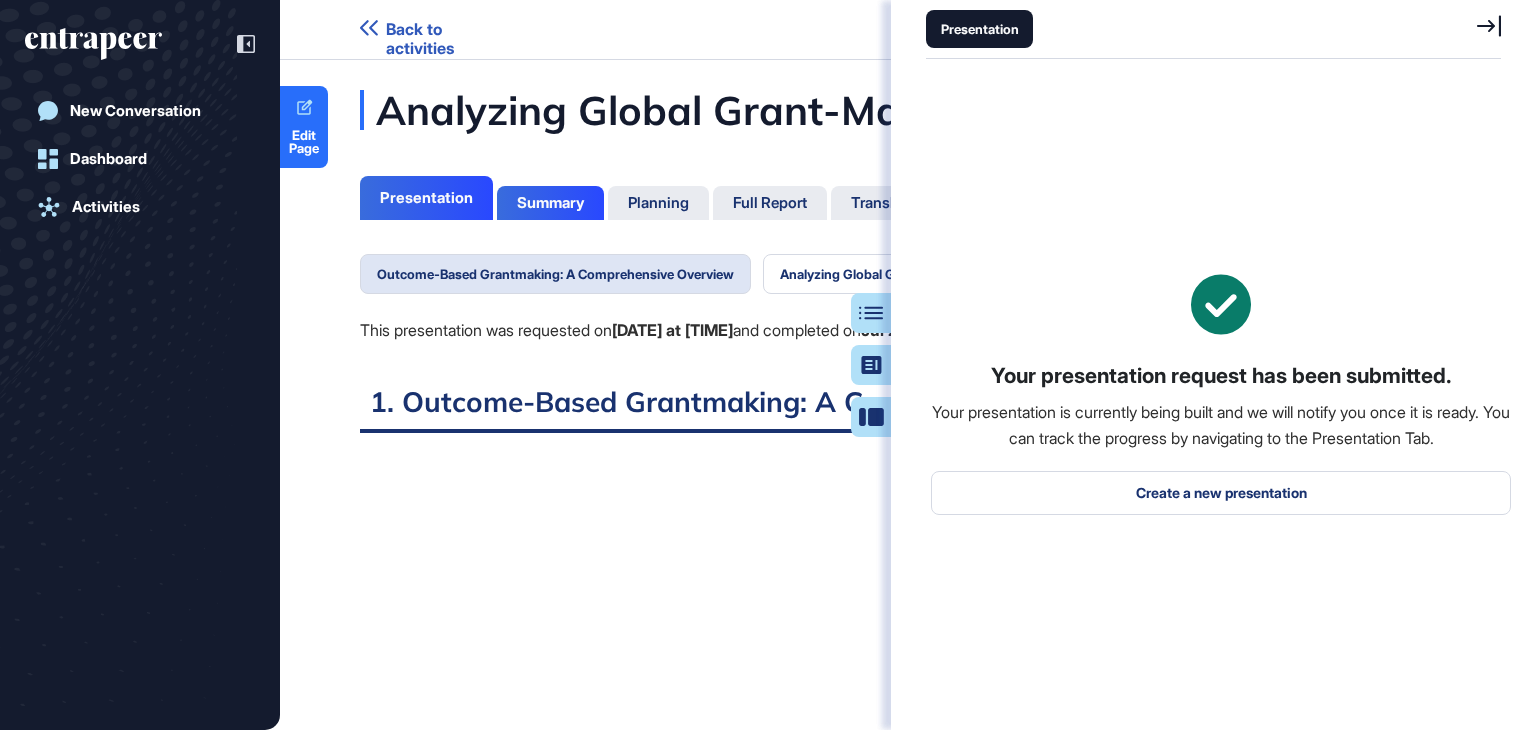 click 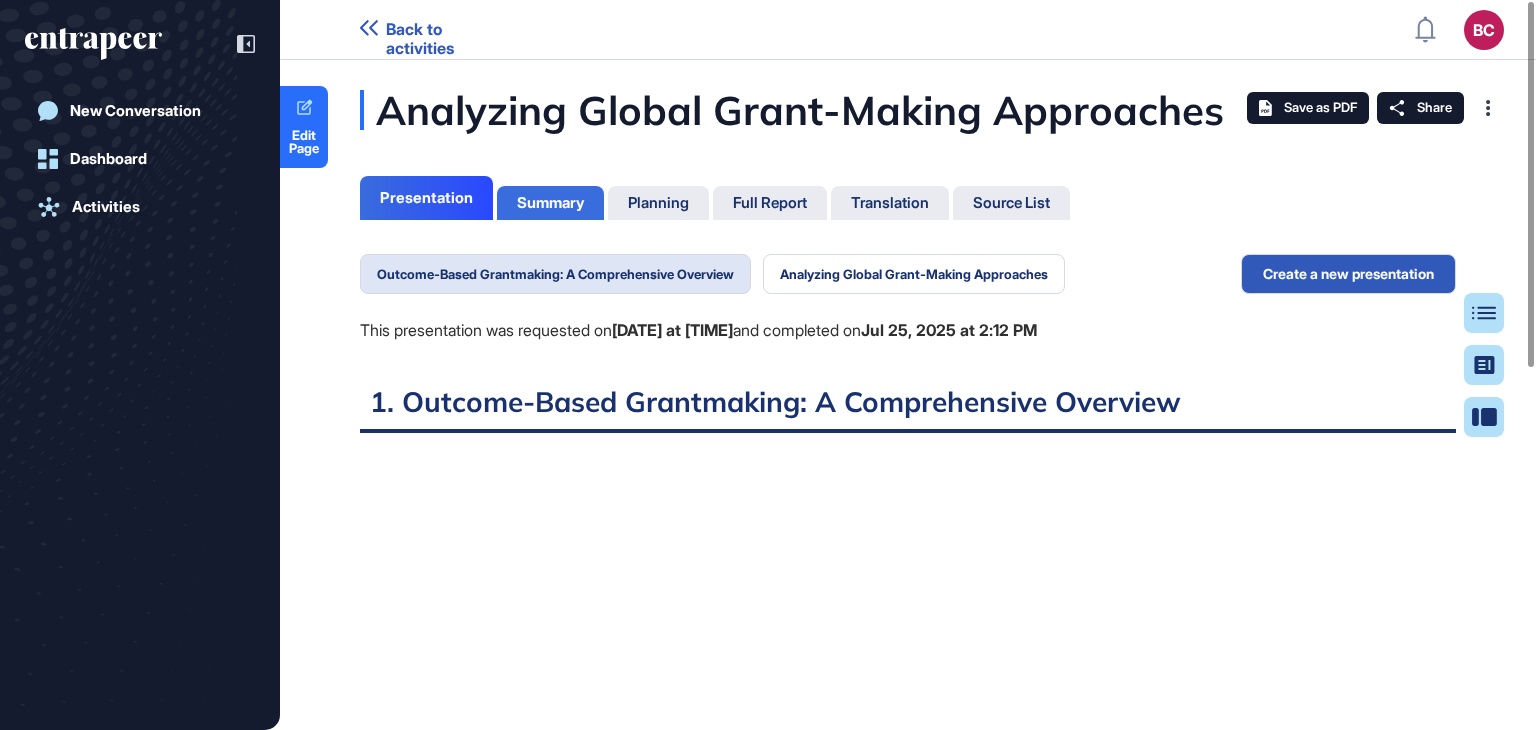 click on "Summary" 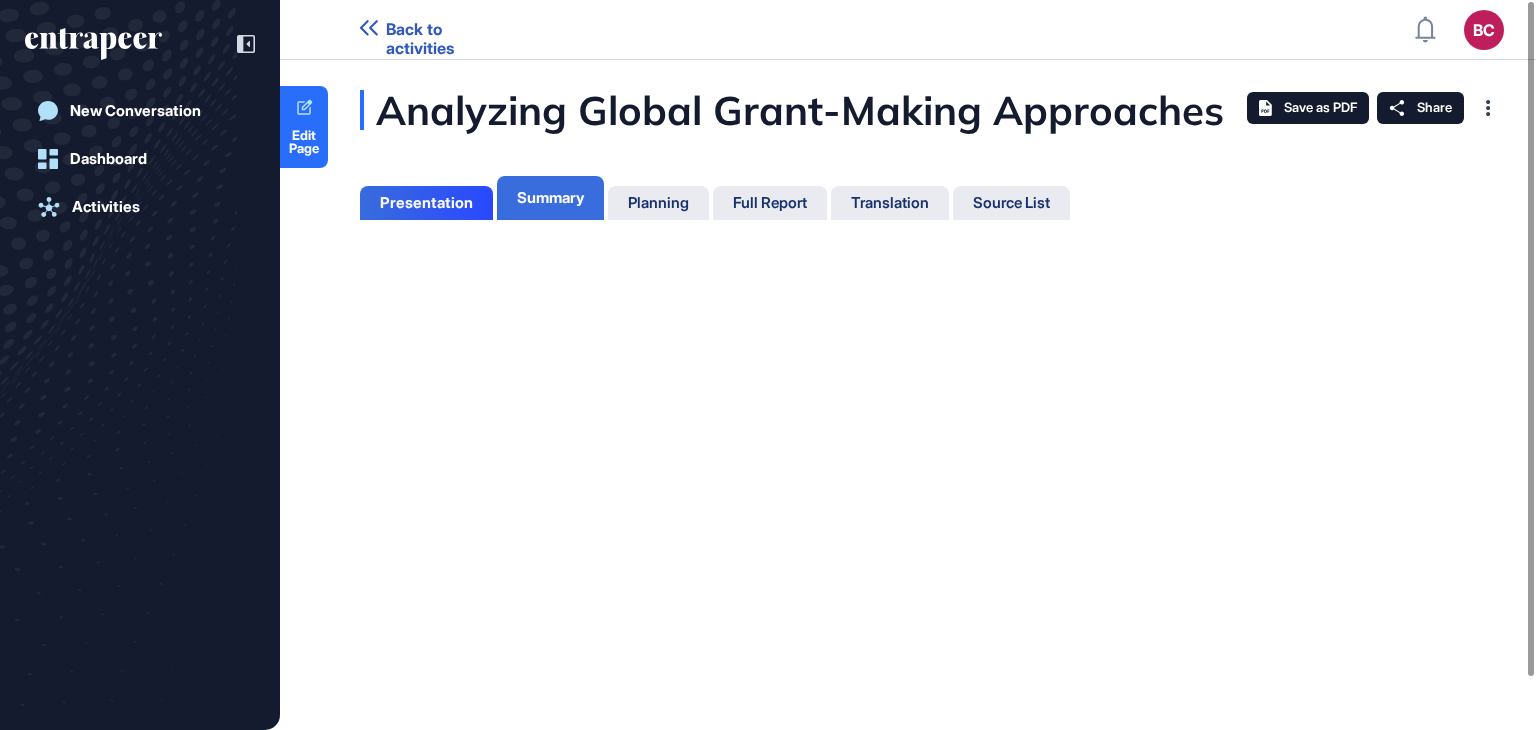 scroll, scrollTop: 629, scrollLeft: 5, axis: both 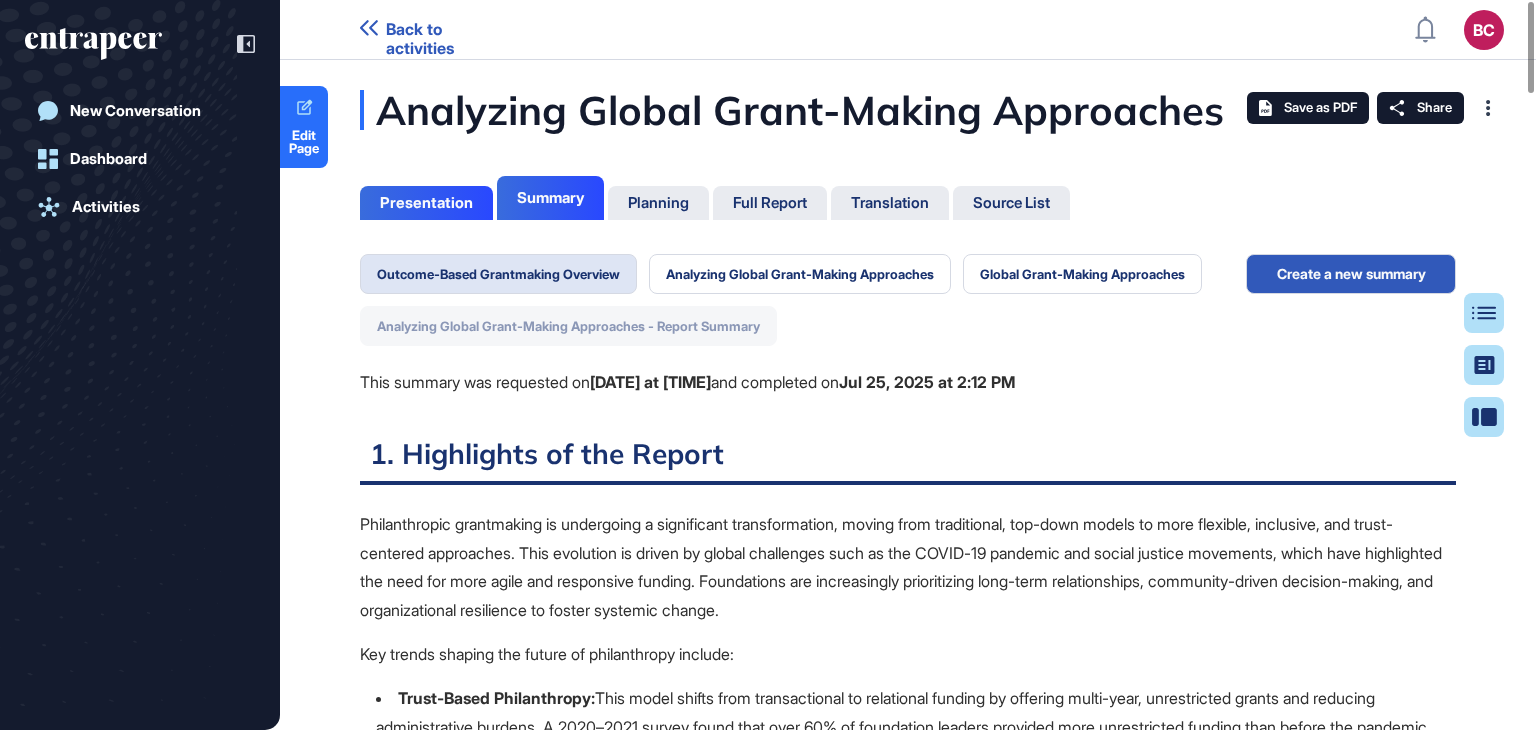 click on "Analyzing Global Grant-Making Approaches - Report Summary" at bounding box center [568, 326] 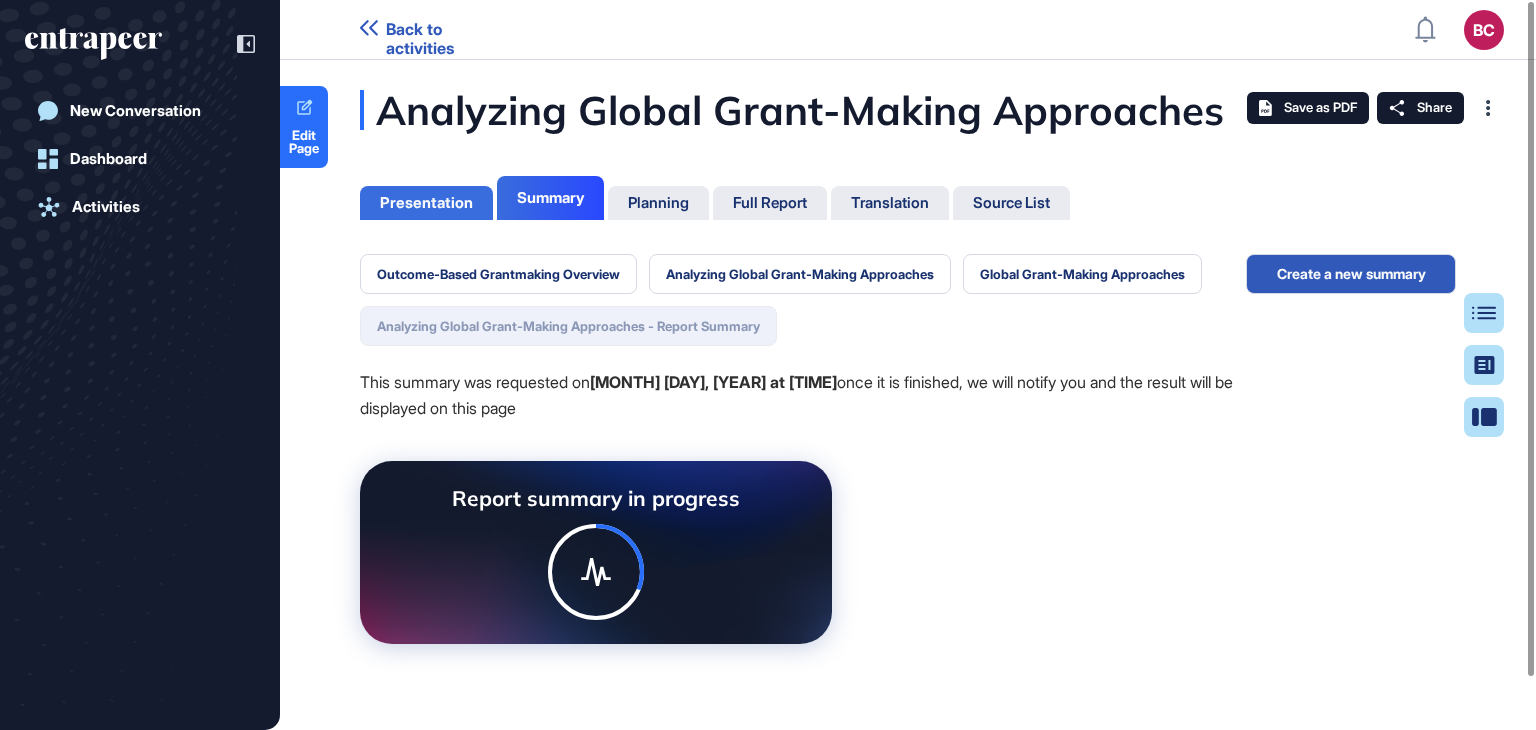 click on "Presentation" 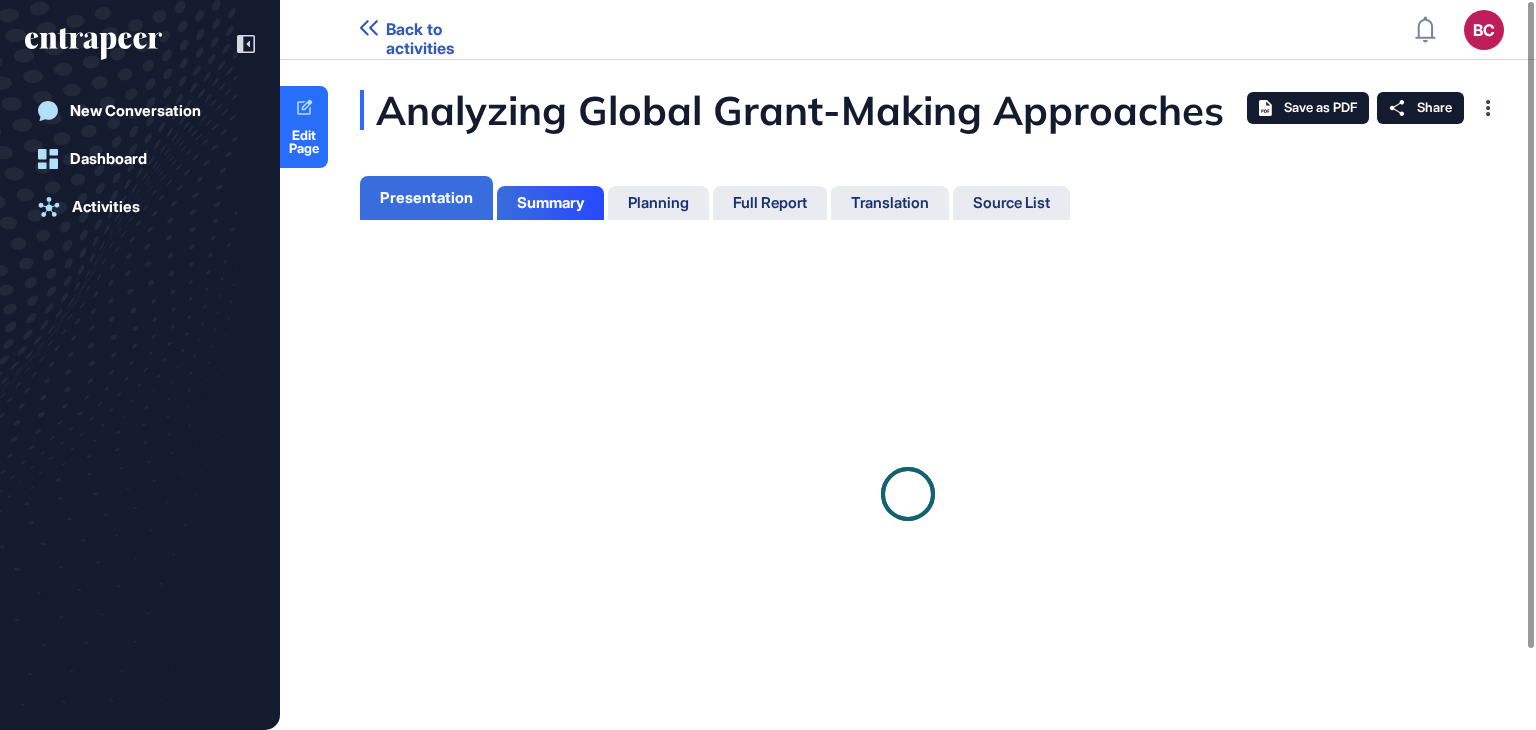 scroll, scrollTop: 629, scrollLeft: 5, axis: both 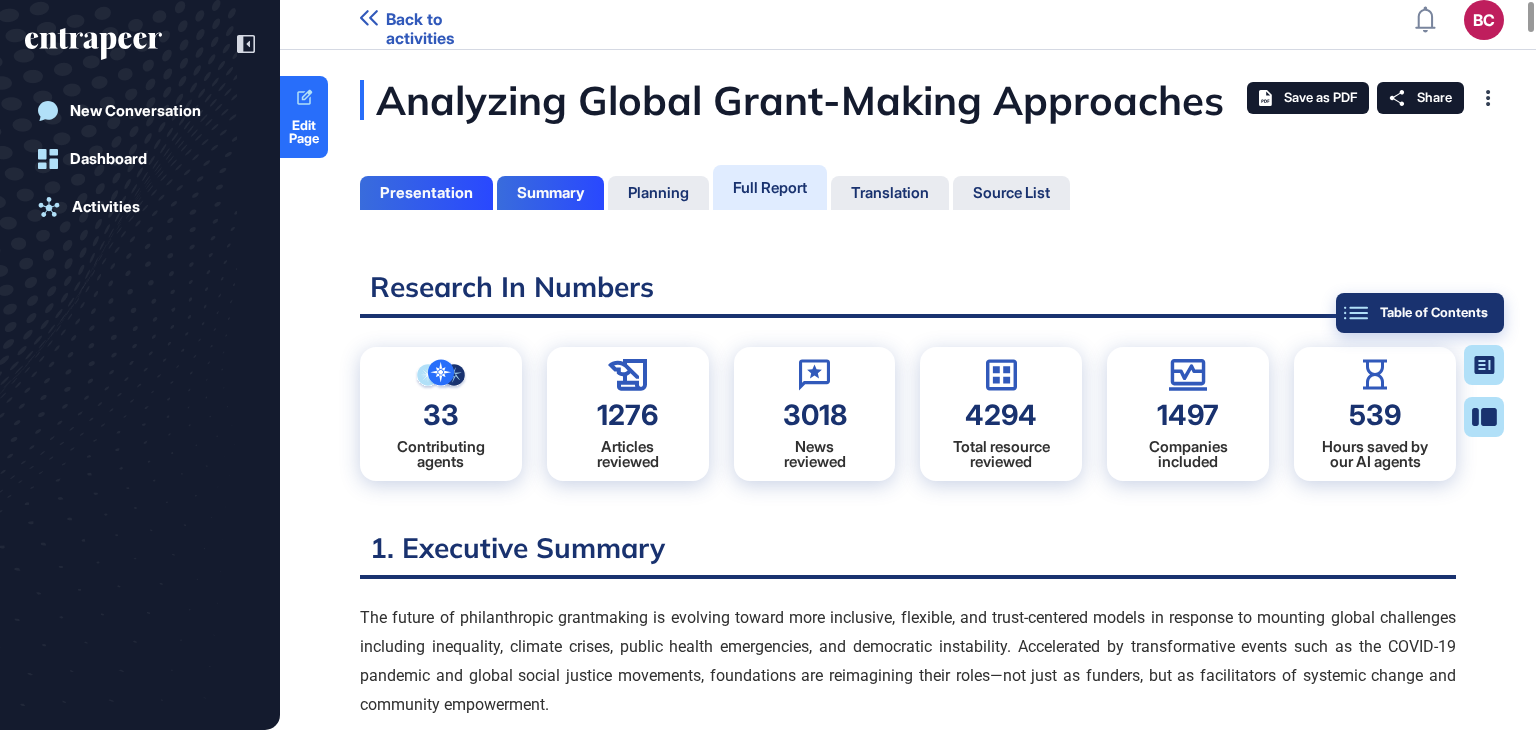 click on "Table of Contents" 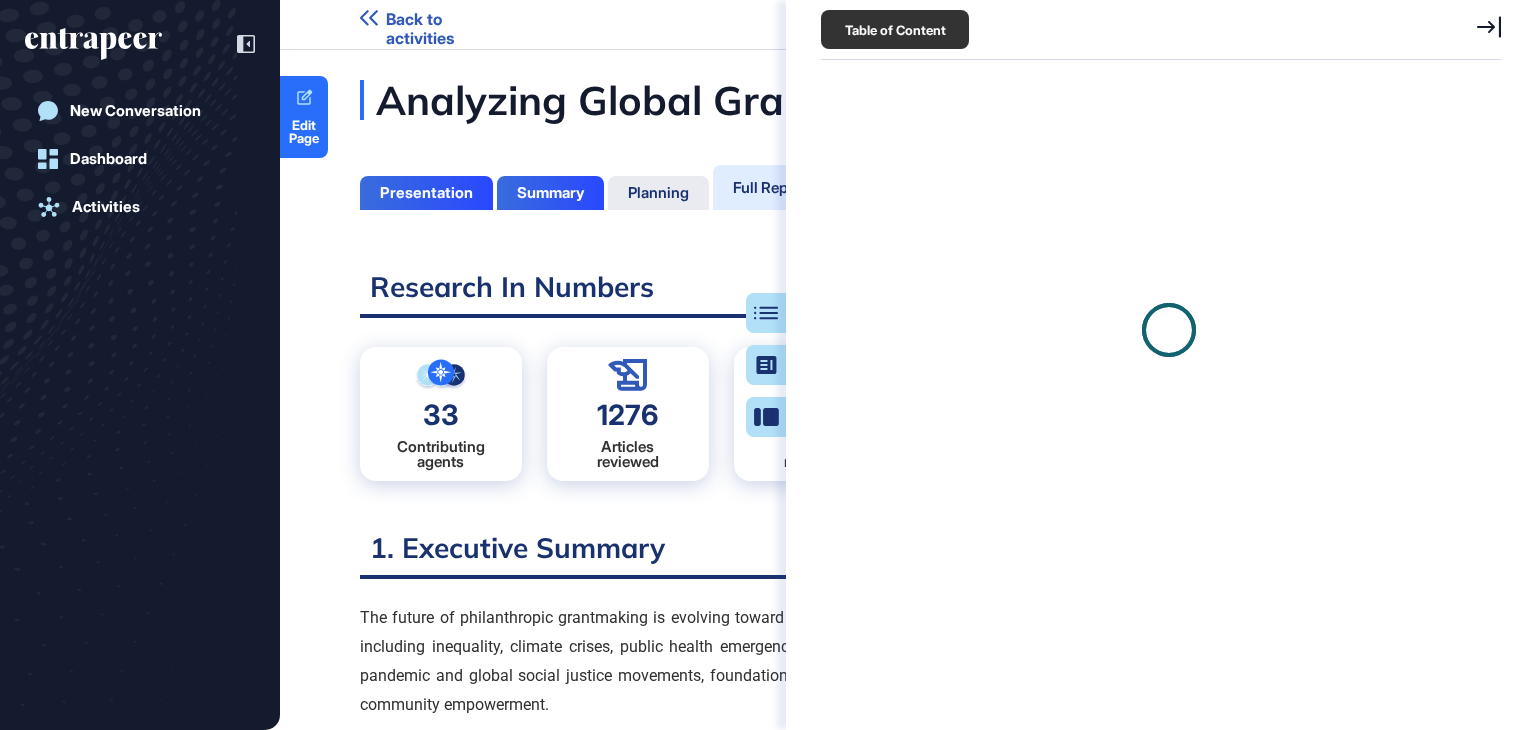 scroll, scrollTop: 629, scrollLeft: 684, axis: both 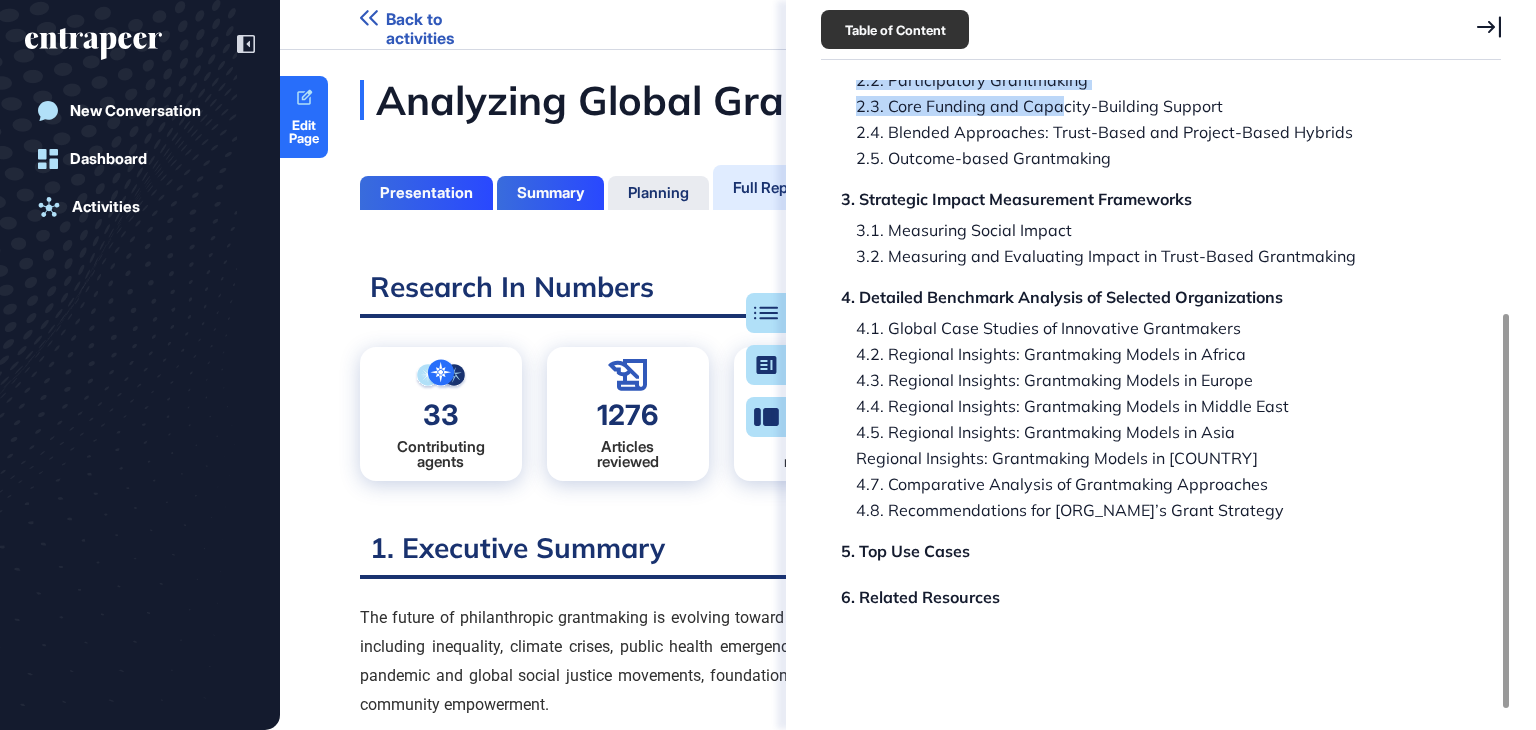 drag, startPoint x: 830, startPoint y: 401, endPoint x: 1332, endPoint y: 509, distance: 513.48615 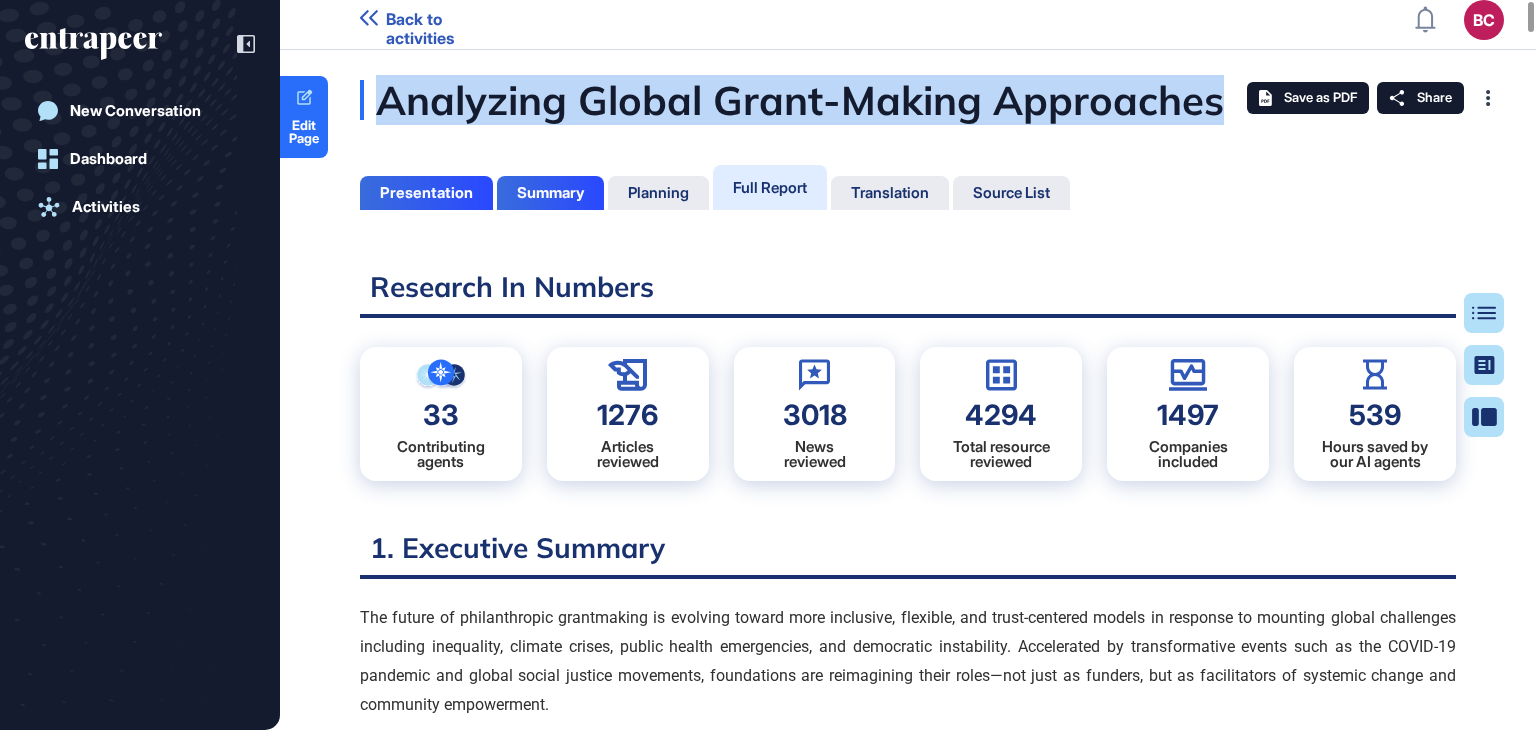 drag, startPoint x: 380, startPoint y: 99, endPoint x: 1218, endPoint y: 113, distance: 838.11694 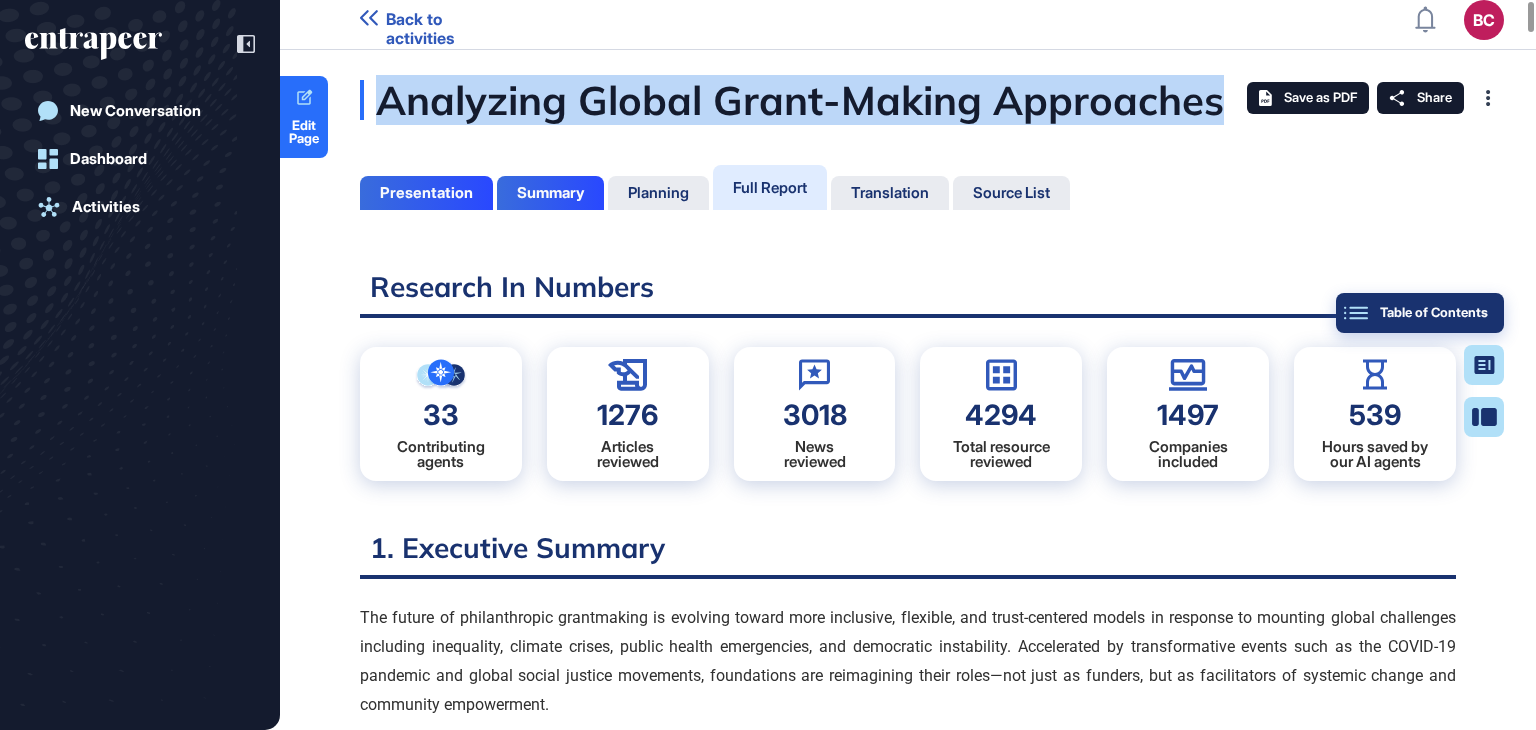 click on "Table of Contents" at bounding box center (1420, 313) 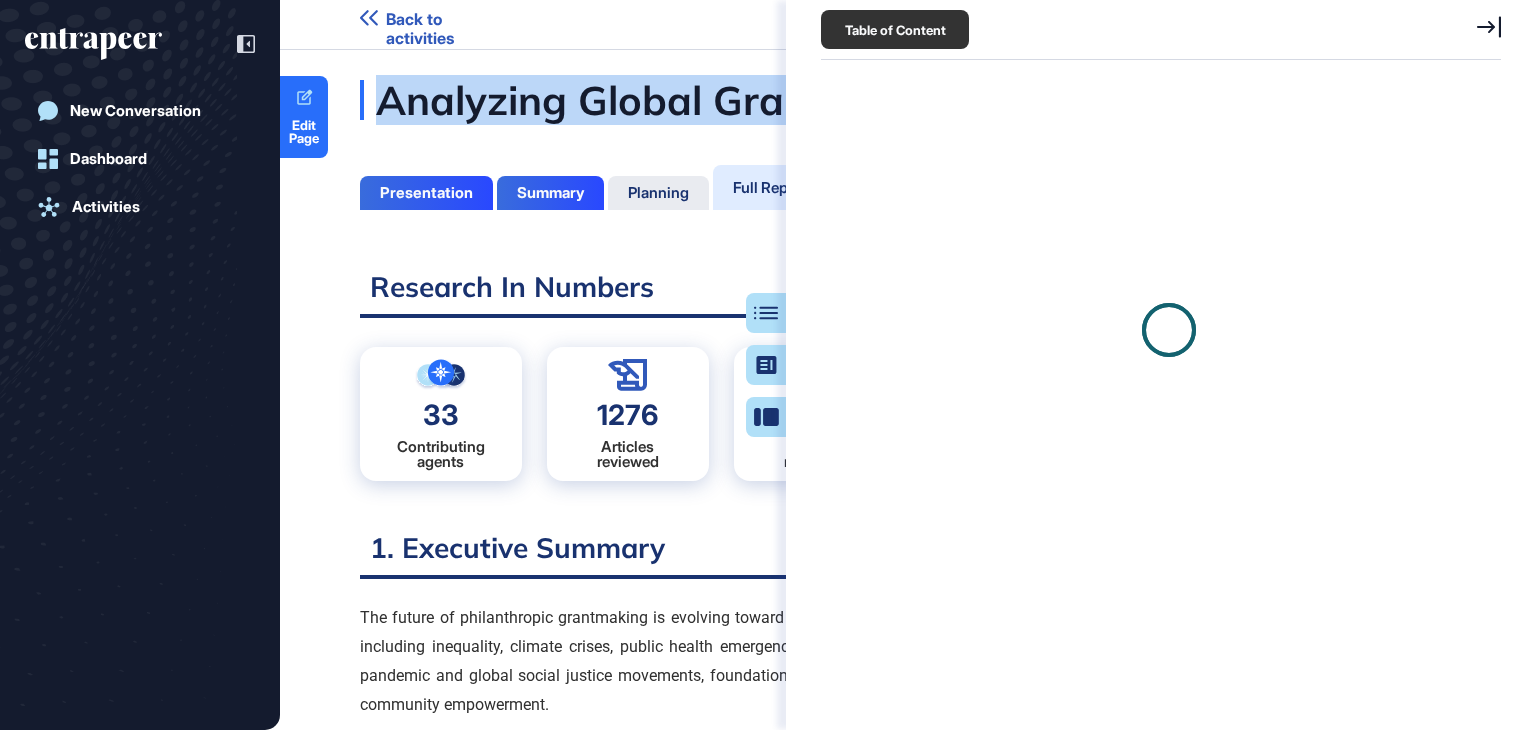 scroll, scrollTop: 629, scrollLeft: 684, axis: both 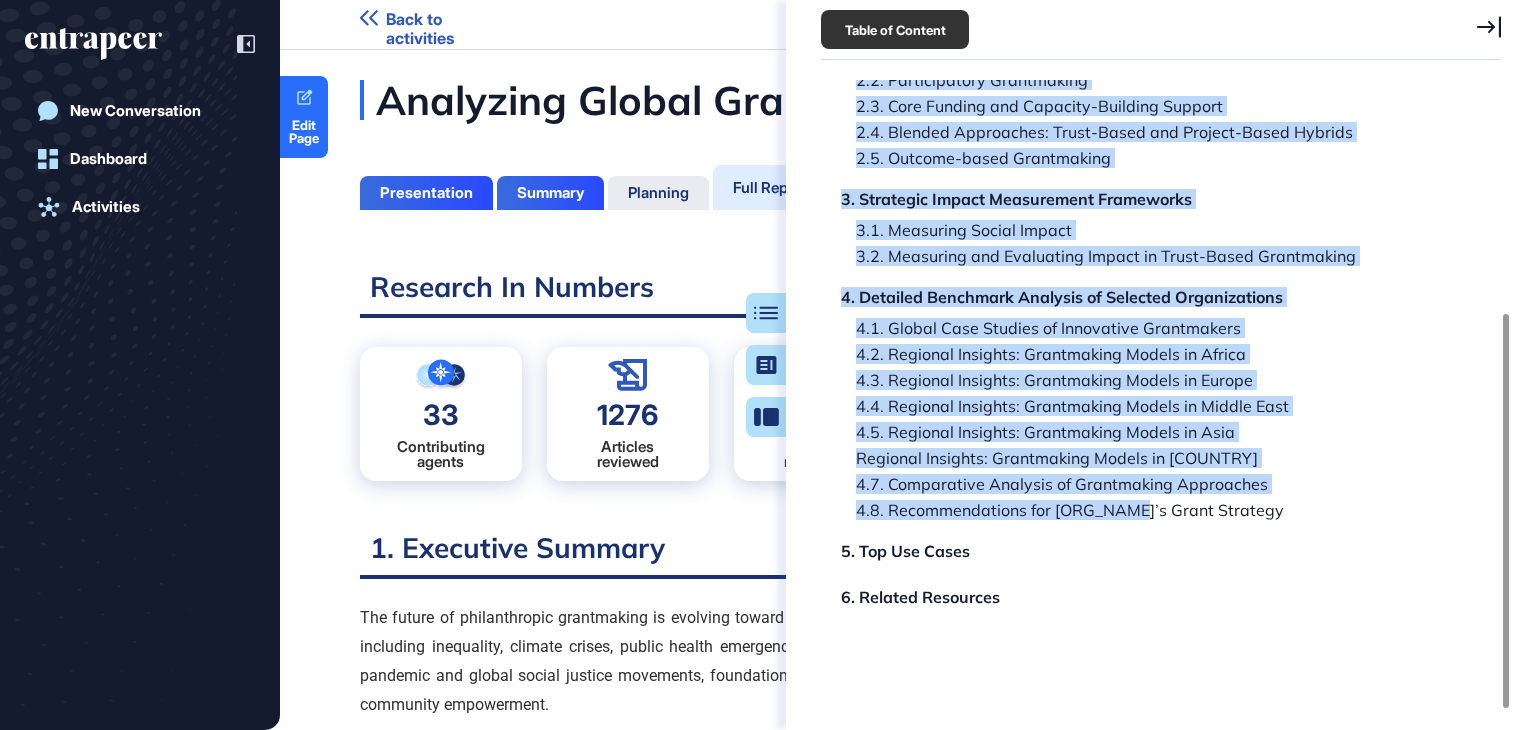 drag, startPoint x: 826, startPoint y: 399, endPoint x: 1335, endPoint y: 501, distance: 519.11945 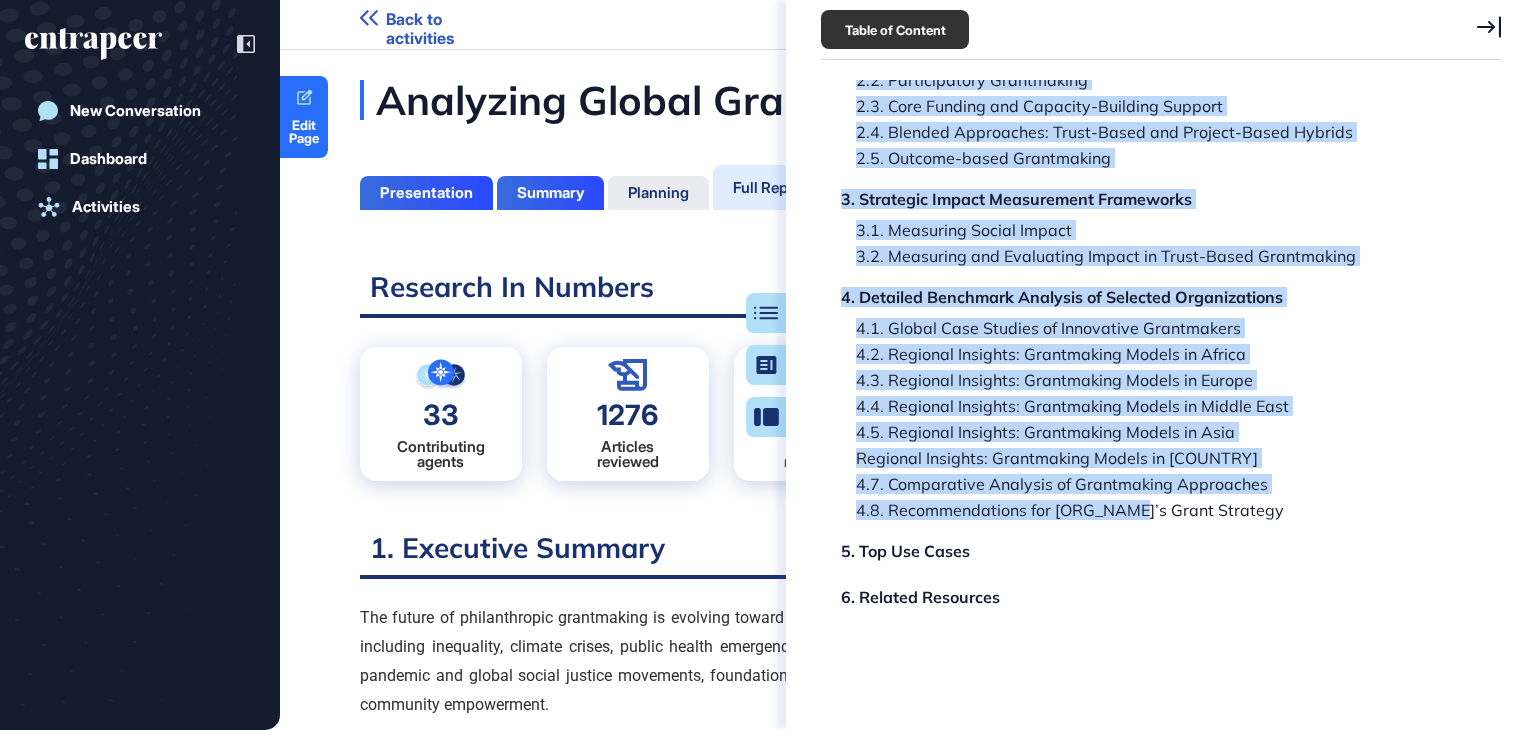 click 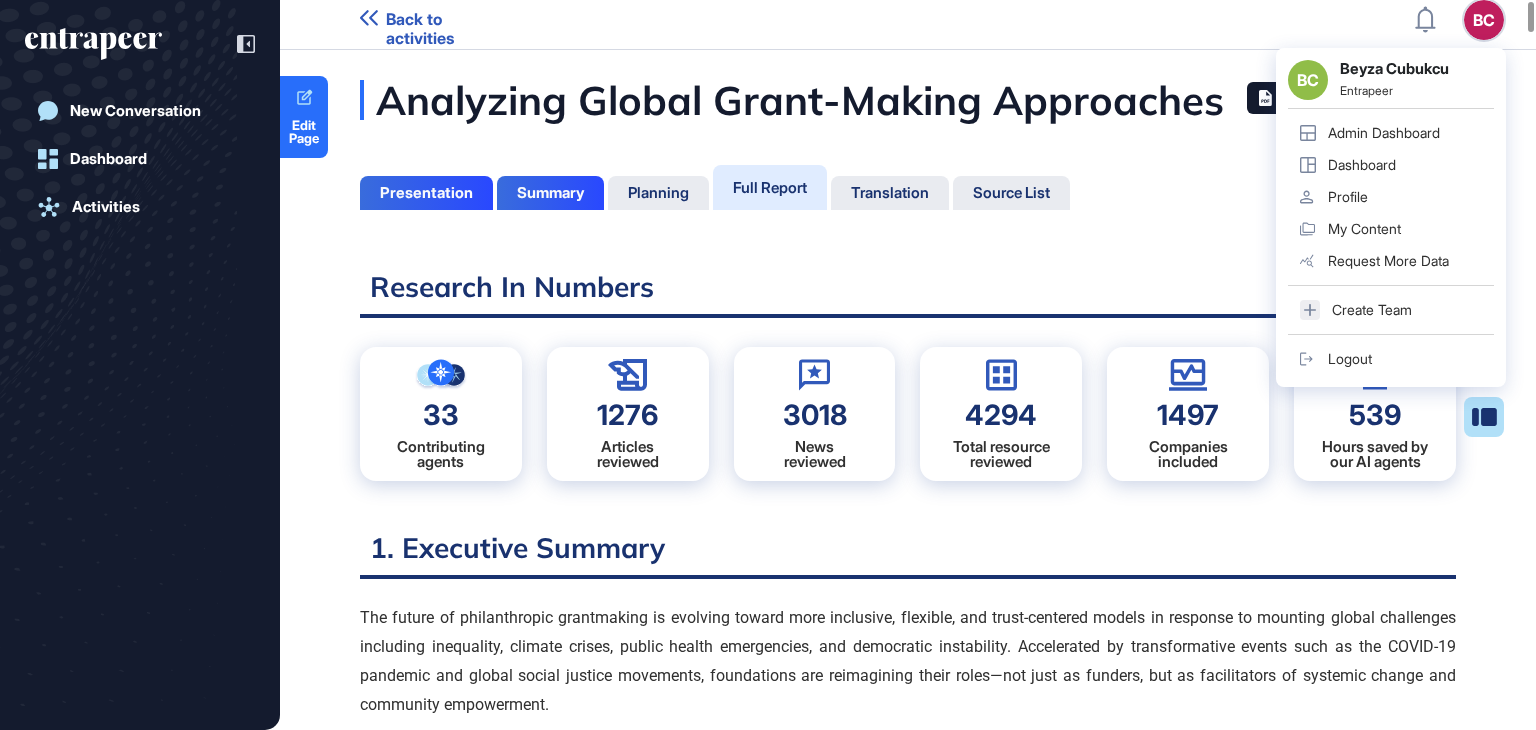 drag, startPoint x: 572, startPoint y: 98, endPoint x: 1214, endPoint y: 117, distance: 642.28107 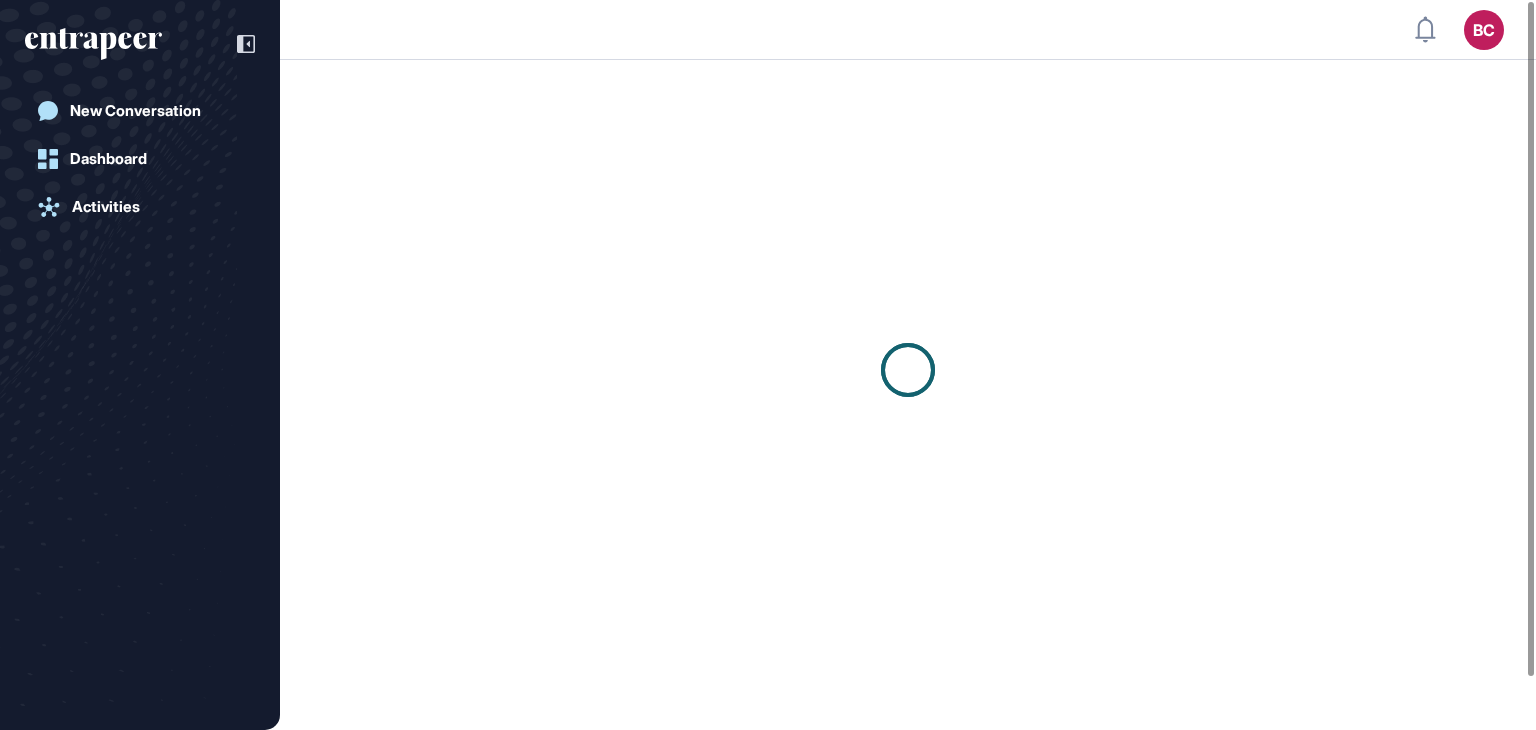 scroll, scrollTop: 0, scrollLeft: 0, axis: both 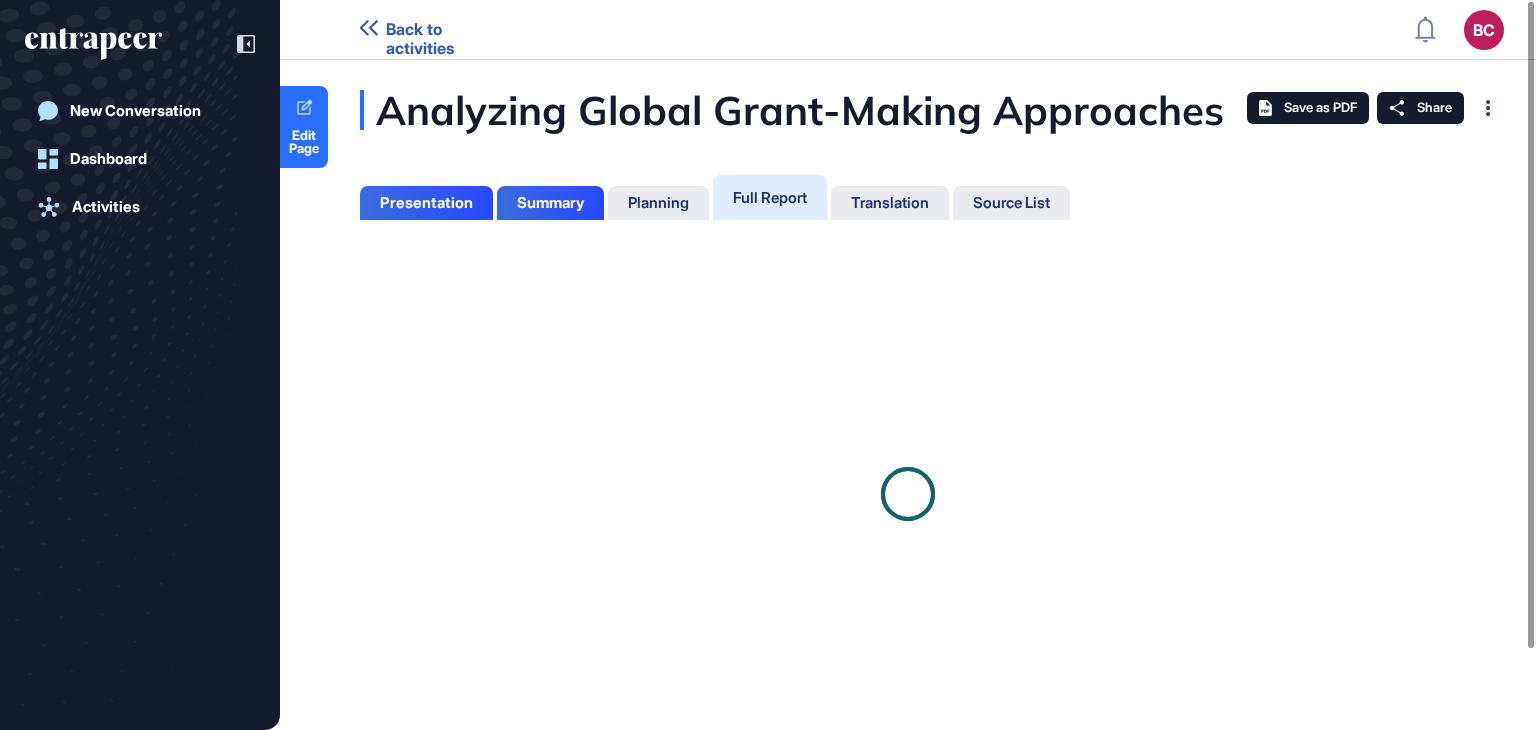 click on "Summary" at bounding box center (550, 203) 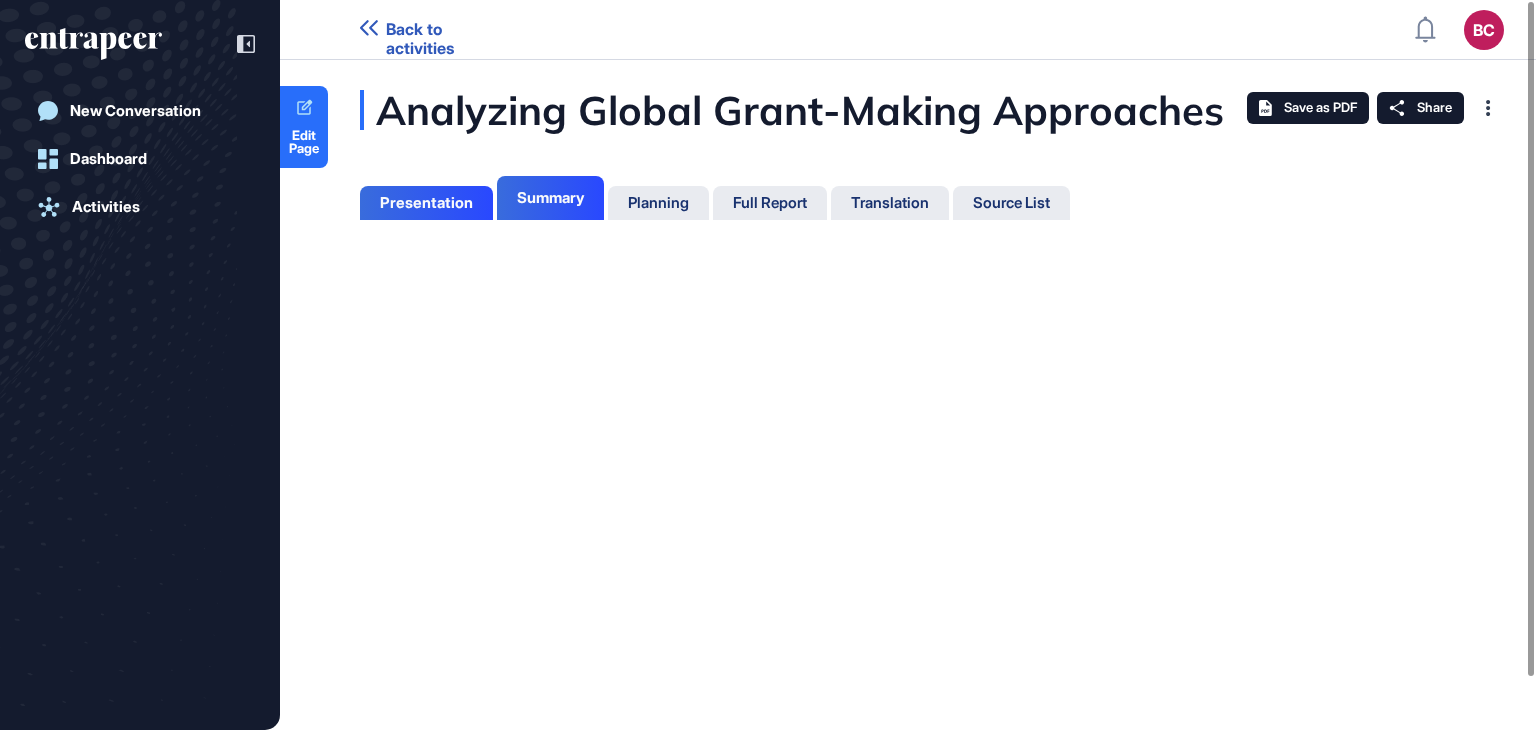 scroll, scrollTop: 9, scrollLeft: 0, axis: vertical 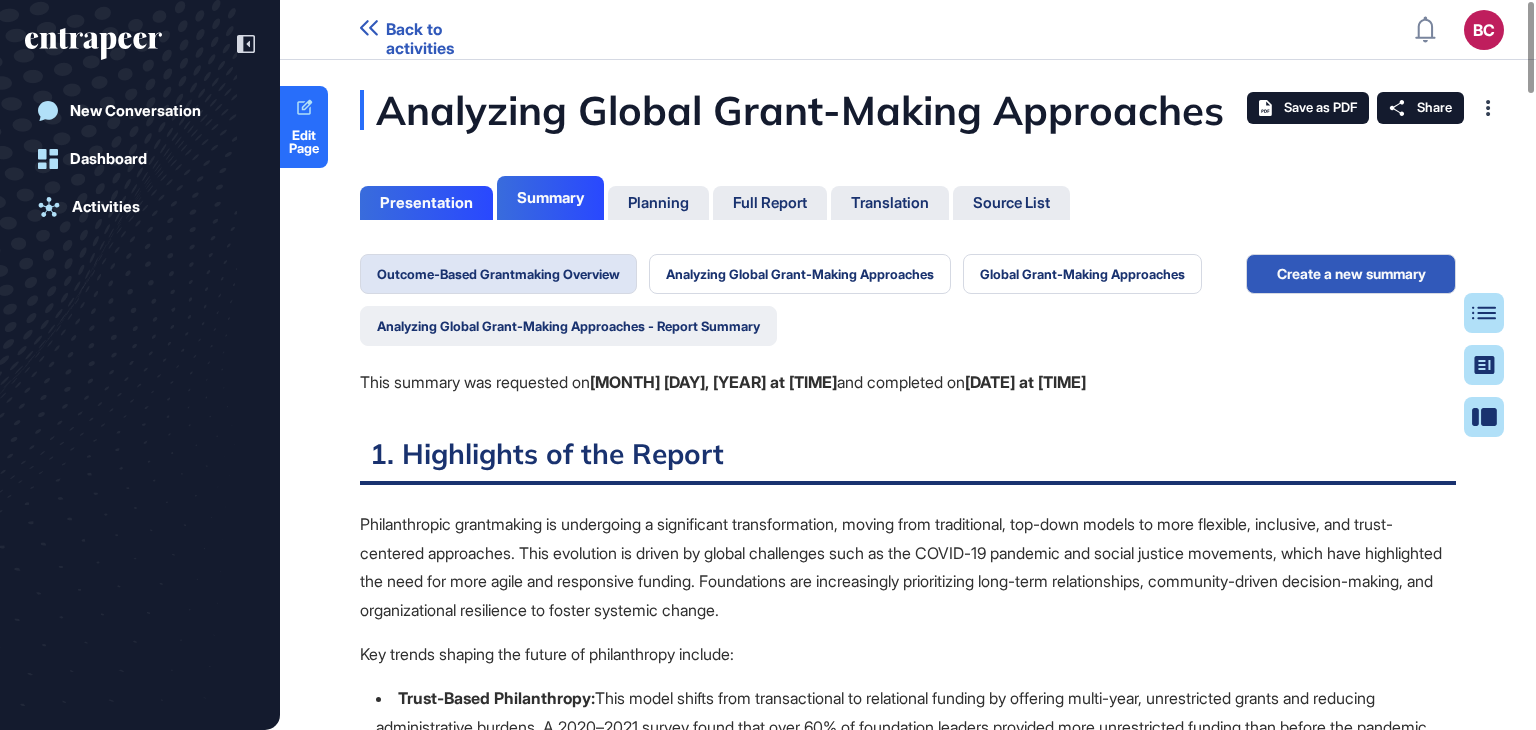 click on "Analyzing Global Grant-Making Approaches - Report Summary" at bounding box center [568, 326] 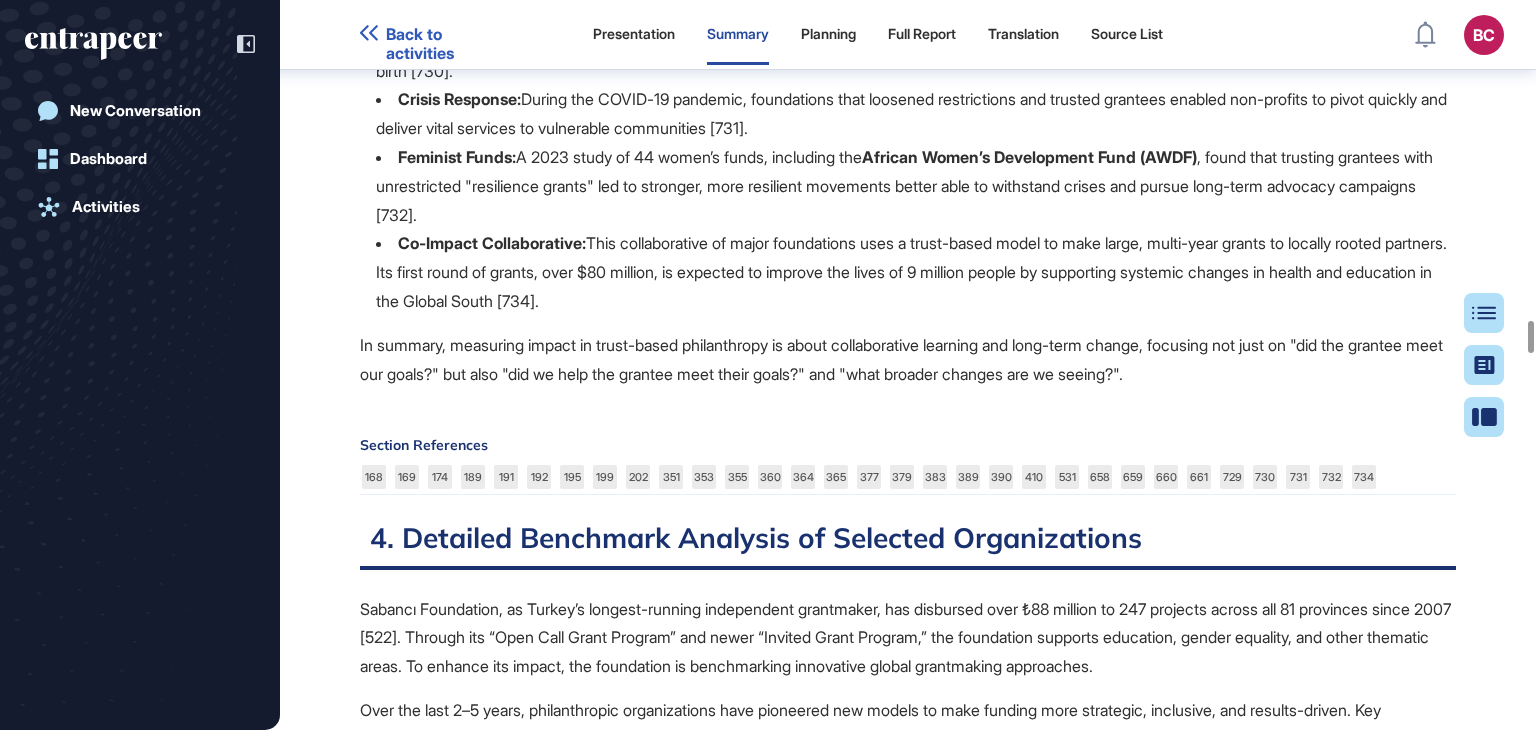 scroll, scrollTop: 7659, scrollLeft: 0, axis: vertical 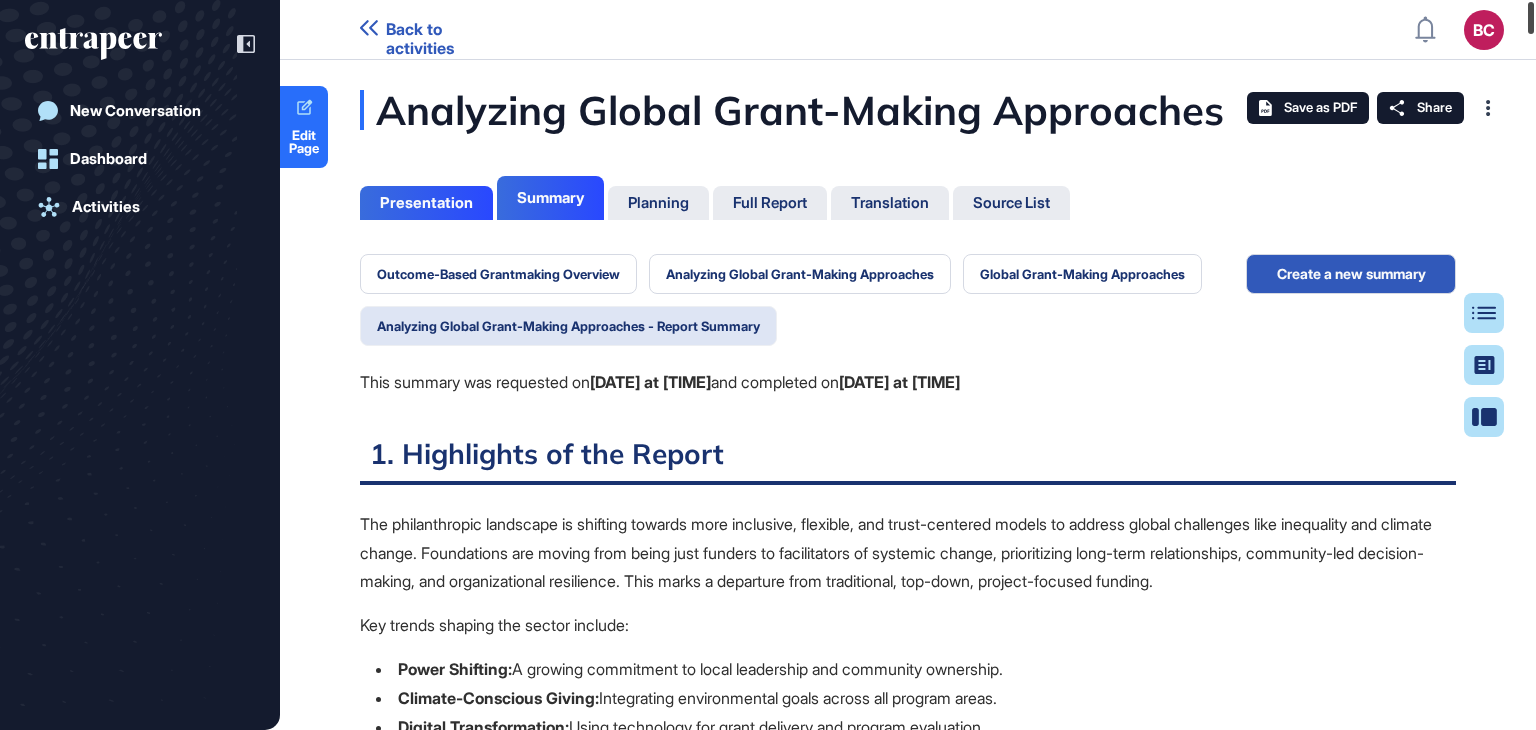 drag, startPoint x: 1535, startPoint y: 680, endPoint x: 1535, endPoint y: -3, distance: 683 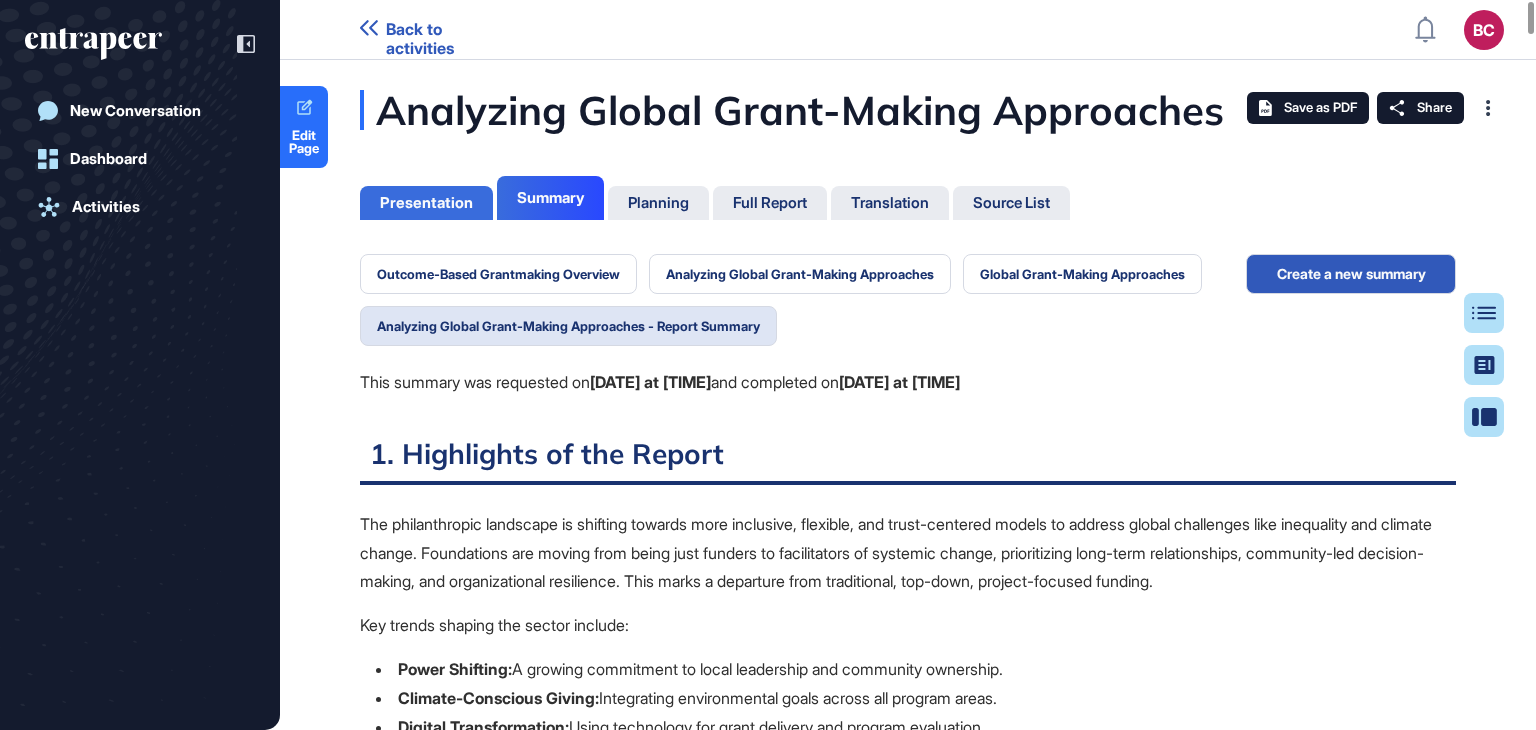 click on "Presentation" at bounding box center (426, 203) 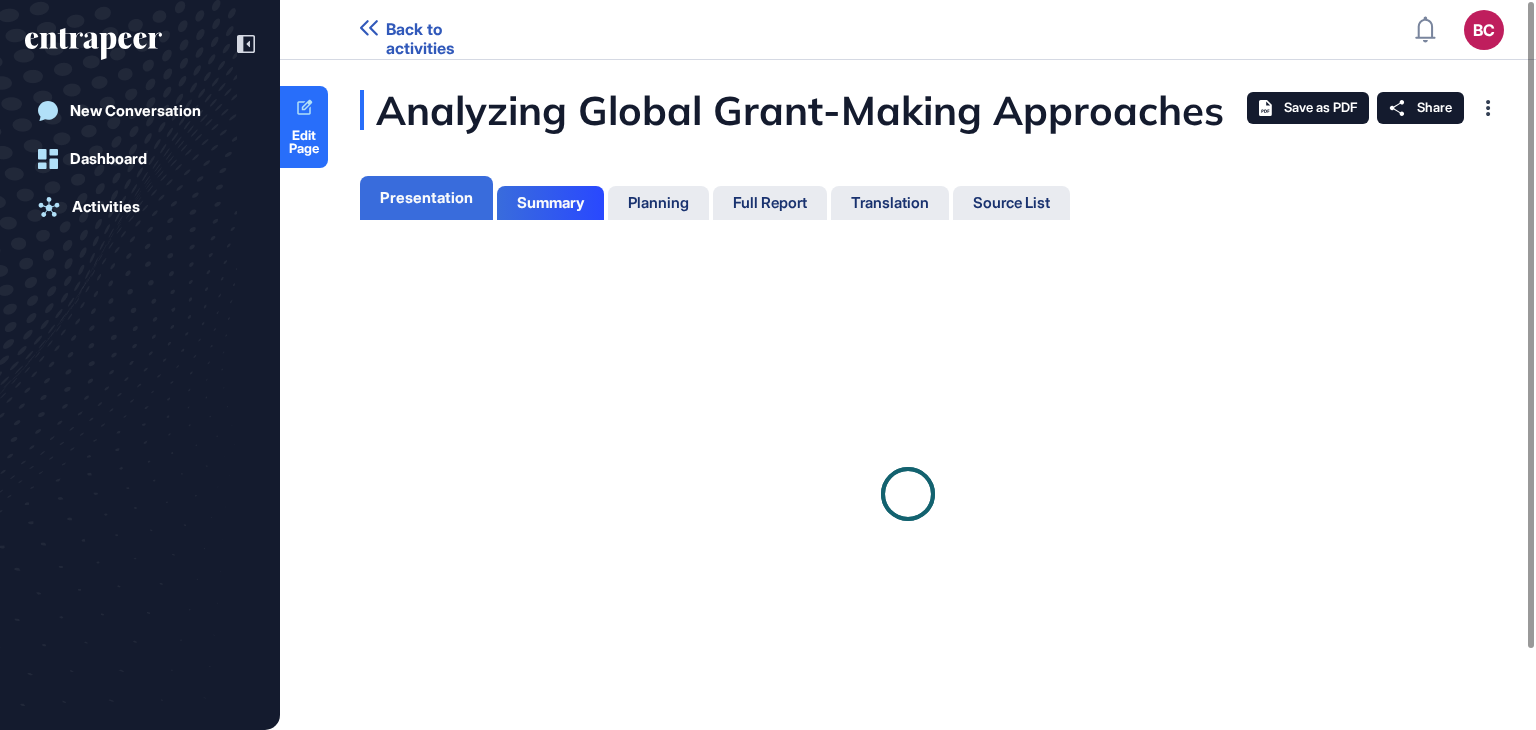 scroll, scrollTop: 629, scrollLeft: 5, axis: both 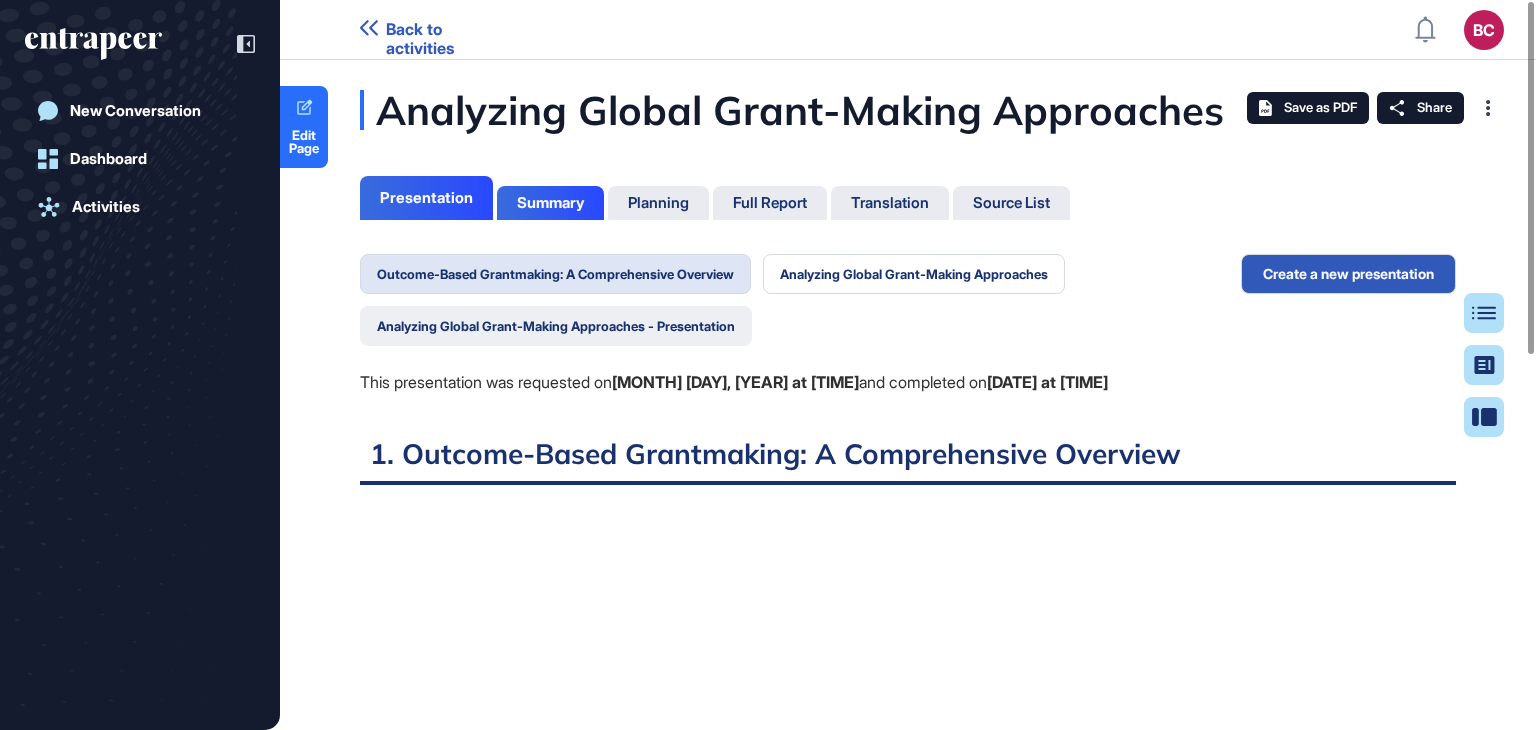 click on "Analyzing Global Grant-Making Approaches - Presentation" at bounding box center [556, 326] 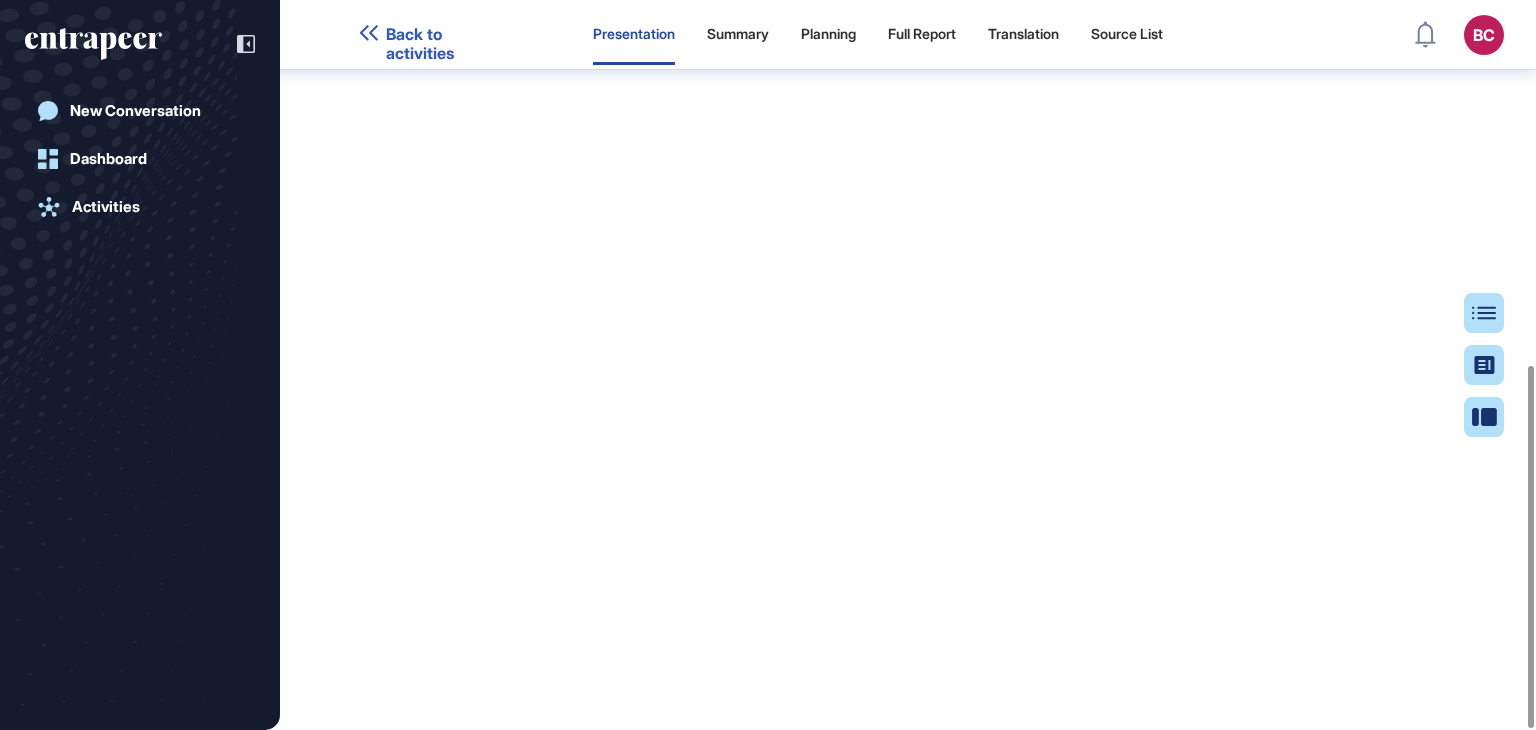 scroll, scrollTop: 735, scrollLeft: 0, axis: vertical 